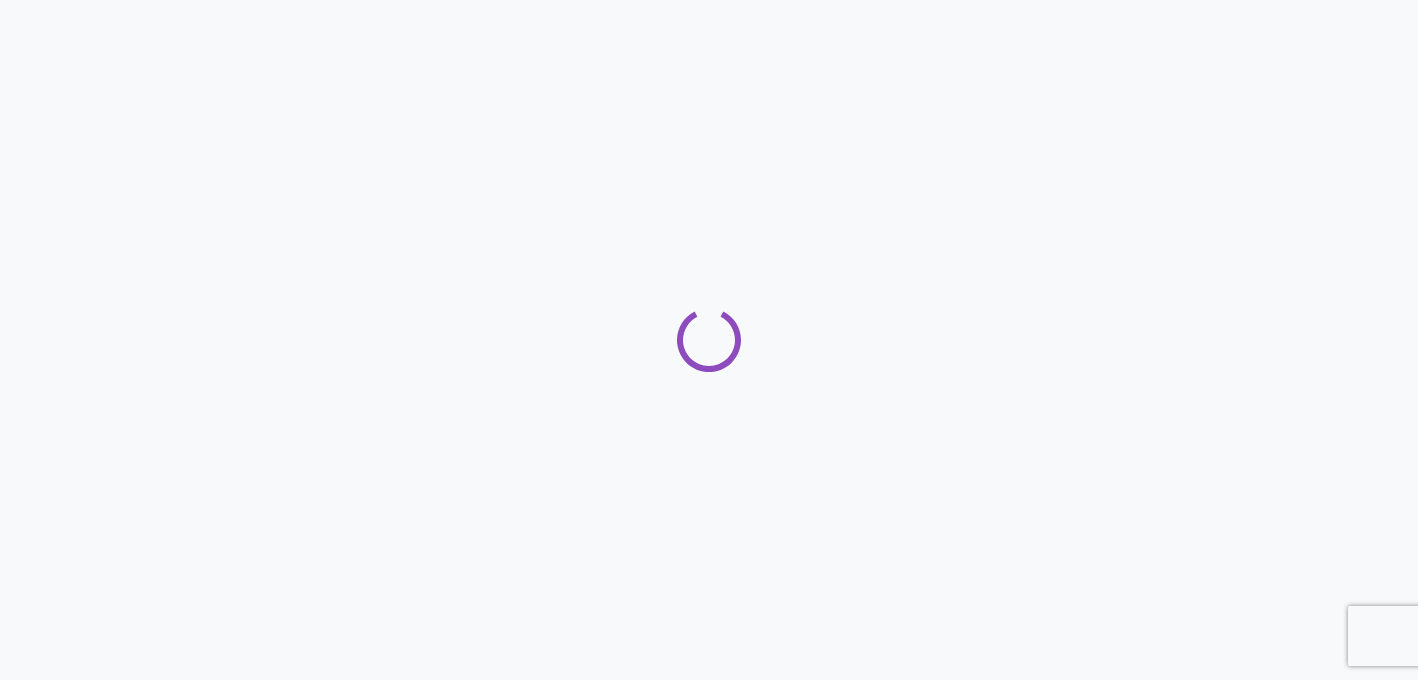 scroll, scrollTop: 0, scrollLeft: 0, axis: both 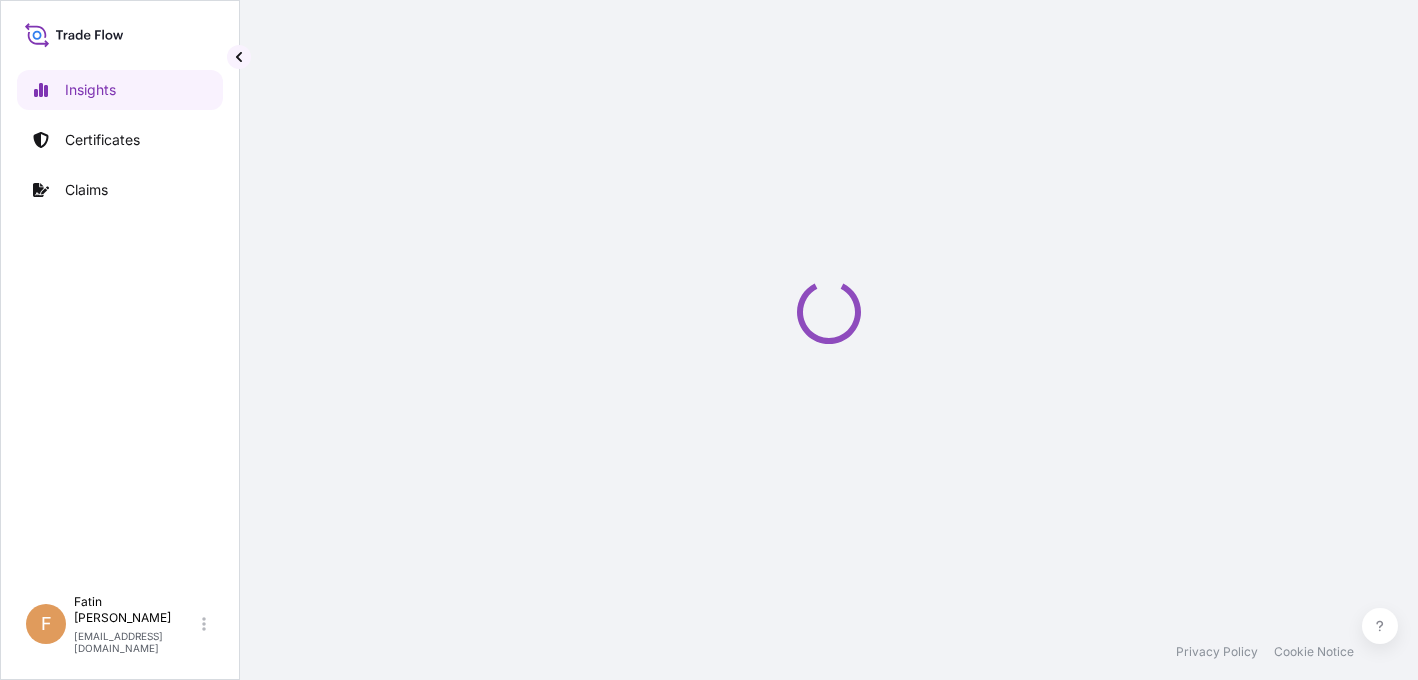 select on "2025" 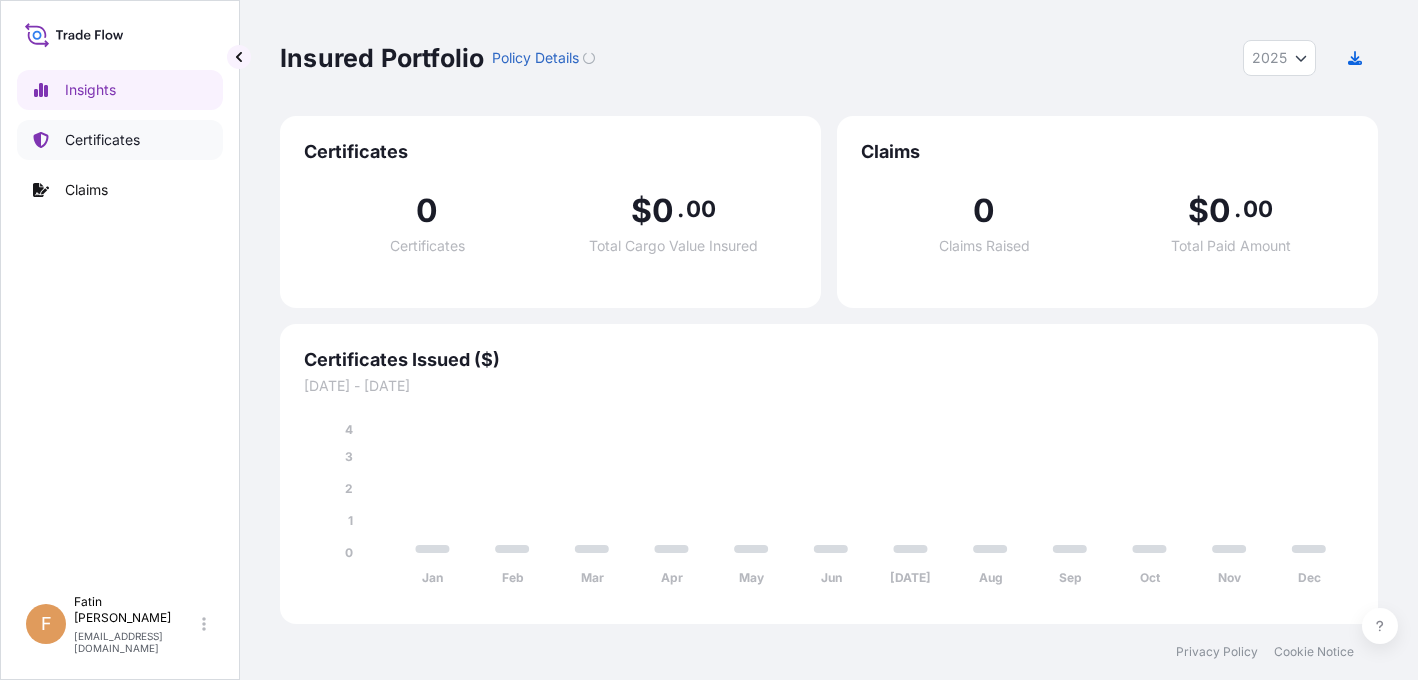 click on "Certificates" at bounding box center (102, 140) 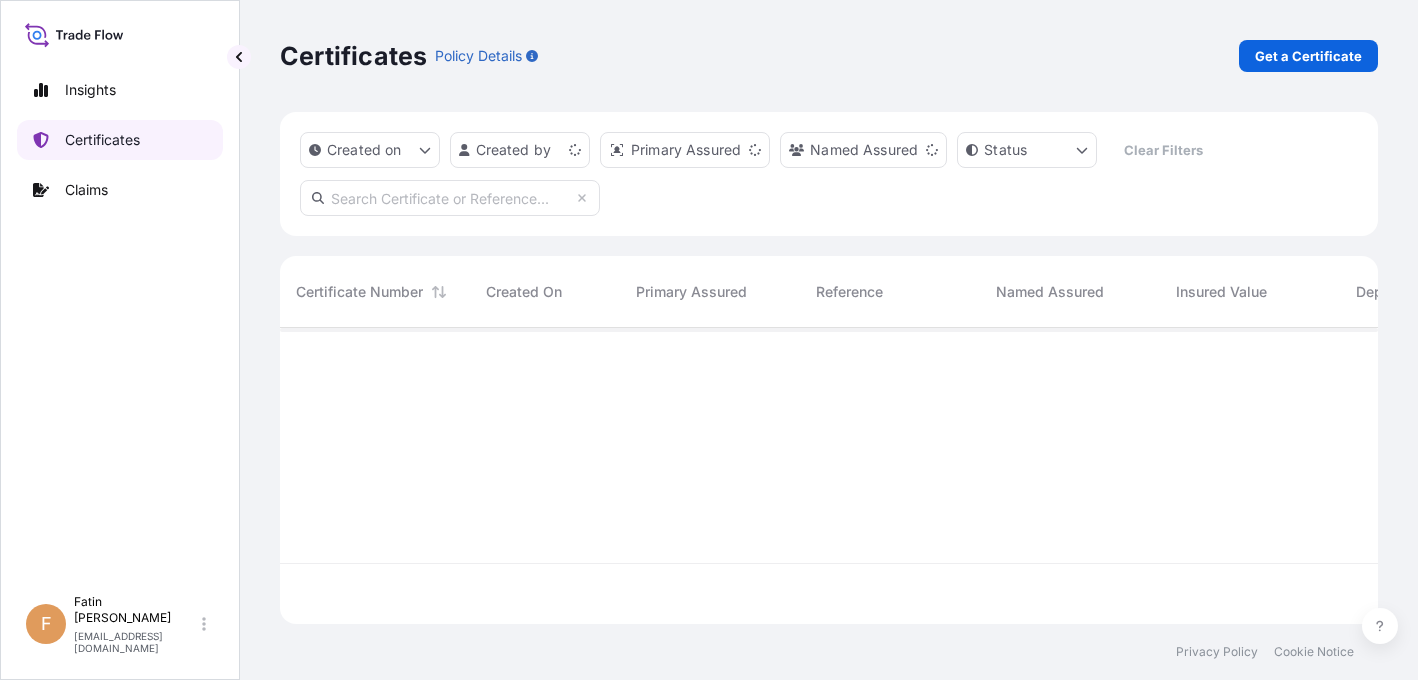 scroll, scrollTop: 16, scrollLeft: 16, axis: both 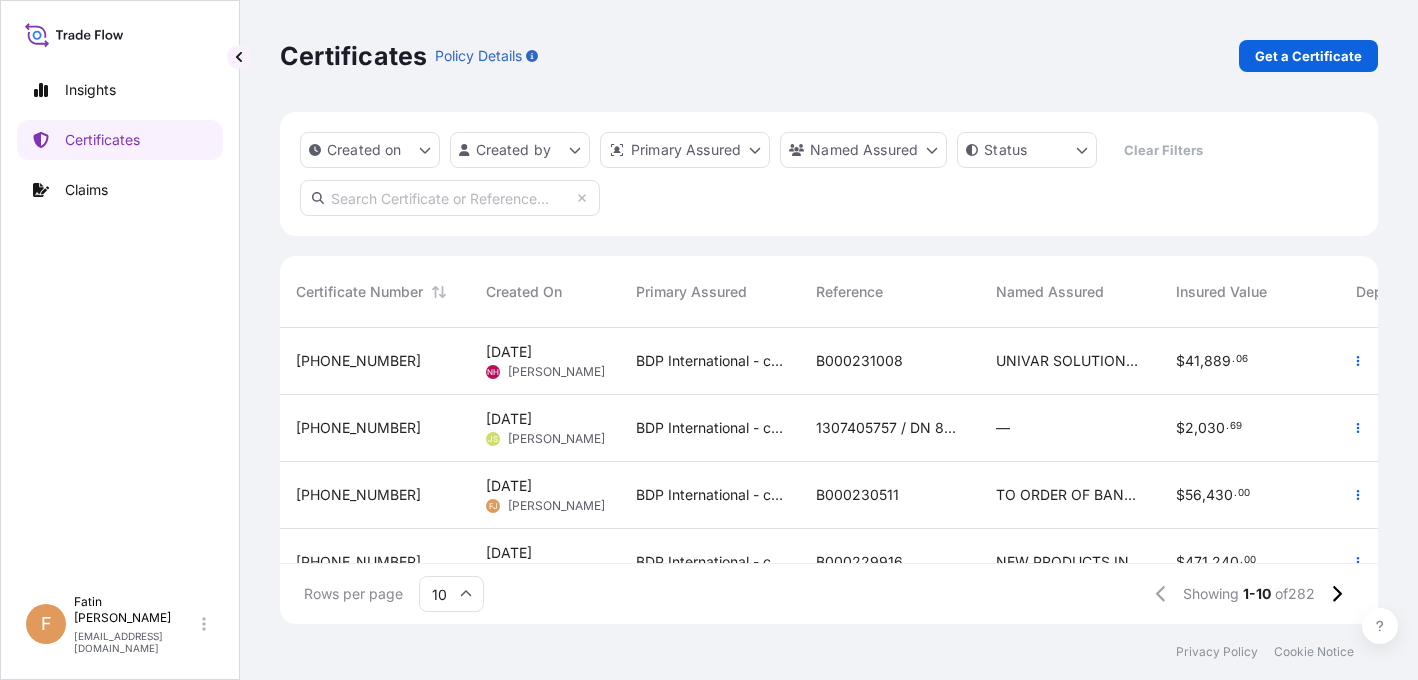 click on "Certificates Policy Details Get a Certificate" at bounding box center [829, 56] 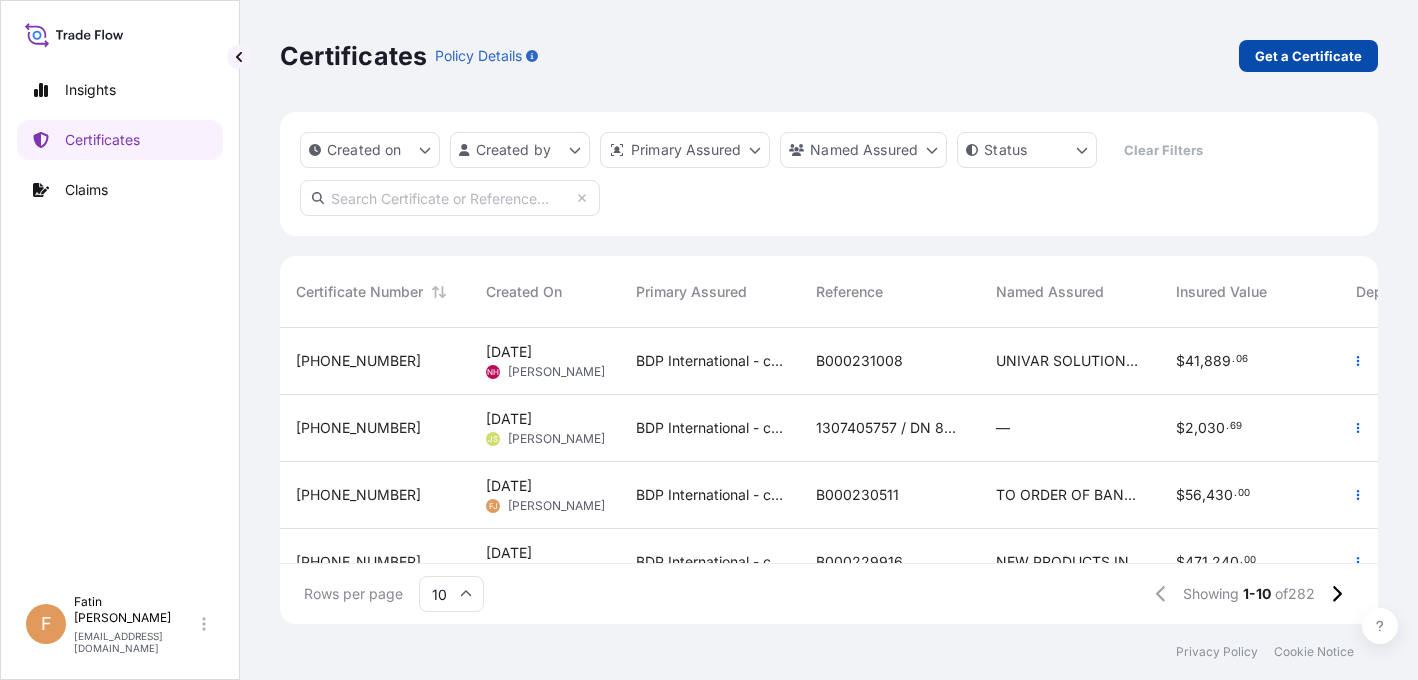 click on "Get a Certificate" at bounding box center (1308, 56) 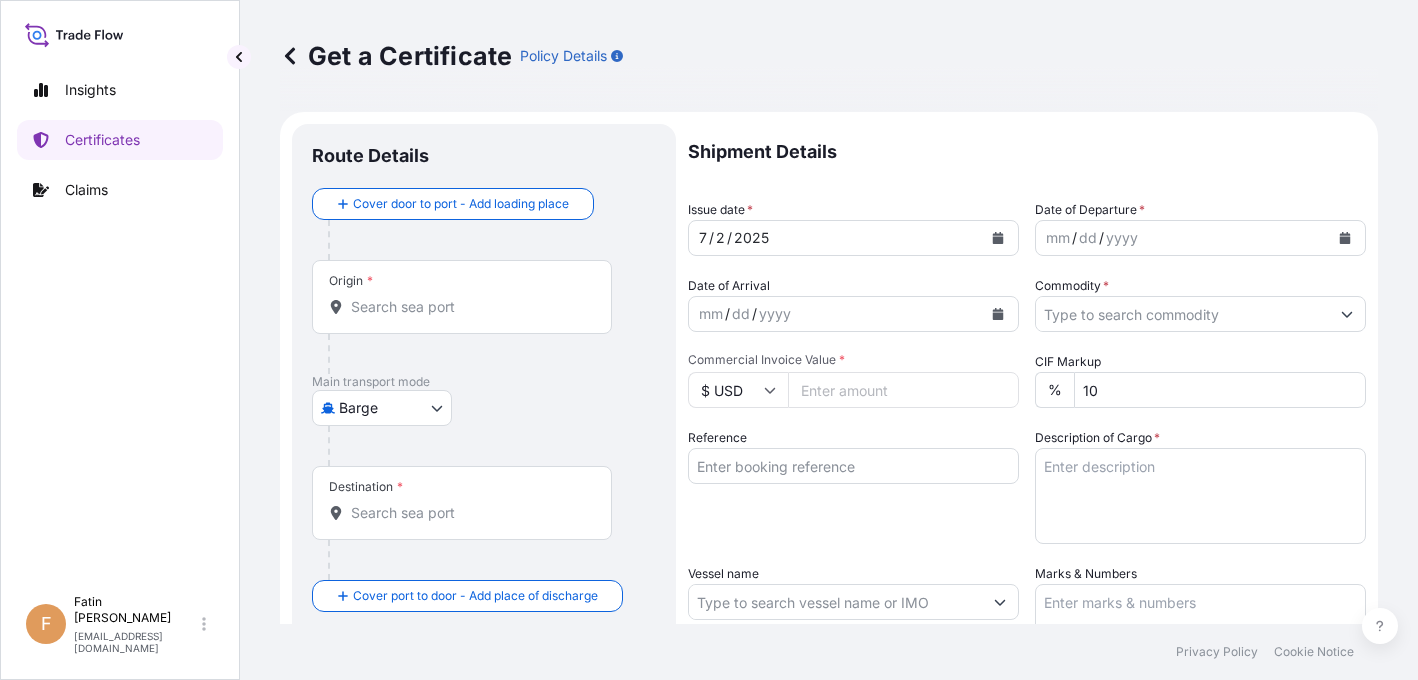 drag, startPoint x: 75, startPoint y: 374, endPoint x: 97, endPoint y: 374, distance: 22 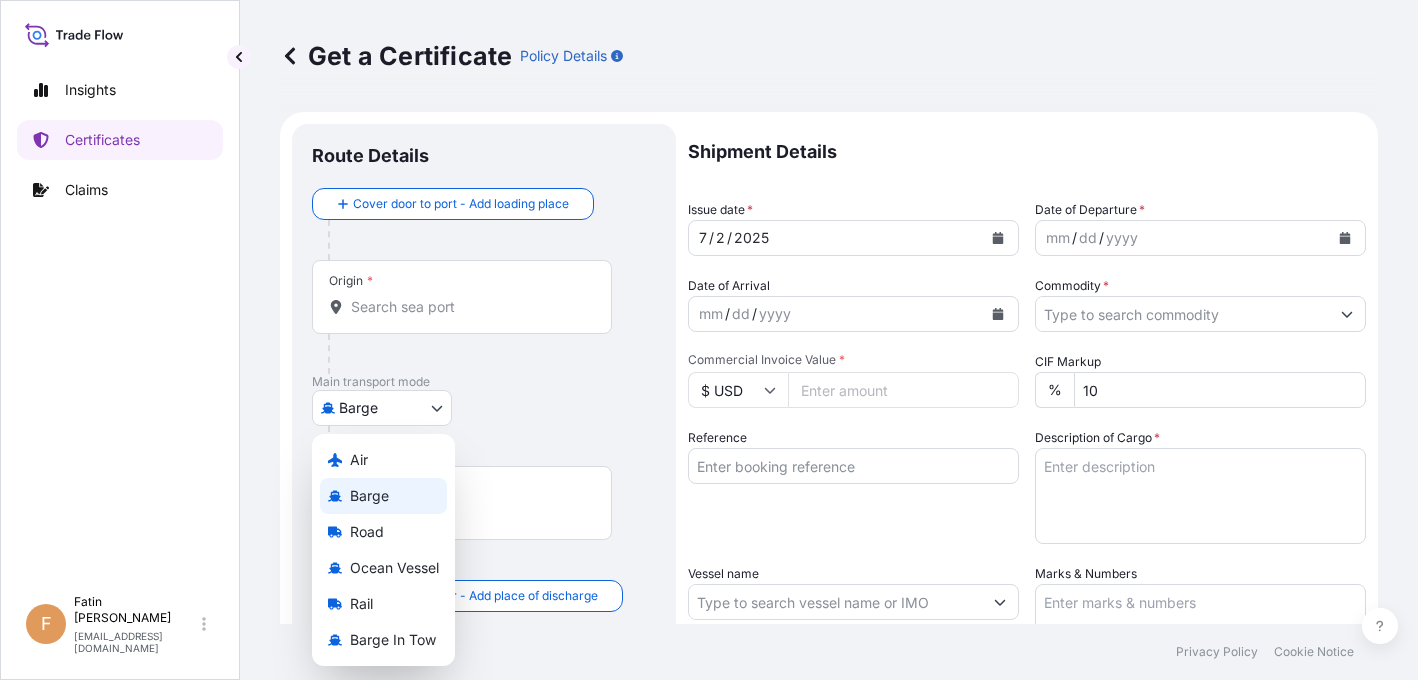 click on "Insights Certificates Claims F Fatin   Japridin fatin.japridin@psabdp.com Get a Certificate Policy Details Route Details   Cover door to port - Add loading place Place of loading Road / Inland Road / Inland Origin * Main transport mode Barge Air Barge Road Ocean Vessel Rail Barge in Tow Destination * Cover port to door - Add place of discharge Road / Inland Road / Inland Place of Discharge Shipment Details Issue date * 7 / 2 / 2025 Date of Departure * mm / dd / yyyy Date of Arrival mm / dd / yyyy Commodity * Packing Category Commercial Invoice Value    * $ USD CIF Markup % 10 Reference Description of Cargo * Vessel name Marks & Numbers Duty Cost   $ USD Letter of Credit This shipment has a letter of credit Letter of credit * Letter of credit may not exceed 12000 characters Assured Details Primary Assured * Select a primary assured BDP International - c/o The Lubrizol Corporation Named Assured Named Assured Address Create Certificate Privacy Policy Cookie Notice
0 Selected Date: July 2, 2025 Air" at bounding box center (709, 340) 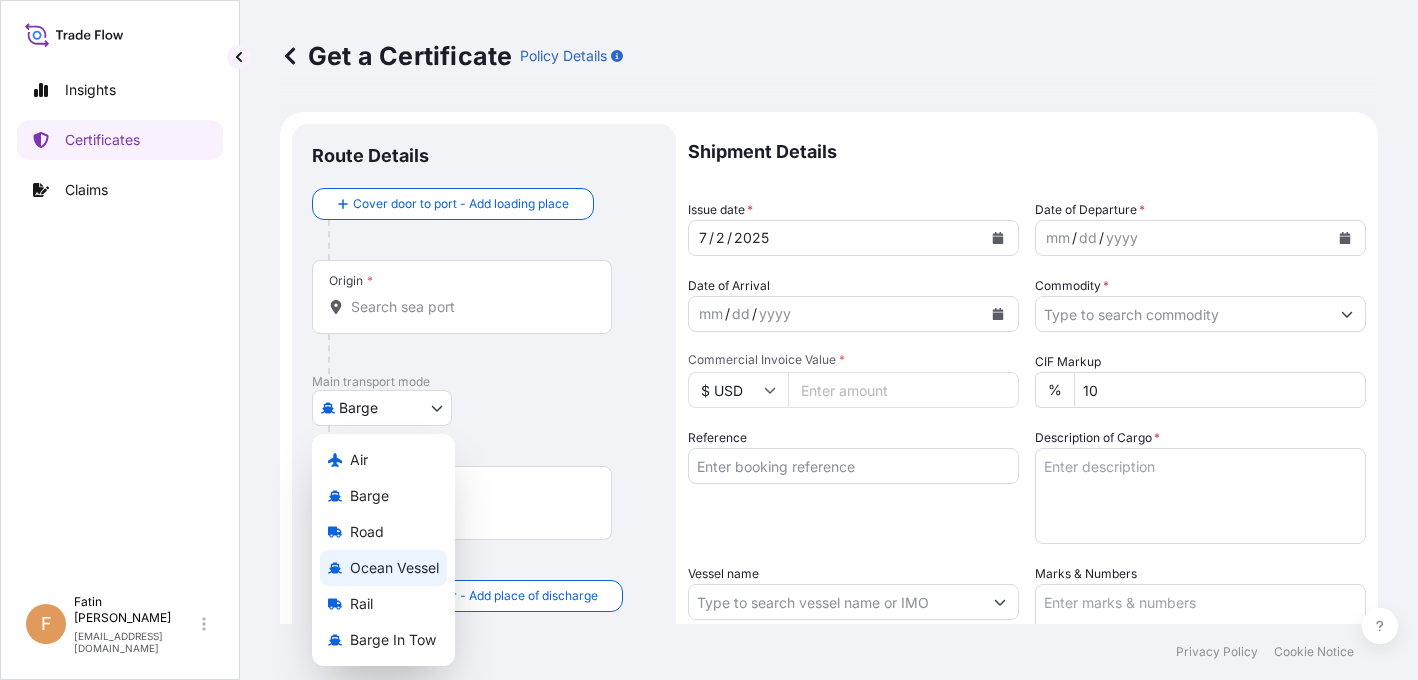 click on "Ocean Vessel" at bounding box center (394, 568) 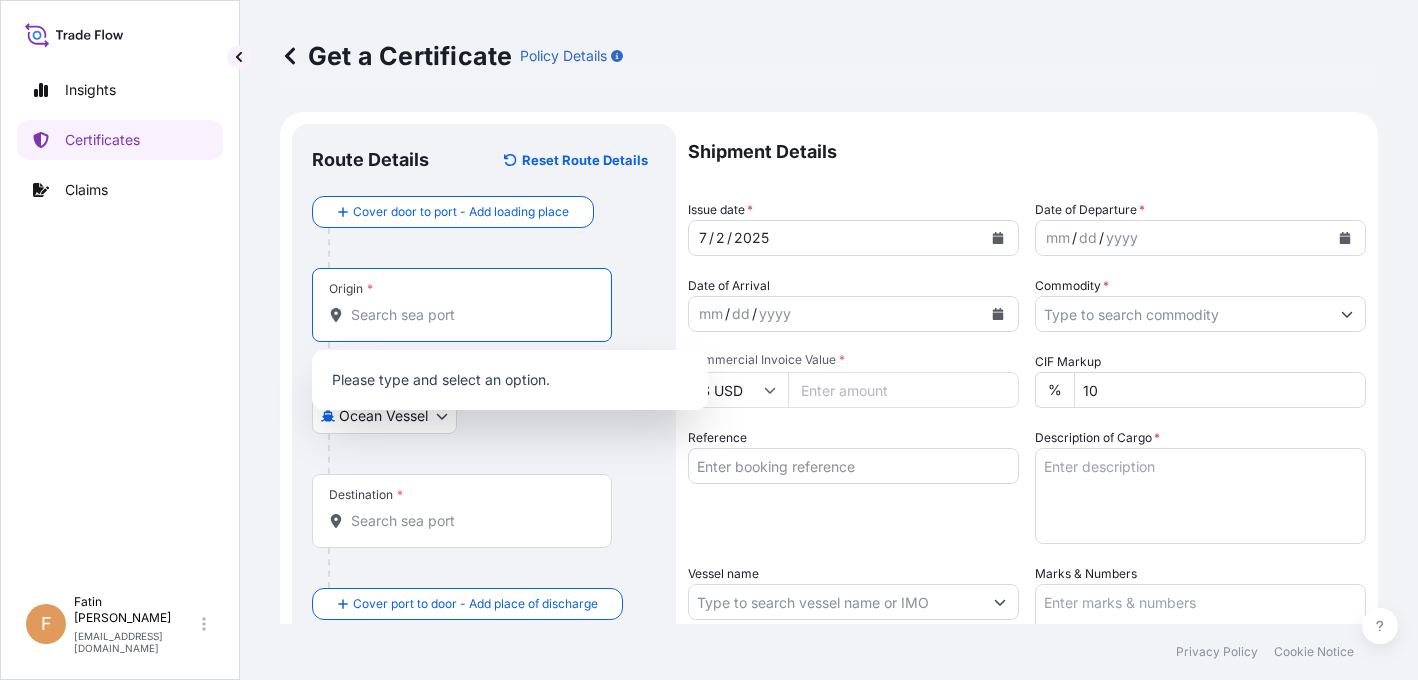 click on "Origin *" at bounding box center [469, 315] 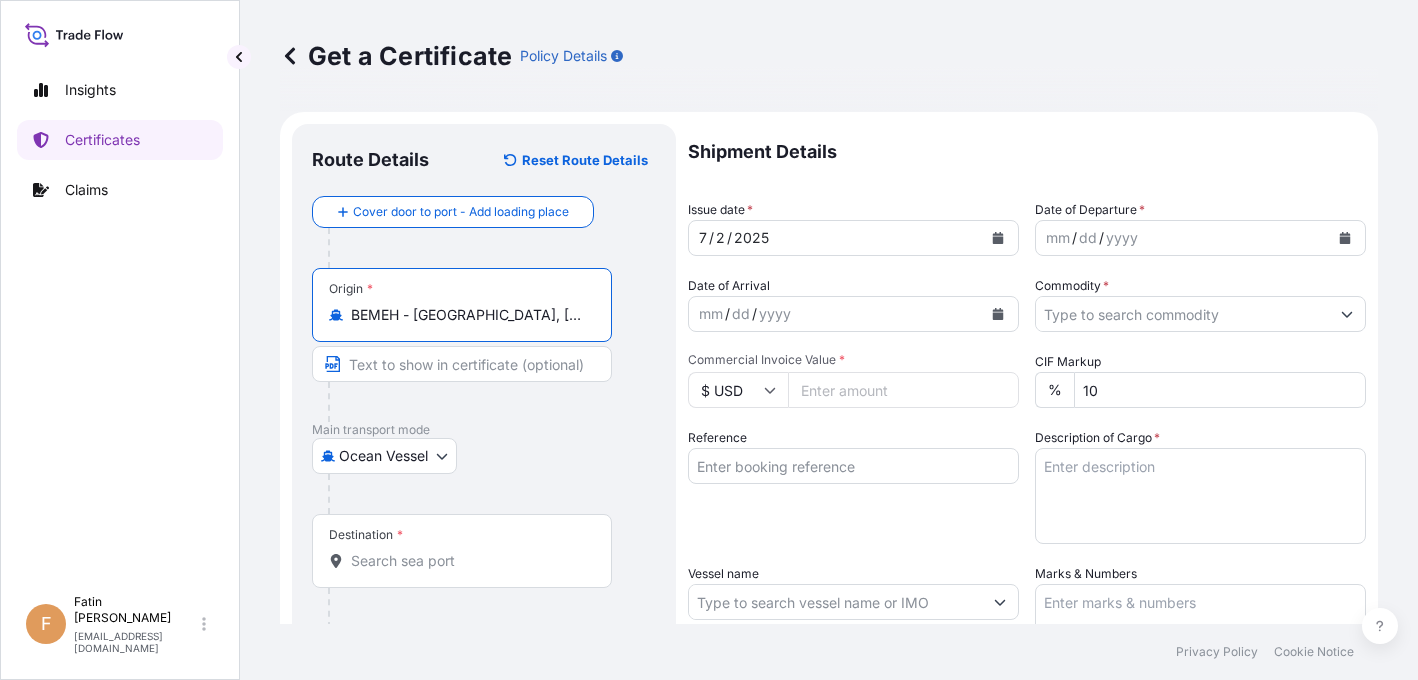 type on "BEMEH - Meerhout, Belgium" 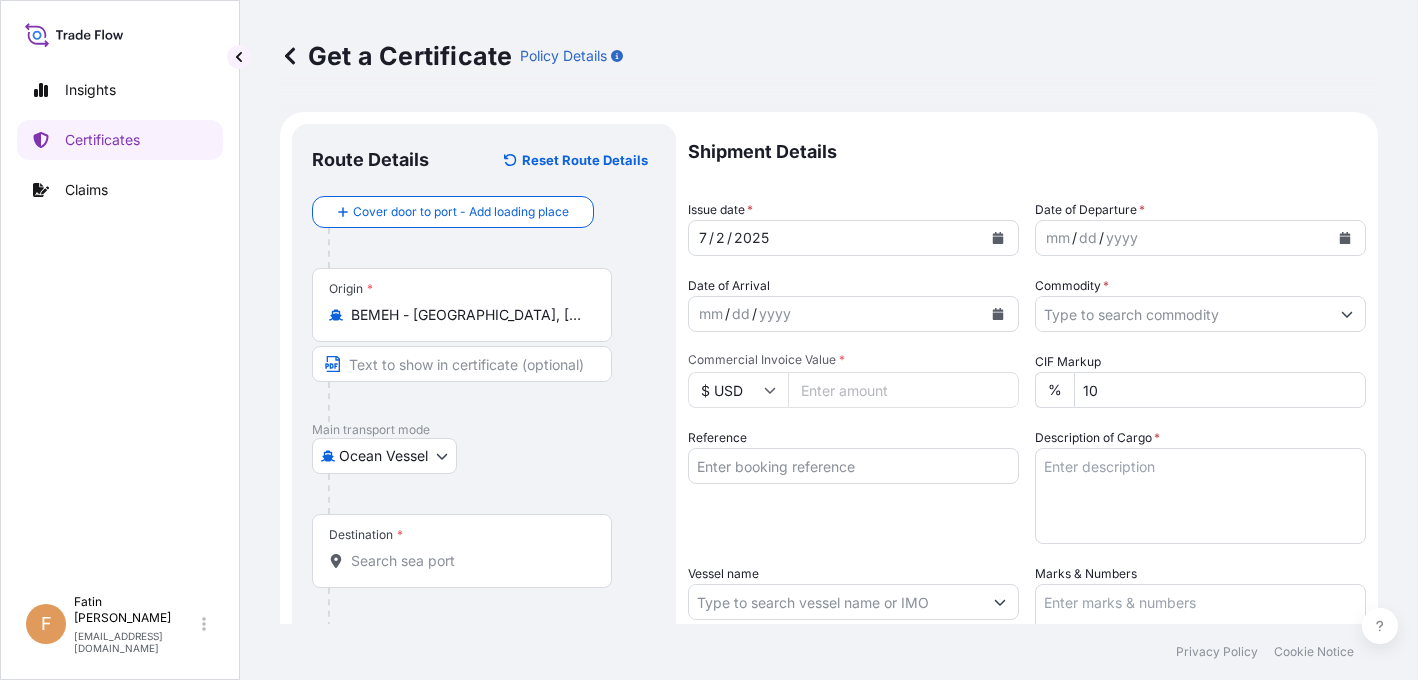 click on "Destination *" at bounding box center (469, 561) 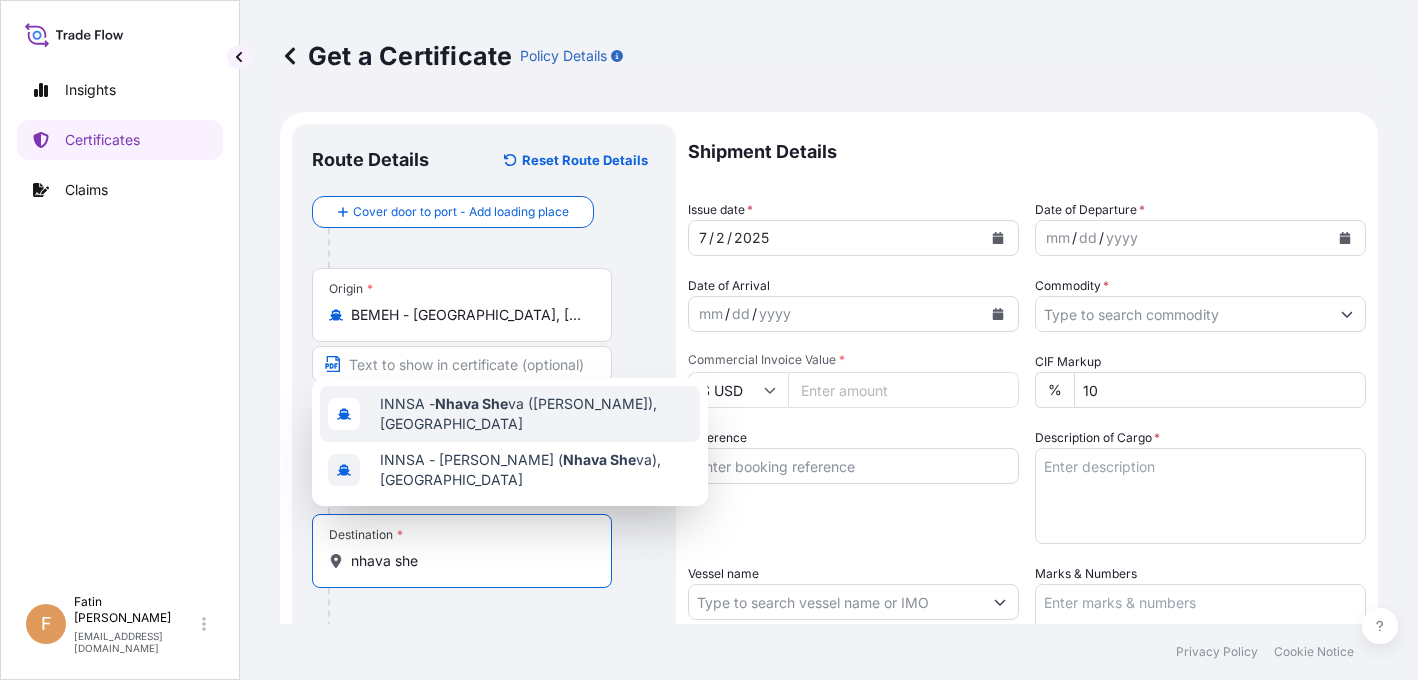 click on "INNSA -  Nhava She va (Jawaharlal Nehru), India" at bounding box center [536, 414] 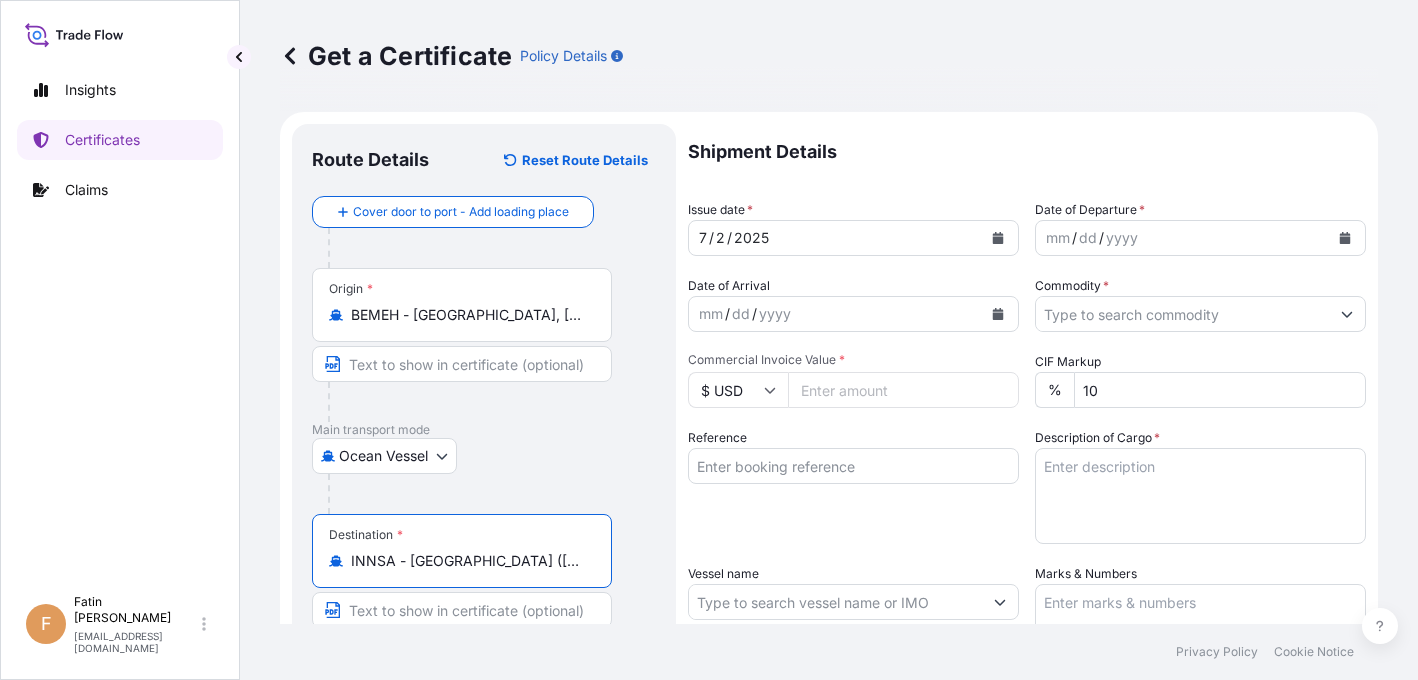 type on "INNSA - Nhava Sheva (Jawaharlal Nehru), India" 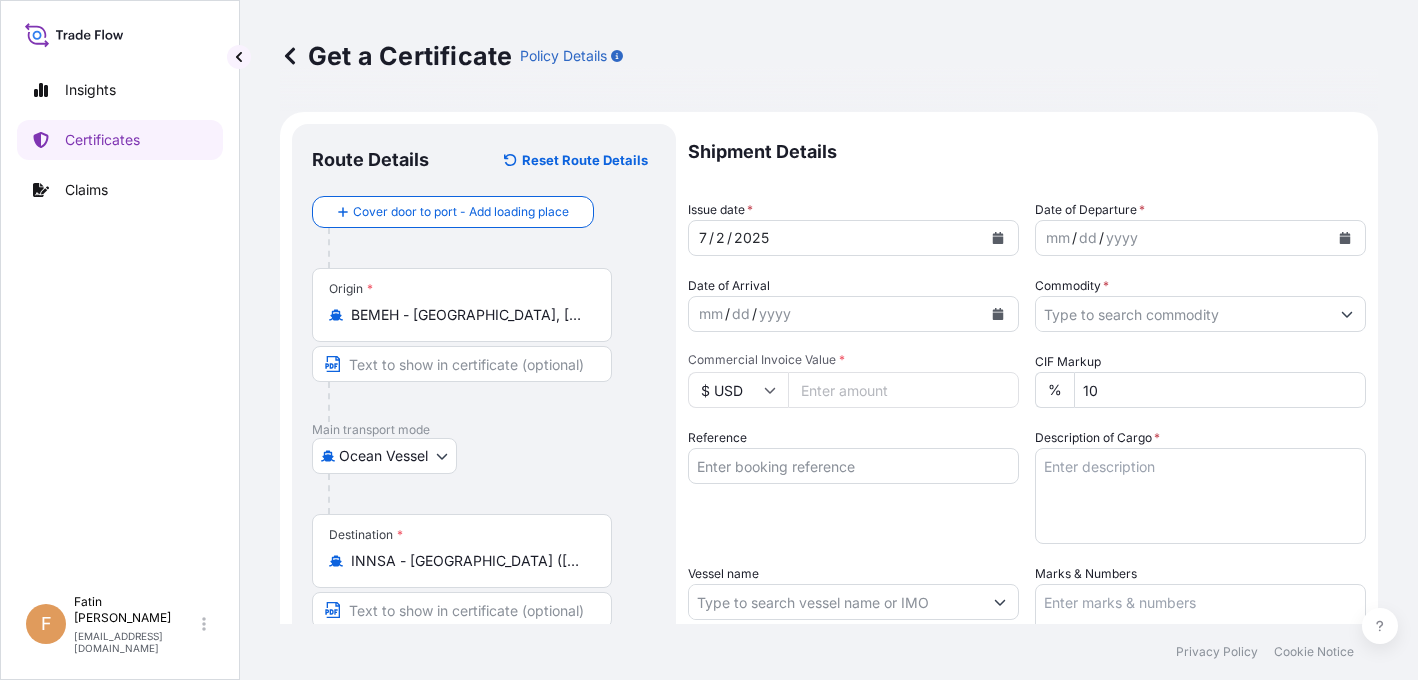 drag, startPoint x: 44, startPoint y: 439, endPoint x: 281, endPoint y: 349, distance: 253.5133 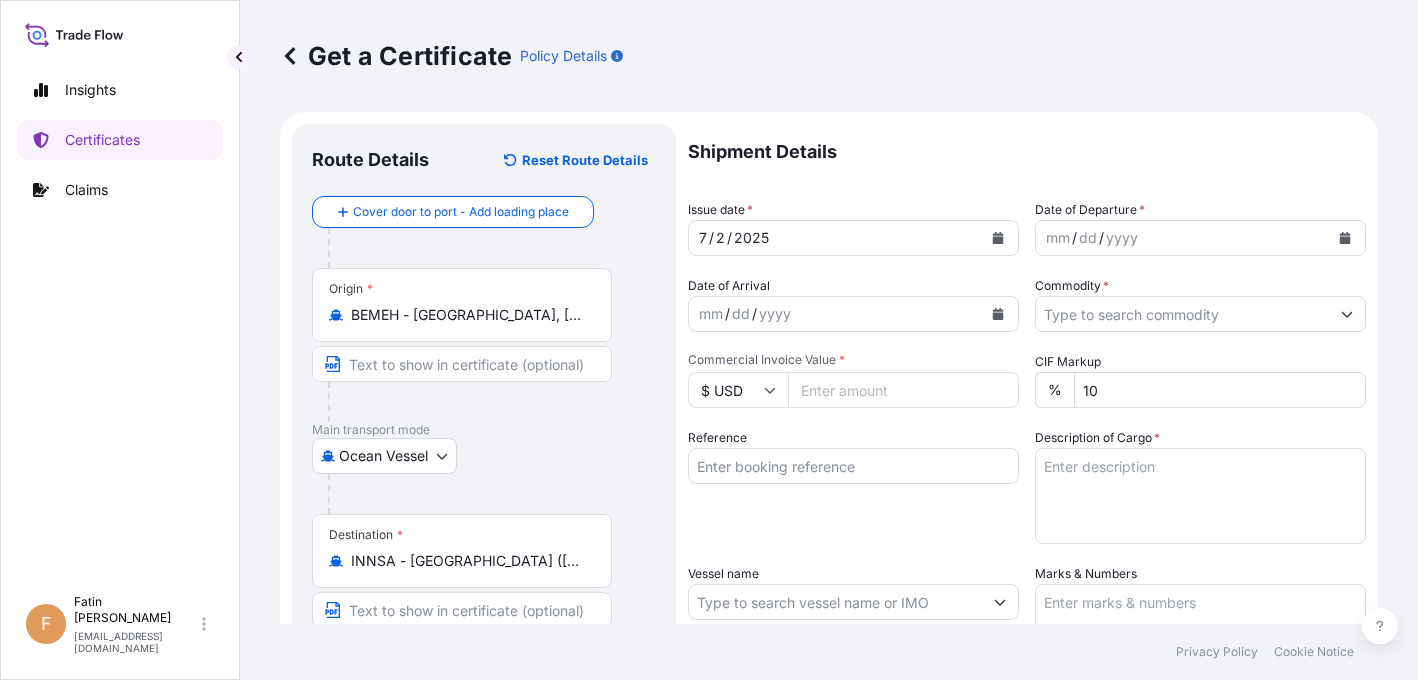 click on "Insights Certificates Claims" at bounding box center (120, 318) 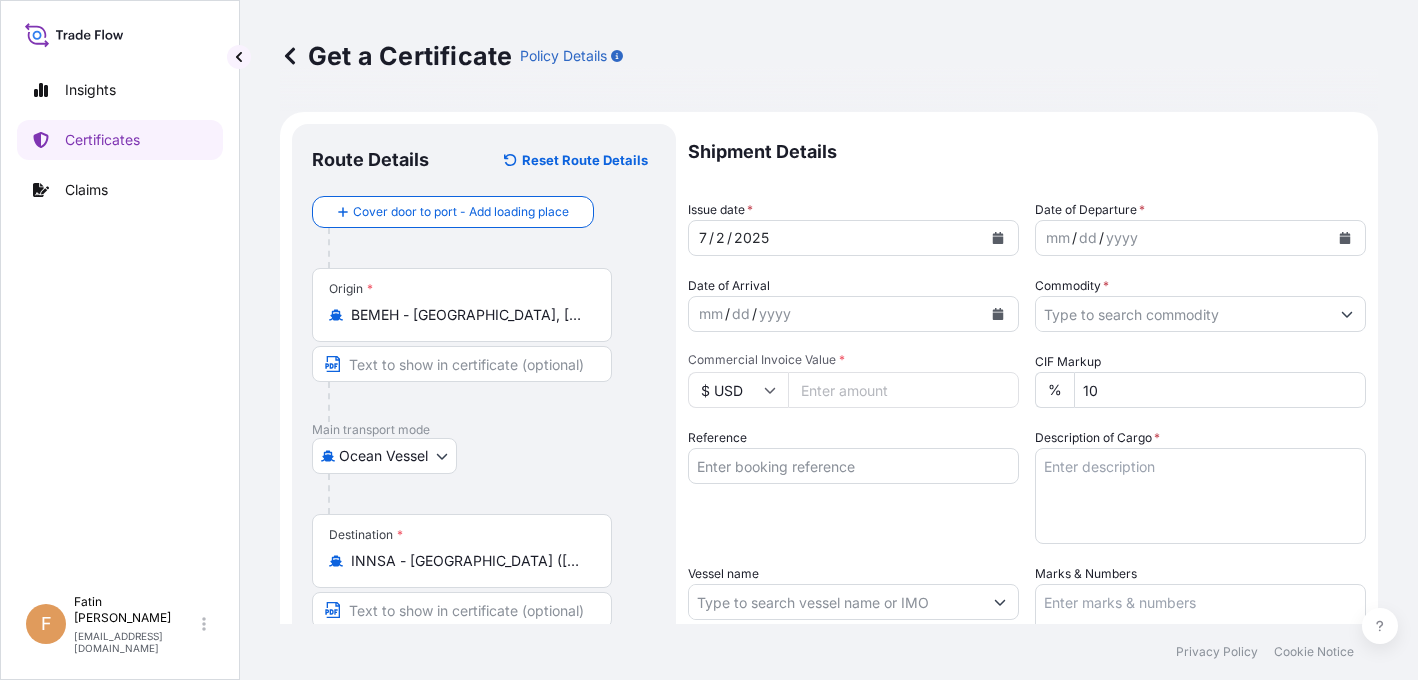 click 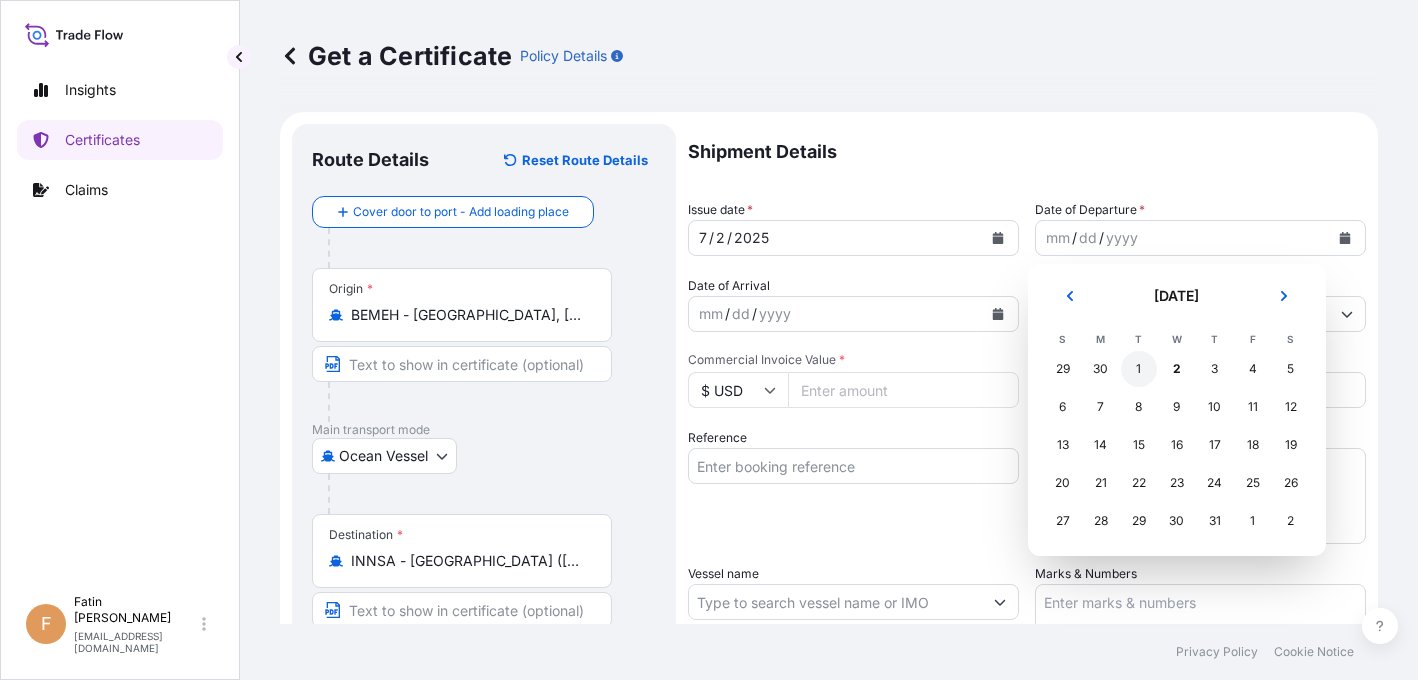 click on "1" at bounding box center (1139, 369) 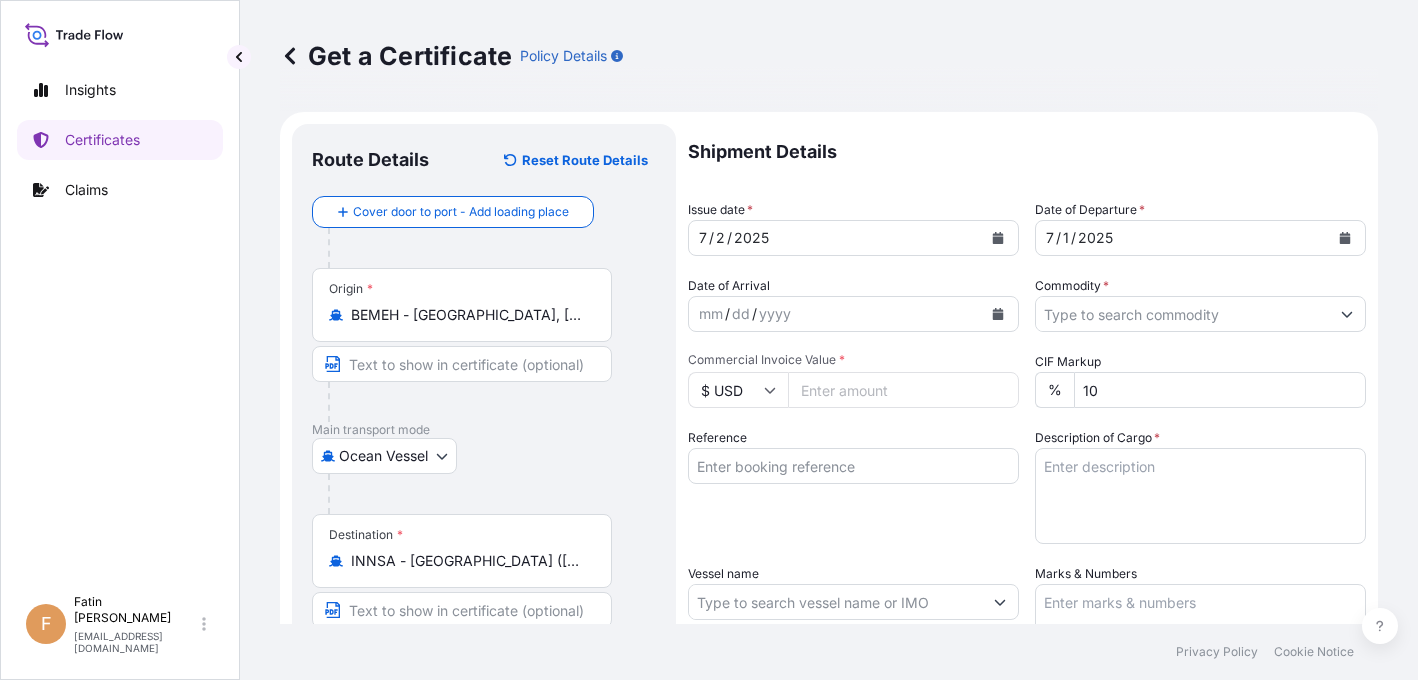 click on "Insights Certificates Claims" at bounding box center (120, 318) 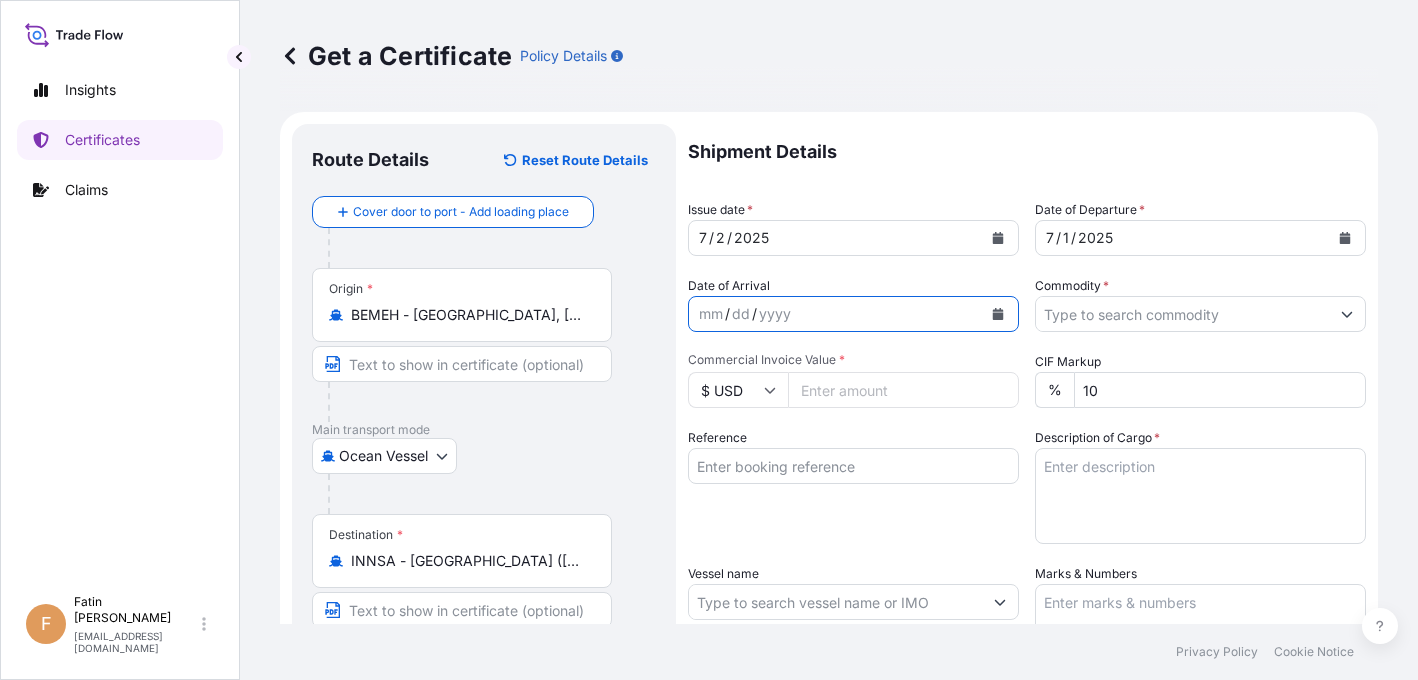 click 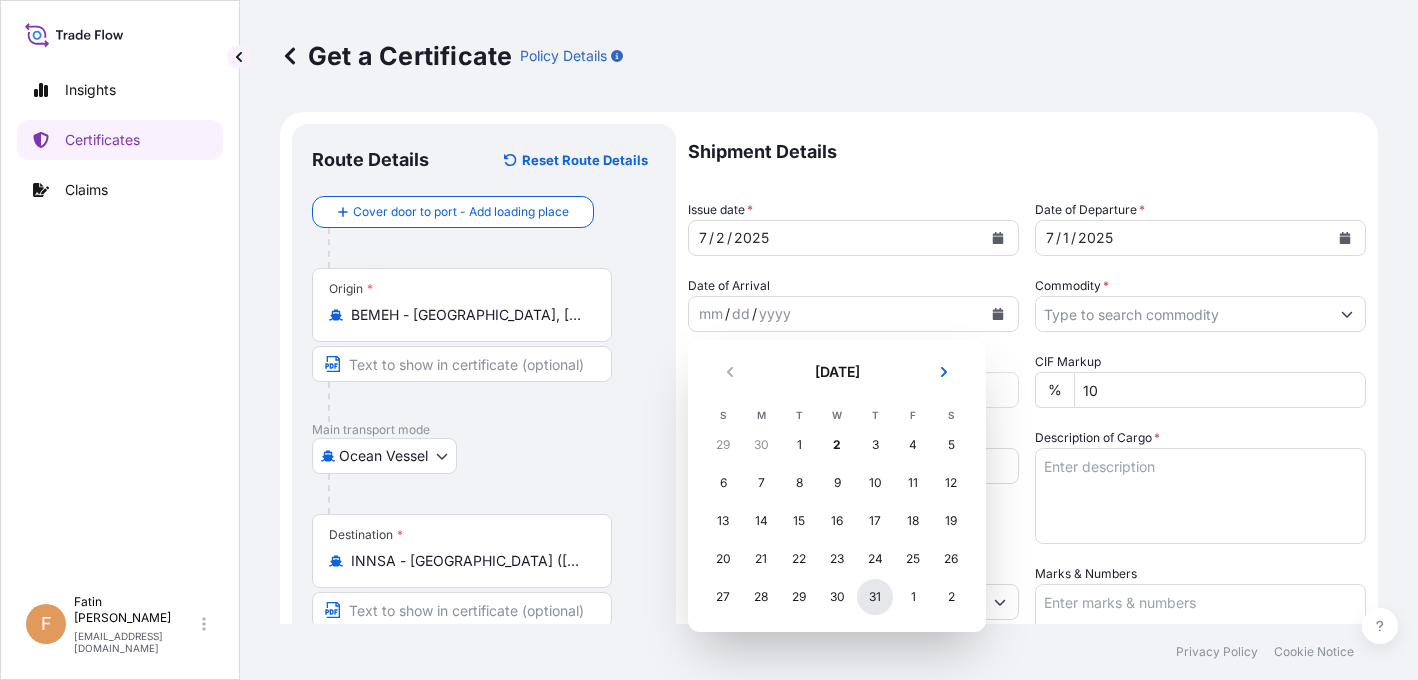 click on "31" at bounding box center (875, 597) 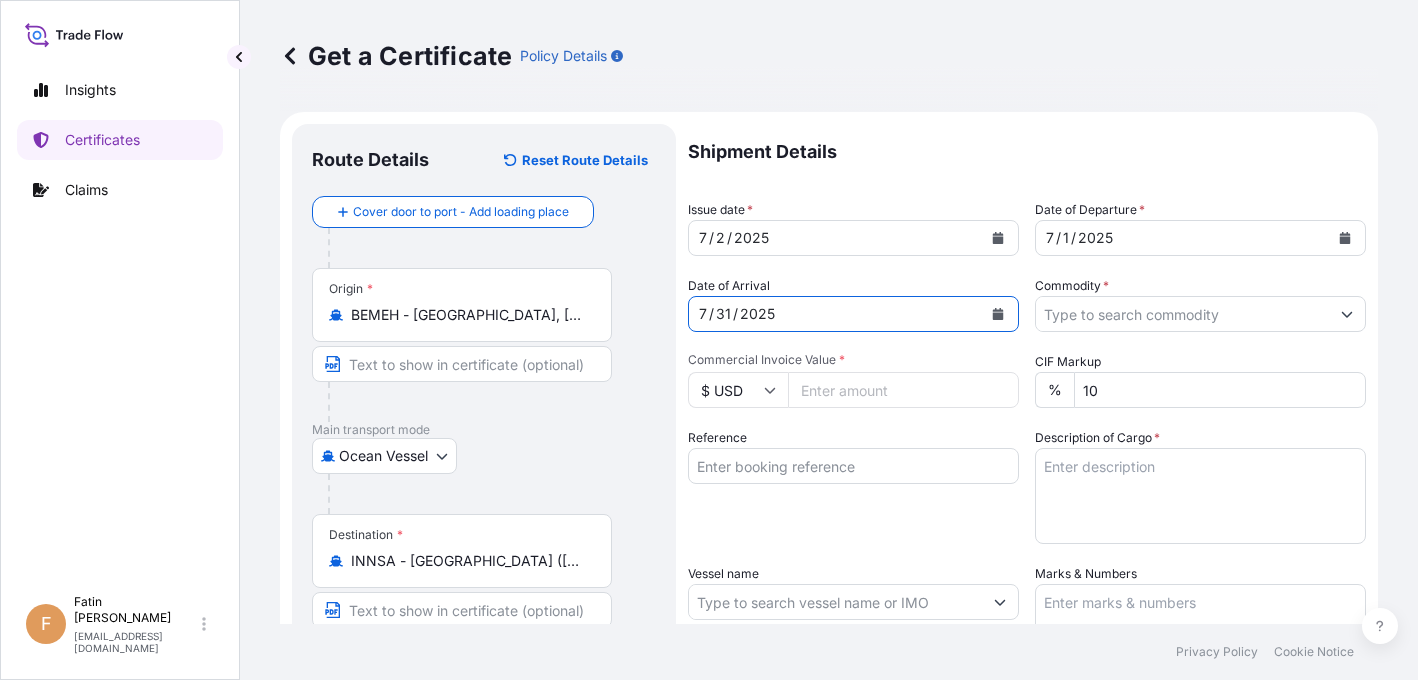 click on "Commodity *" at bounding box center [1182, 314] 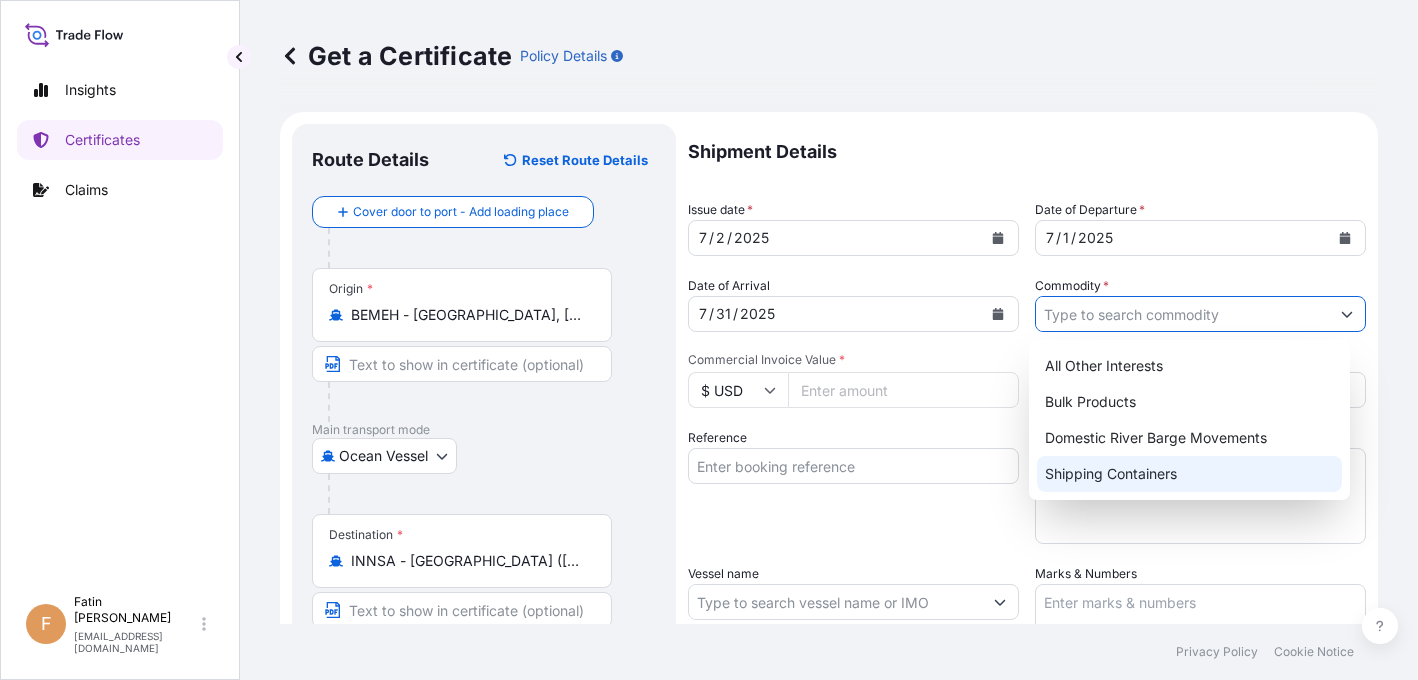 click on "Shipping Containers" at bounding box center (1190, 474) 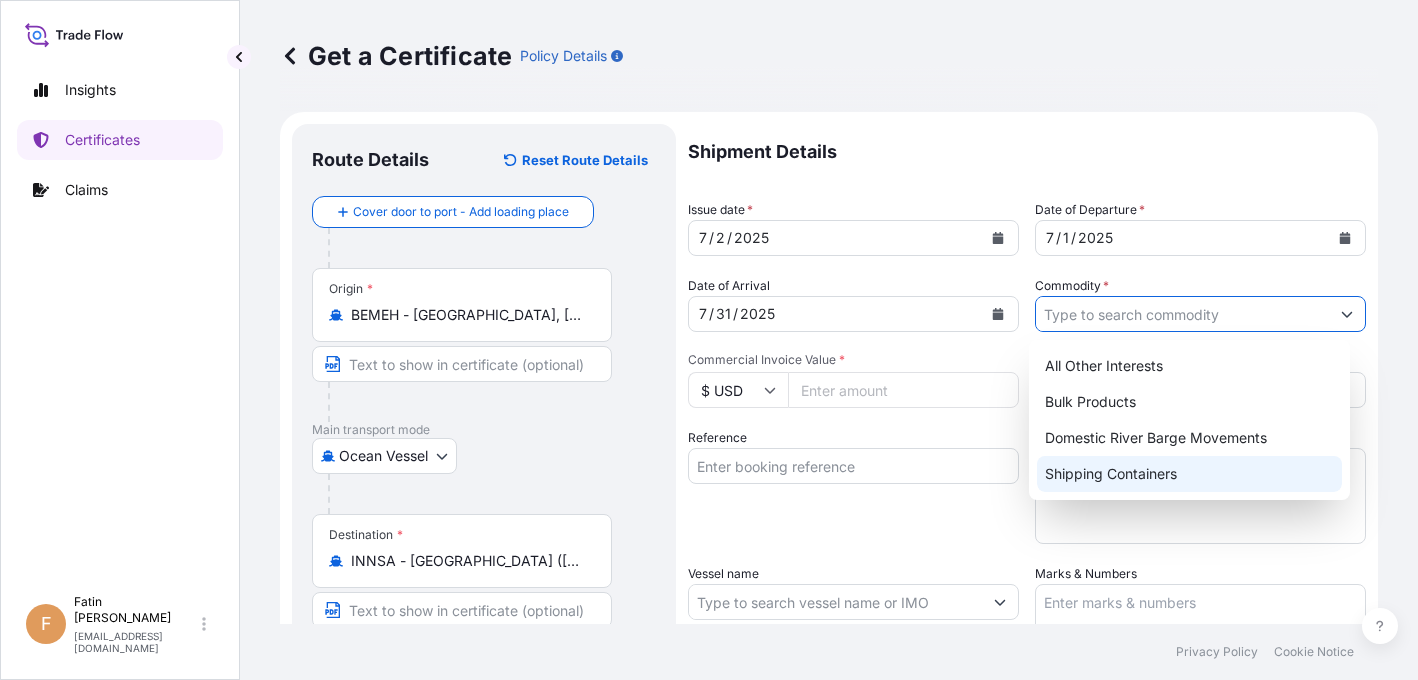 type on "Shipping Containers" 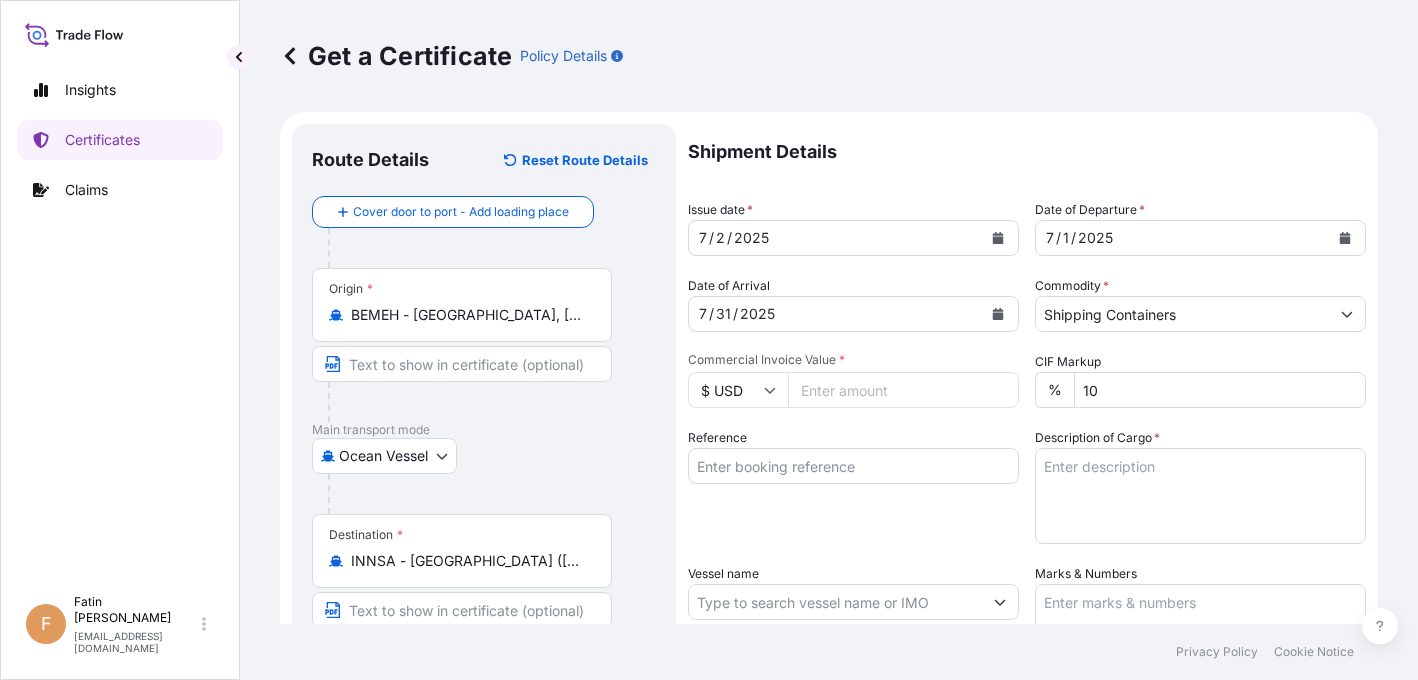click on "$ USD" at bounding box center (738, 390) 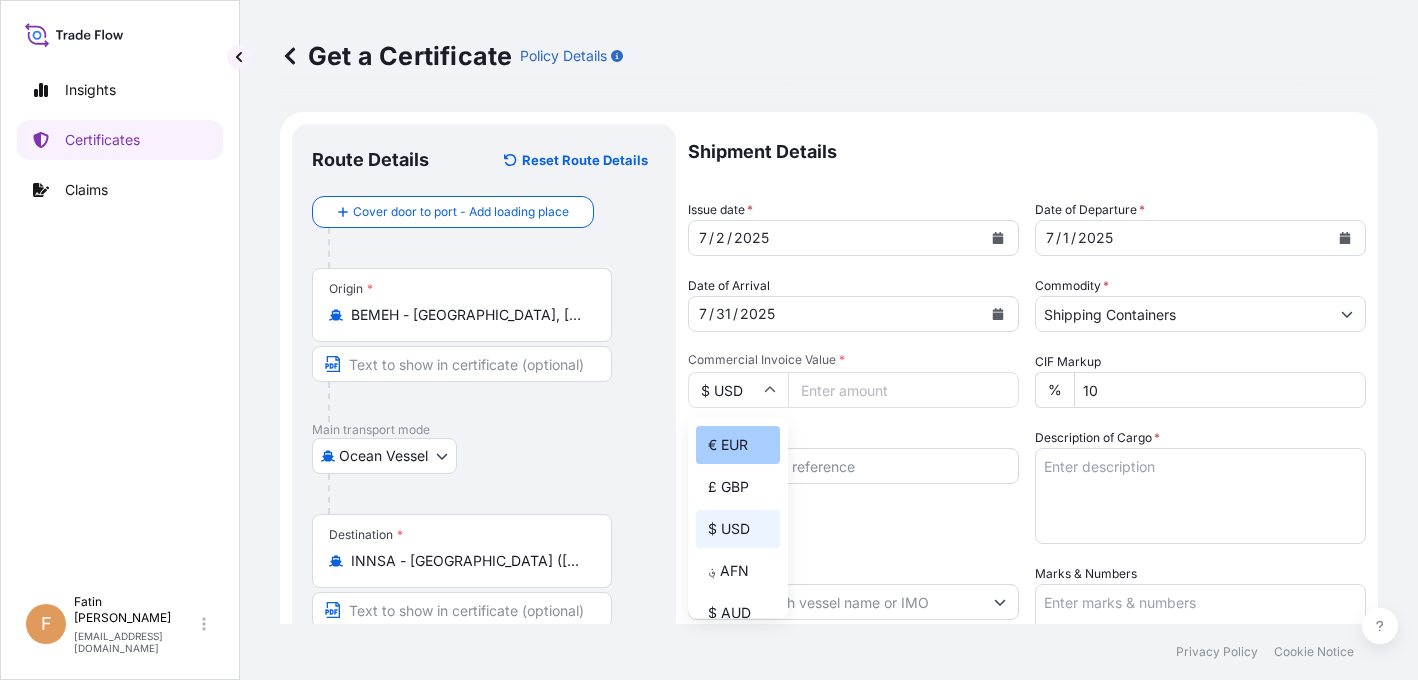 click on "€ EUR" at bounding box center (738, 445) 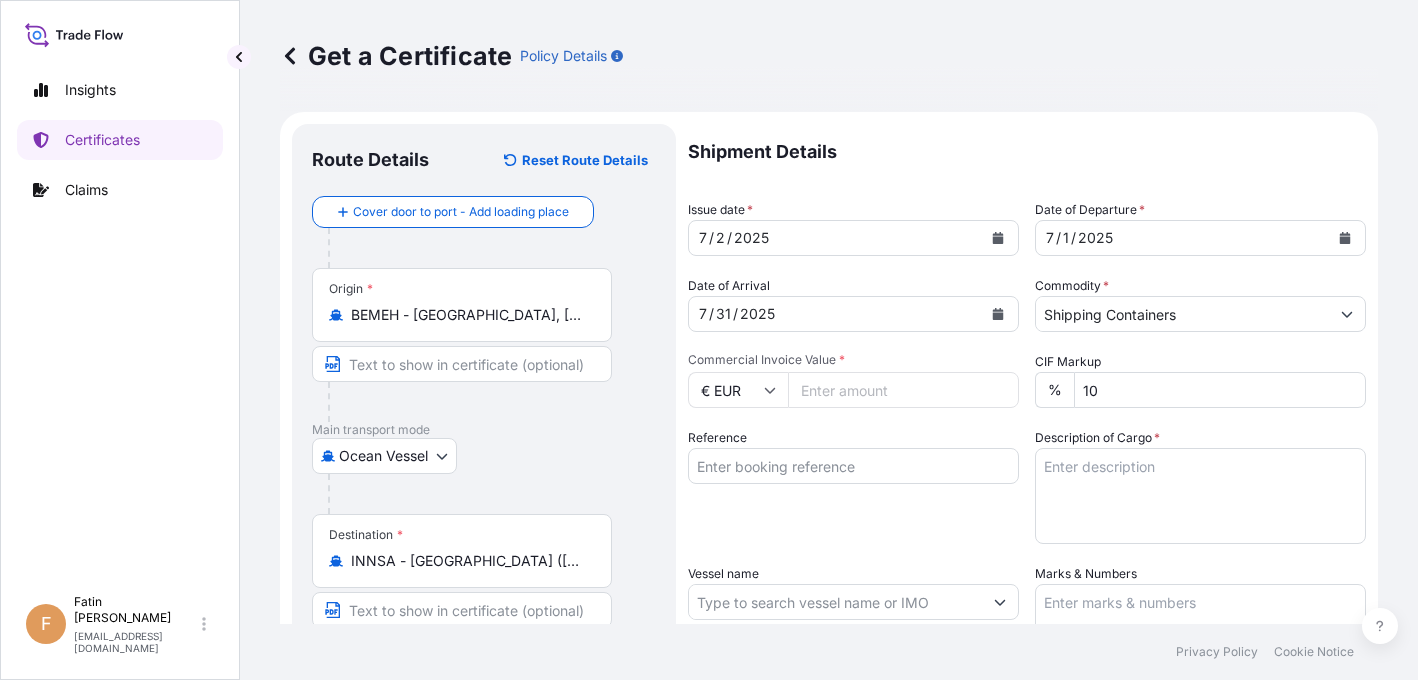 click on "Commercial Invoice Value    *" at bounding box center (903, 390) 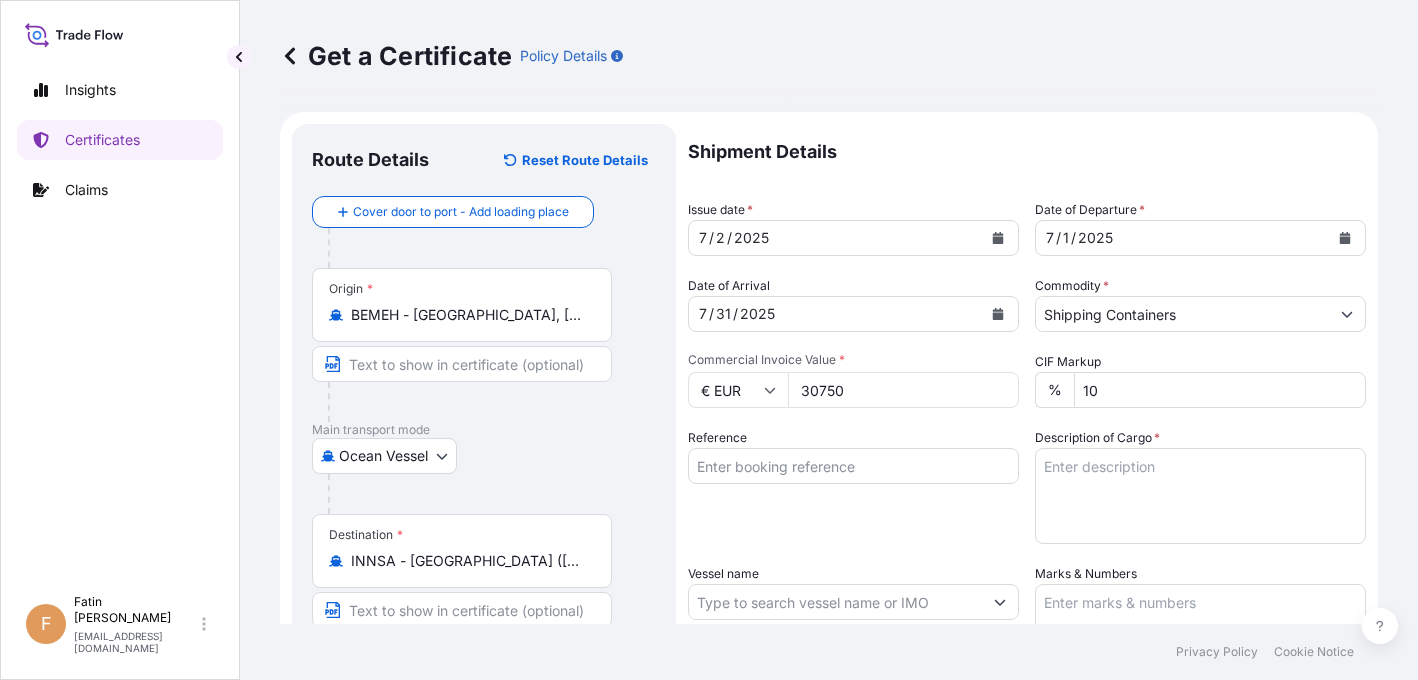 click on "30750" at bounding box center [903, 390] 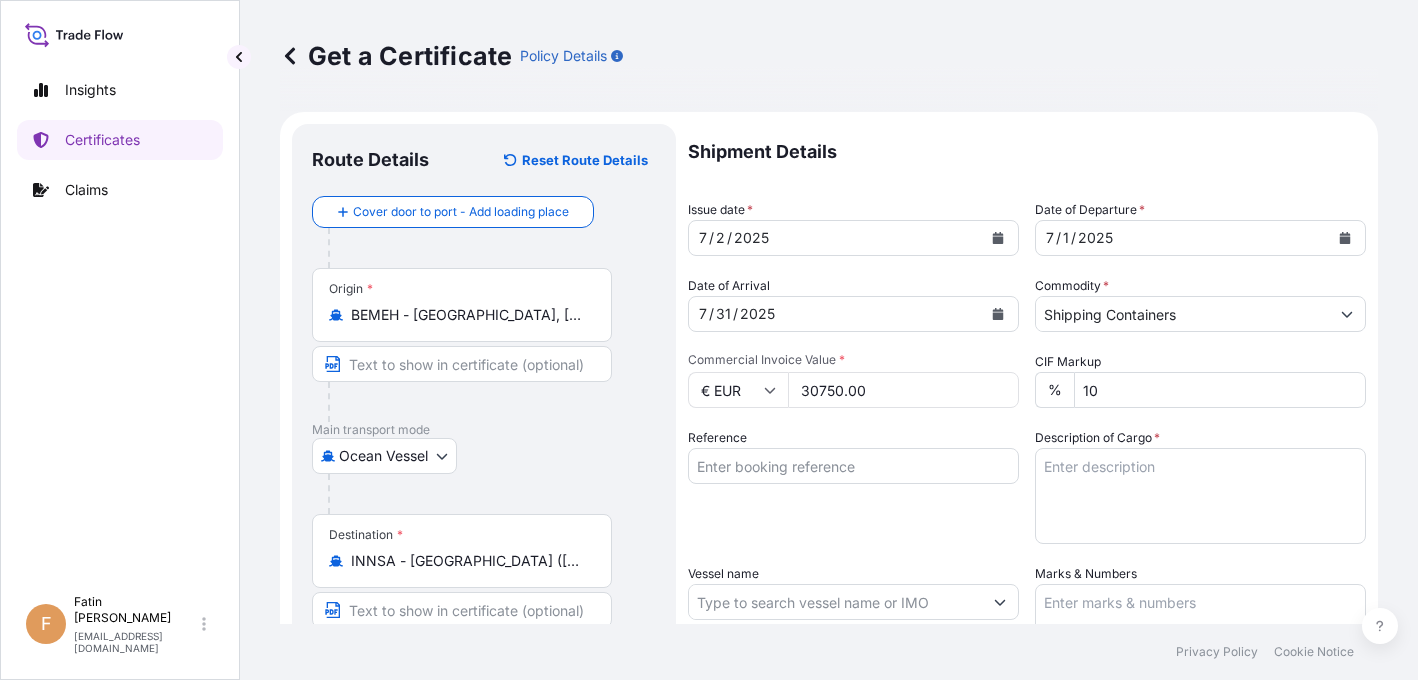 type on "30750.00" 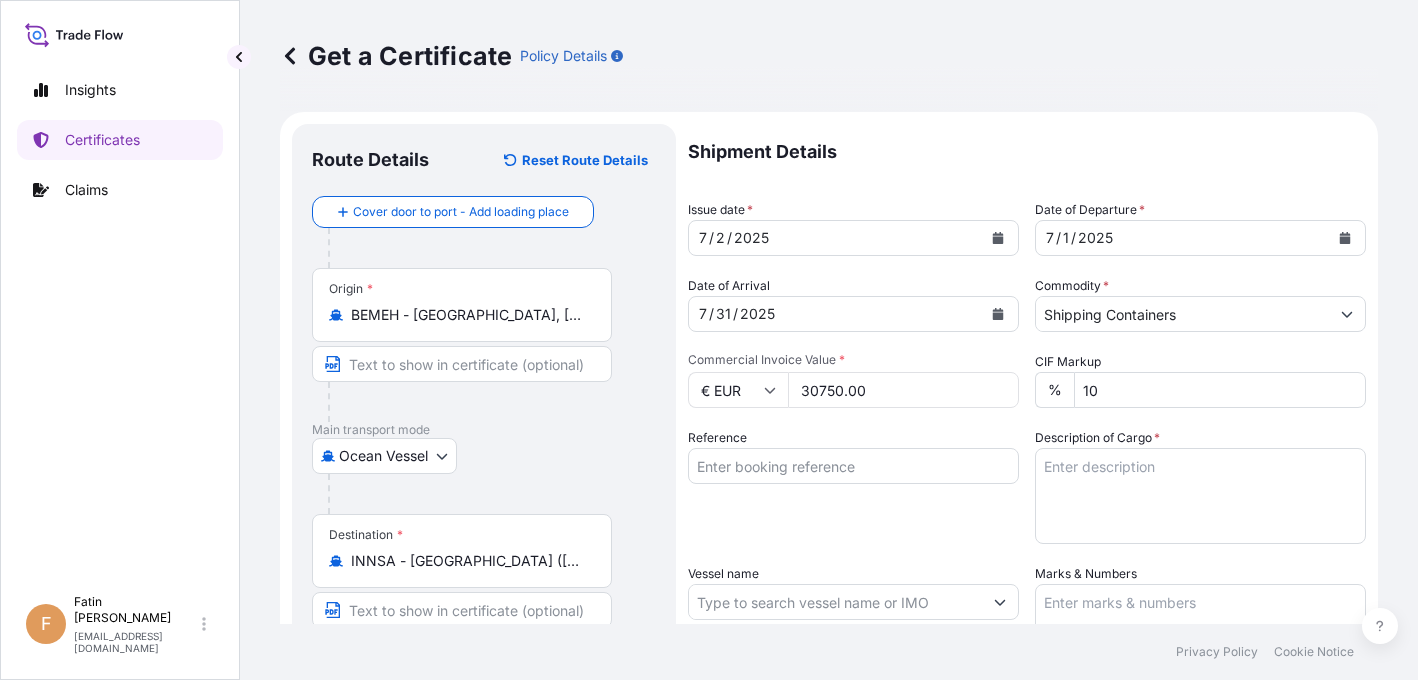 click on "Insights Certificates Claims" at bounding box center [120, 318] 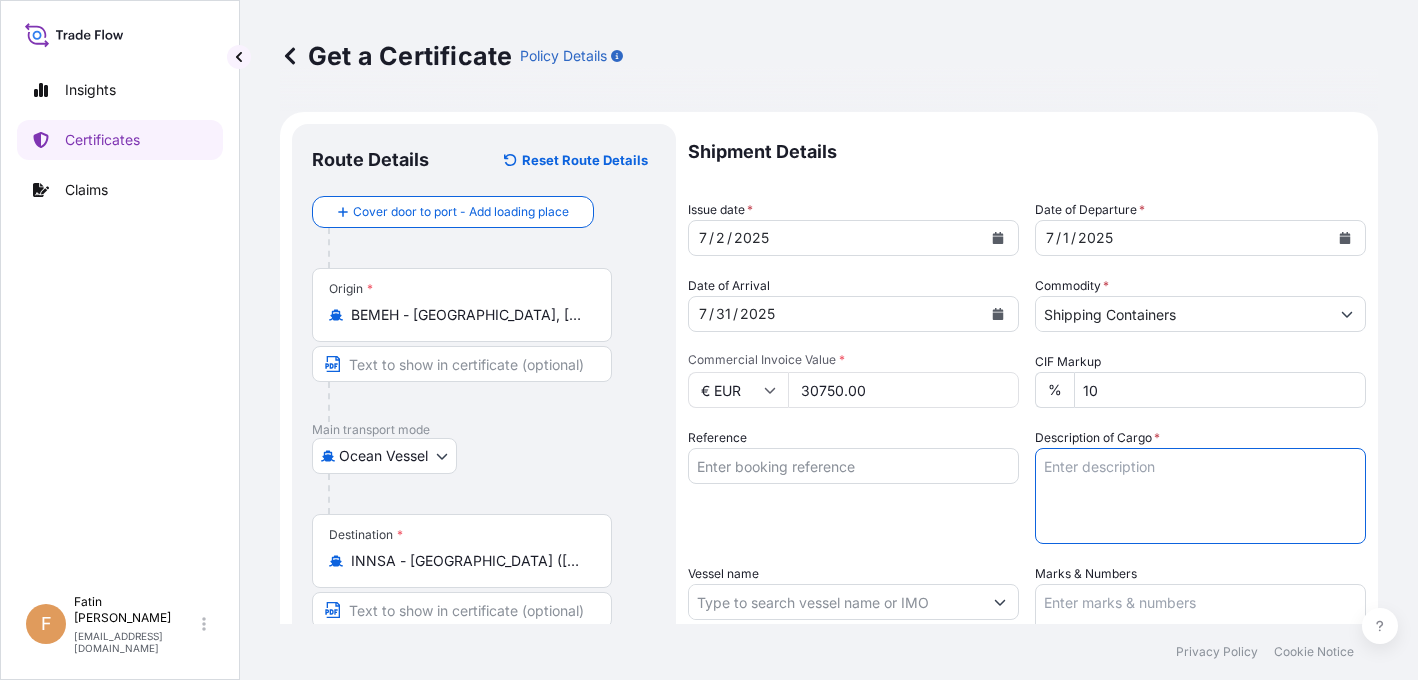 paste on "200 BAG LOADED ONTO
5 PALLETS LOADED INTO
1 20' CONTAINER(S)
ESTANE(R) ZHF 90AT2 NAT 055, PE BAG" 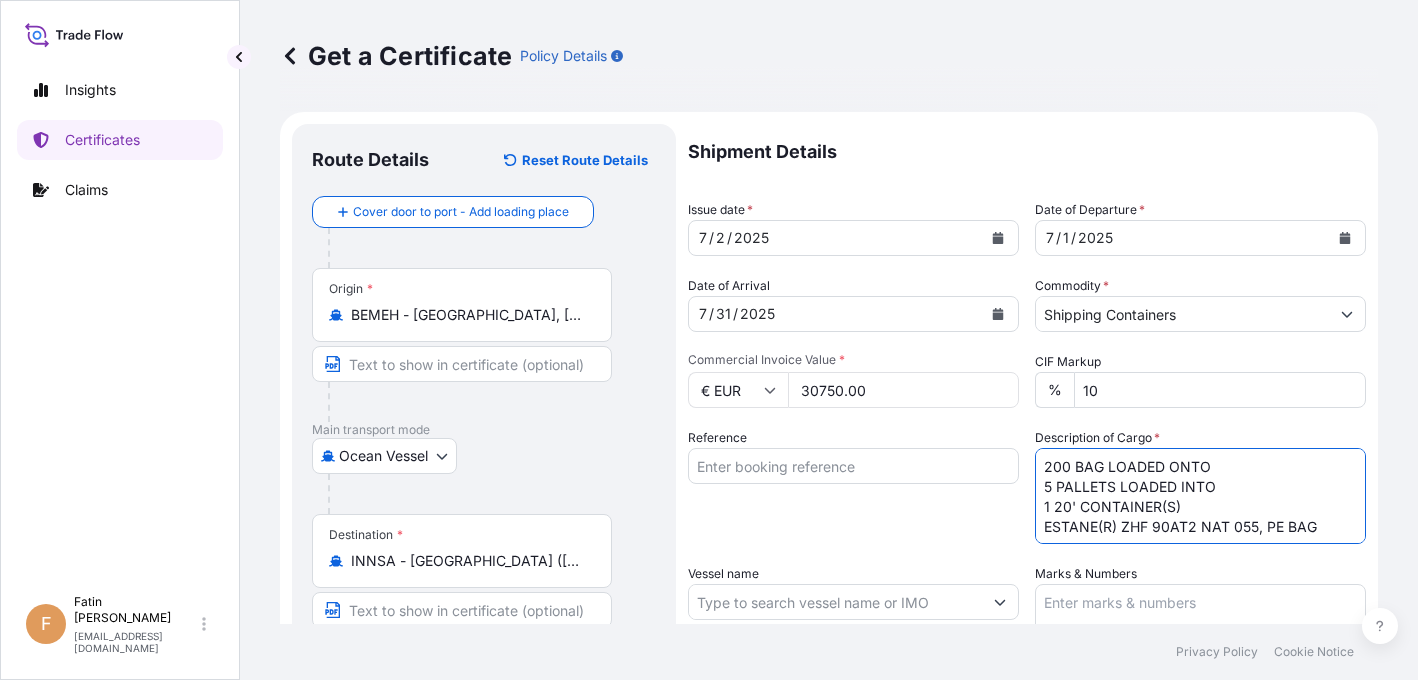 type on "200 BAG LOADED ONTO
5 PALLETS LOADED INTO
1 20' CONTAINER(S)
ESTANE(R) ZHF 90AT2 NAT 055, PE BAG" 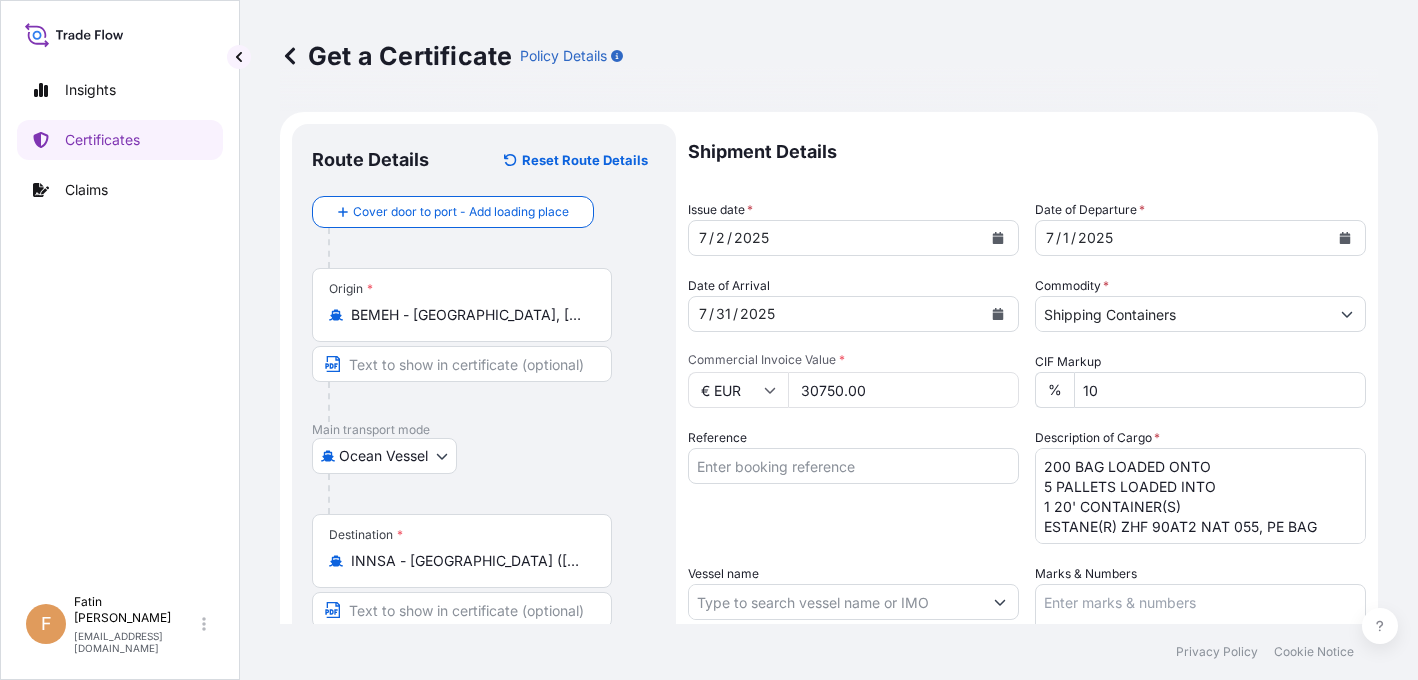 click on "Vessel name" at bounding box center (835, 602) 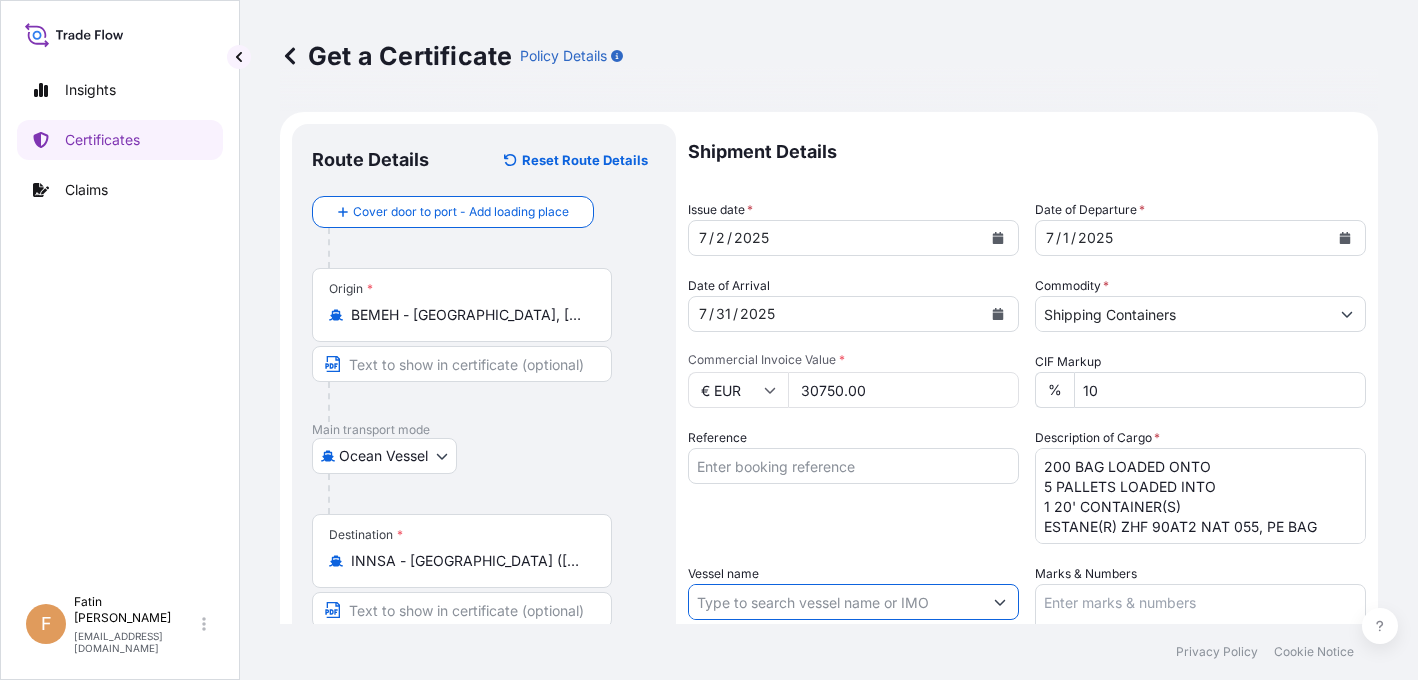 paste on "MSC AAYA" 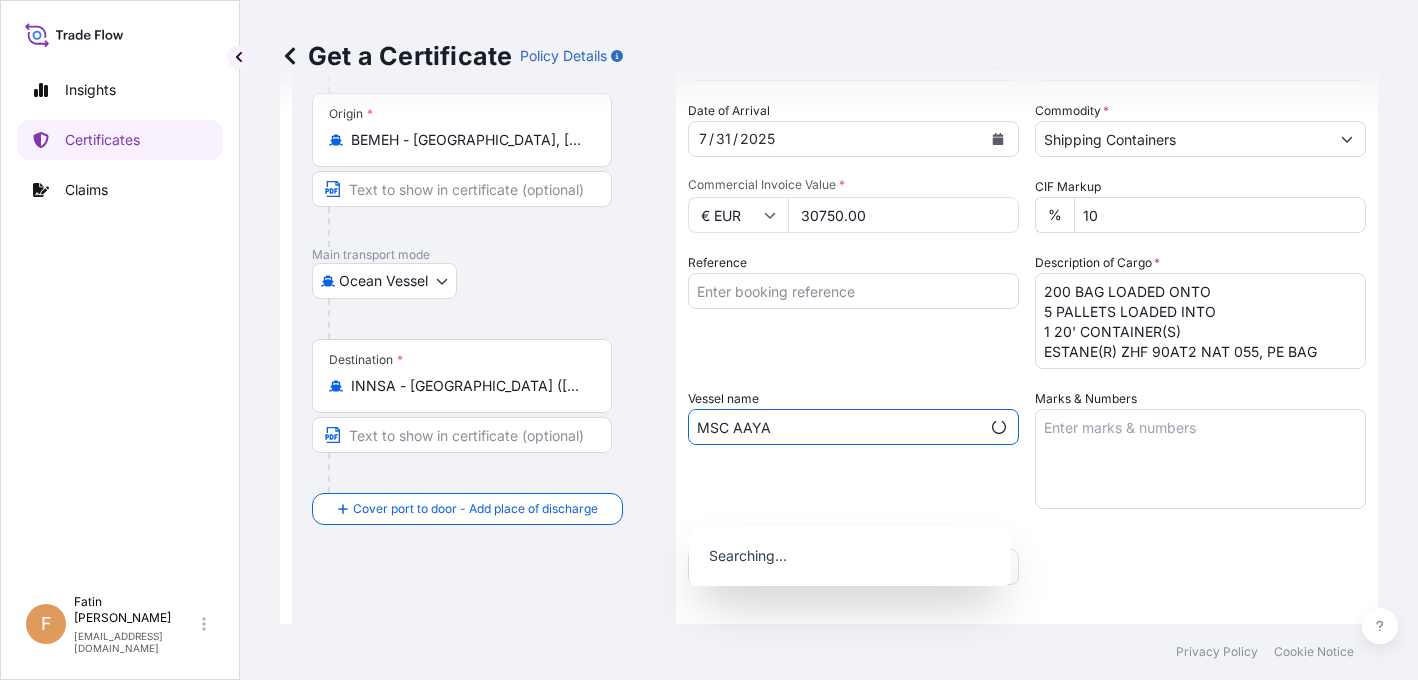 scroll, scrollTop: 200, scrollLeft: 0, axis: vertical 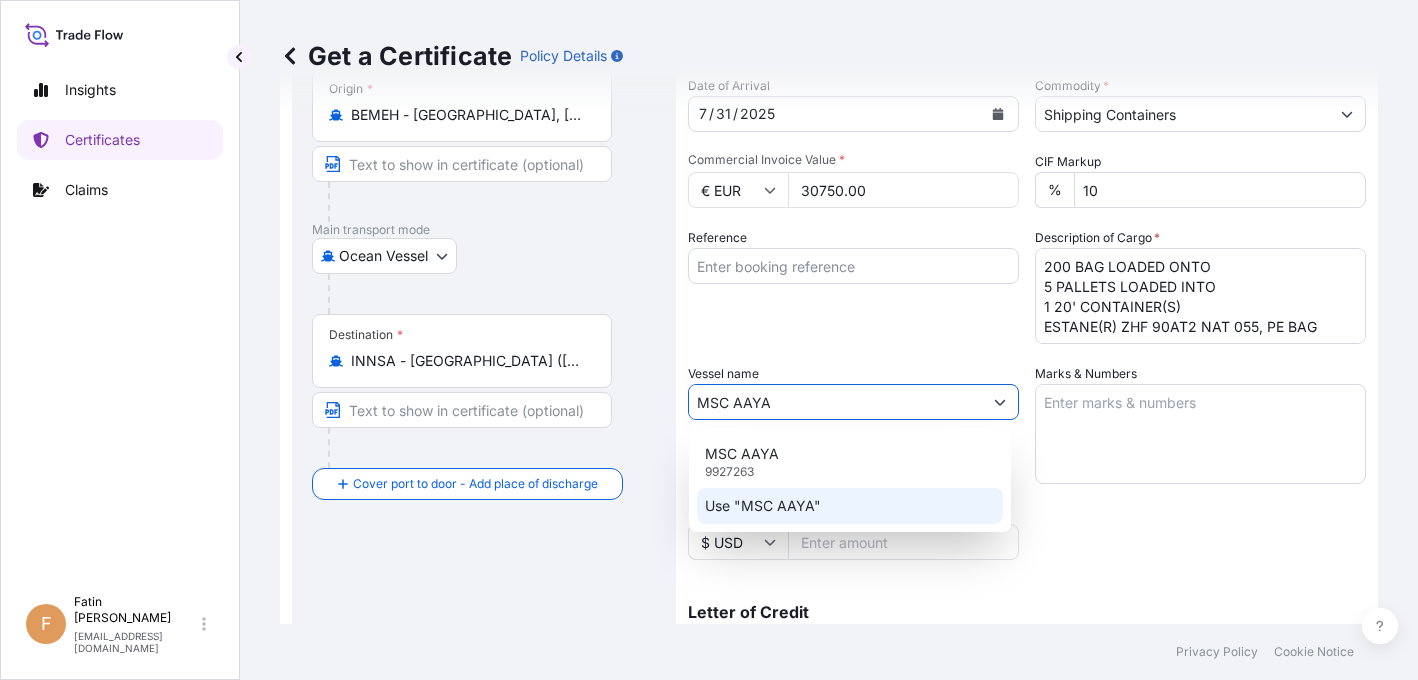 click on "Use "MSC AAYA"" 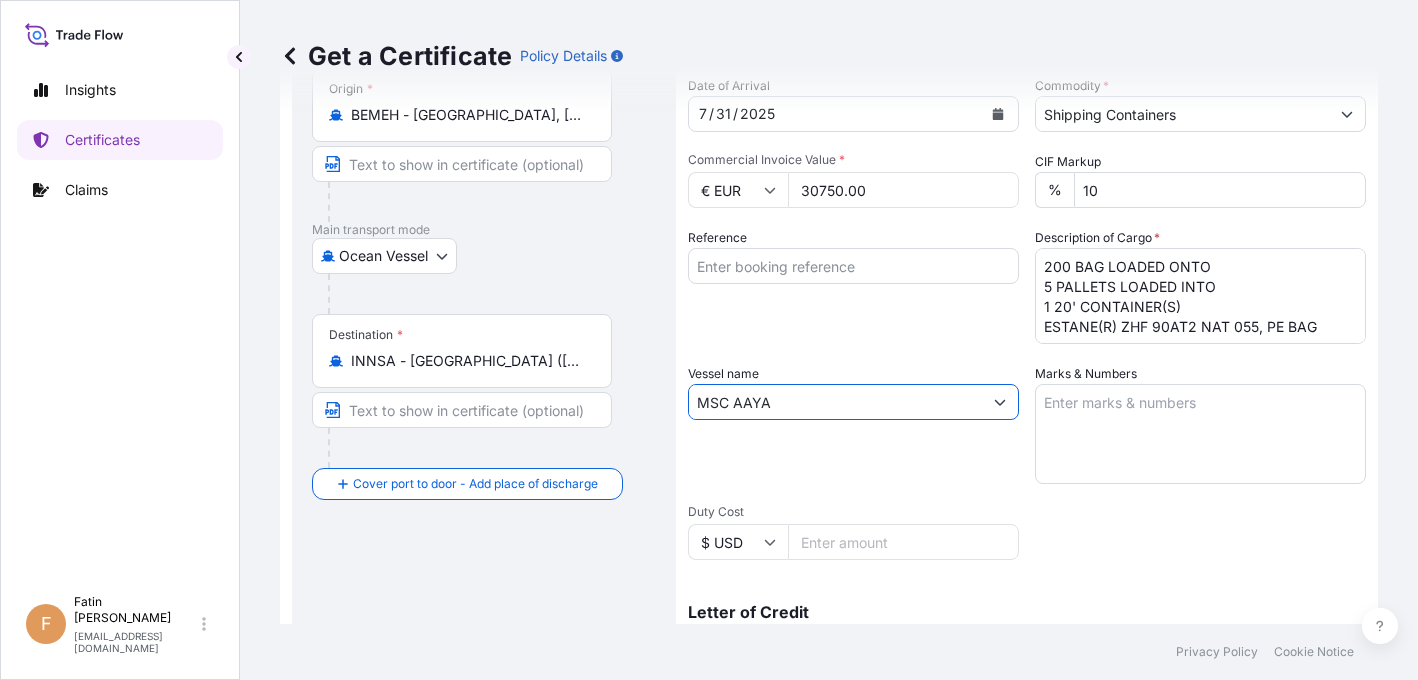 type on "MSC AAYA" 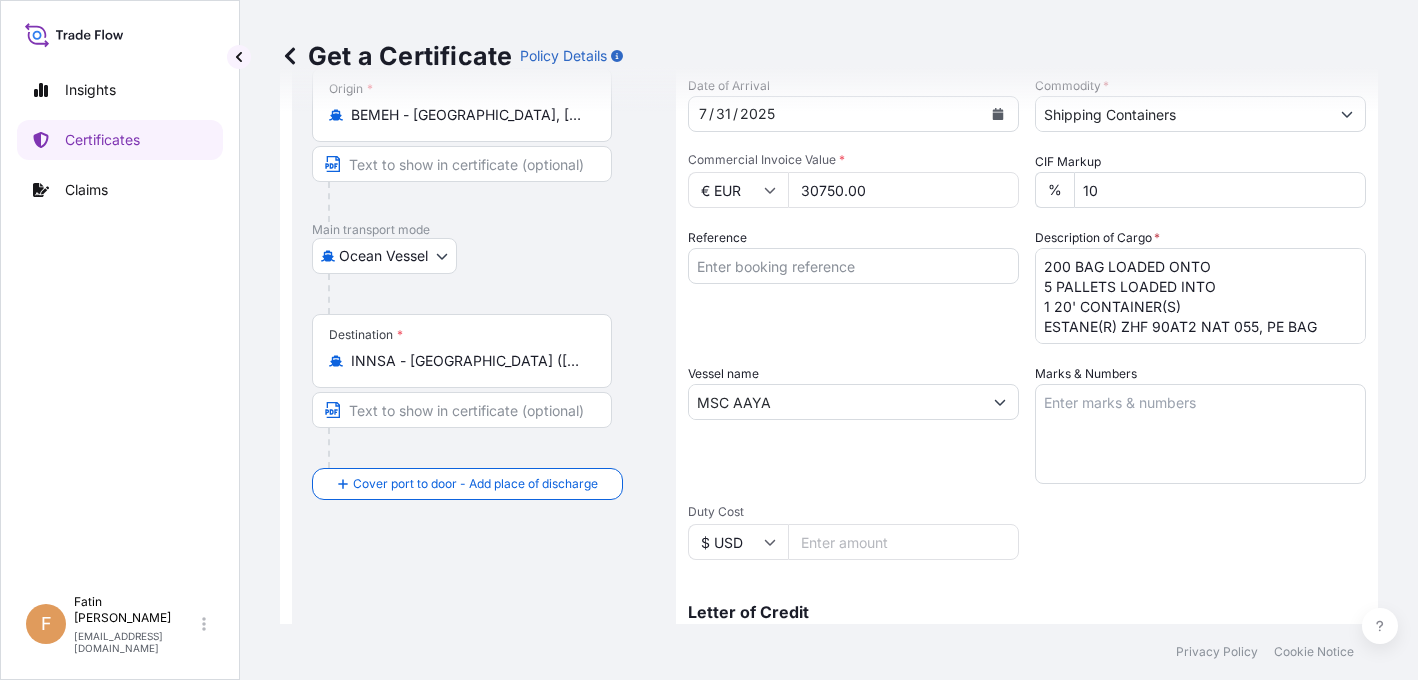 drag, startPoint x: 40, startPoint y: 434, endPoint x: 143, endPoint y: 414, distance: 104.92378 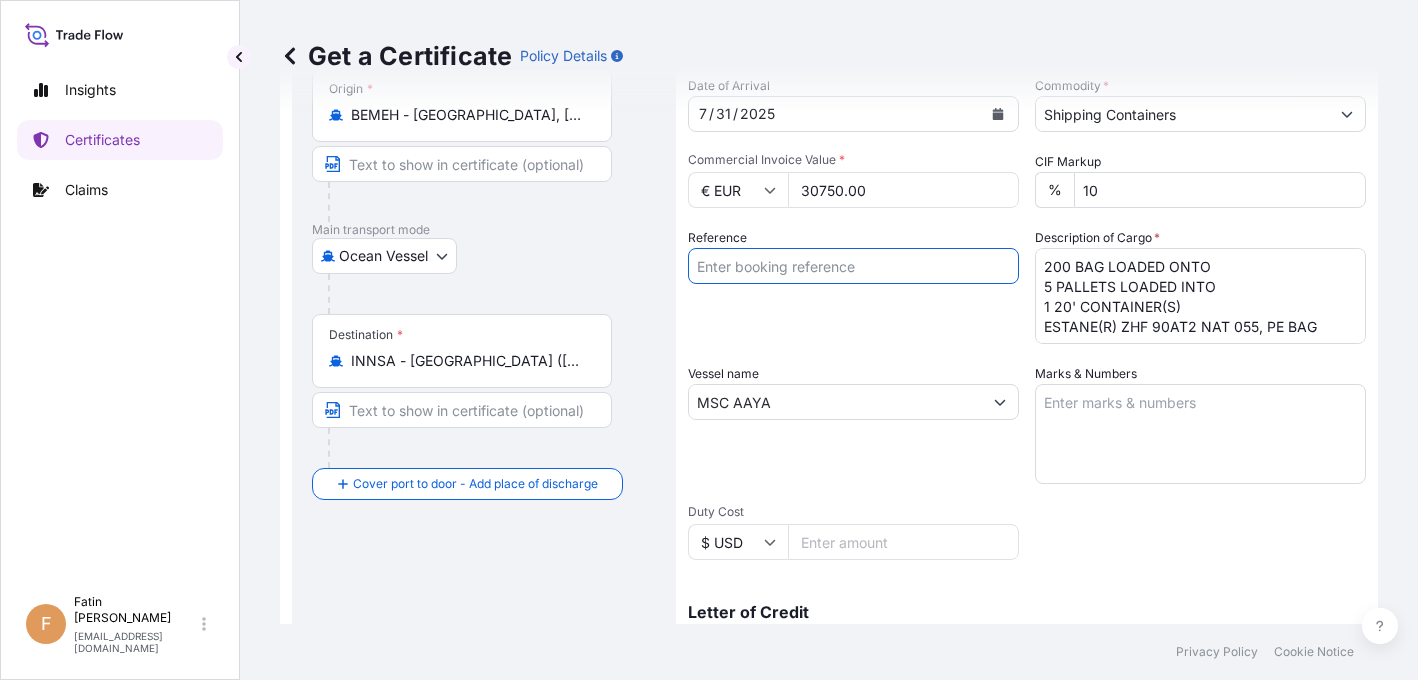 click on "Reference" at bounding box center [853, 266] 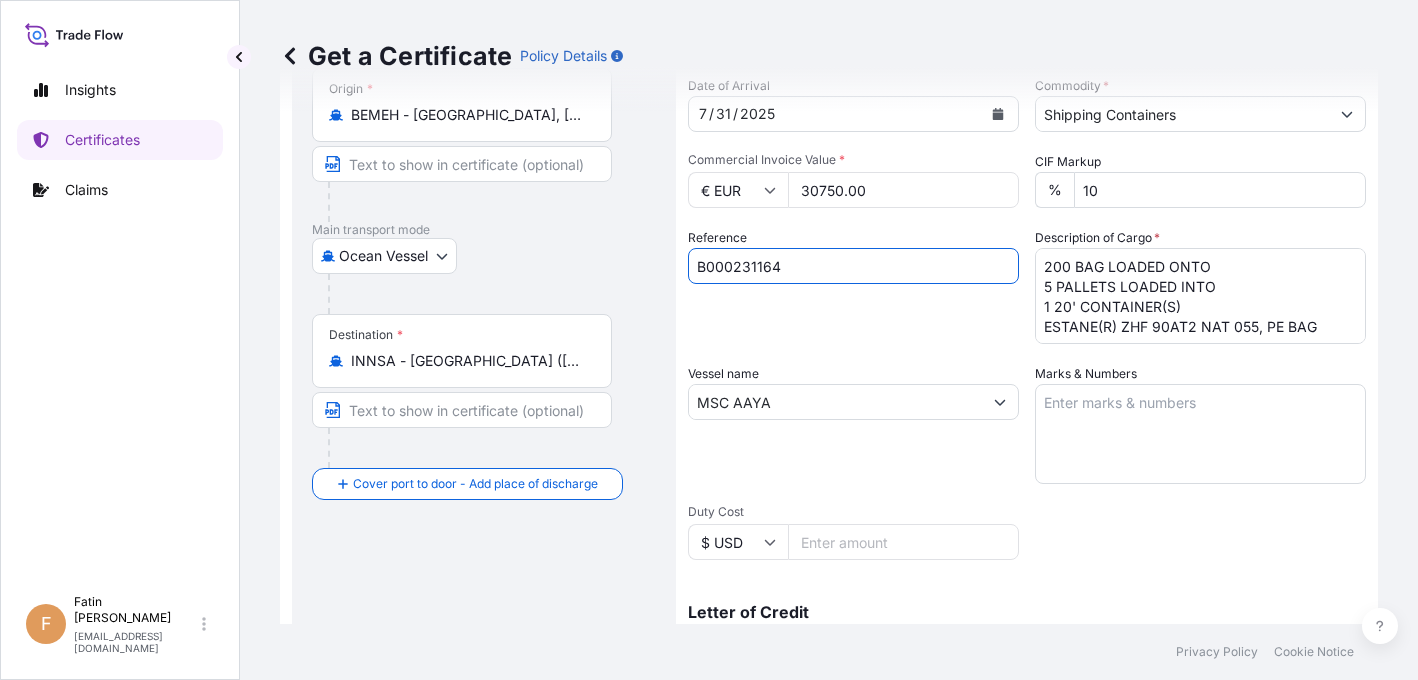 type on "B000231164" 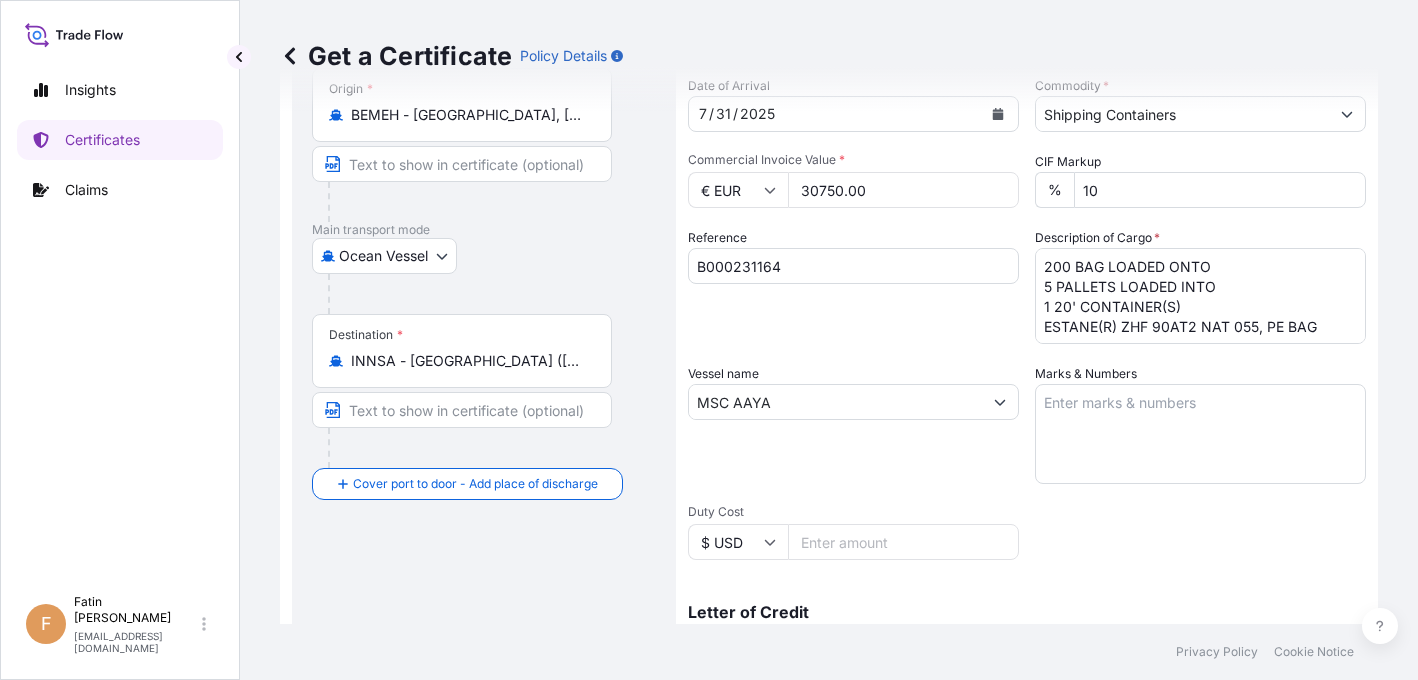 click on "Insights Certificates Claims" at bounding box center (120, 318) 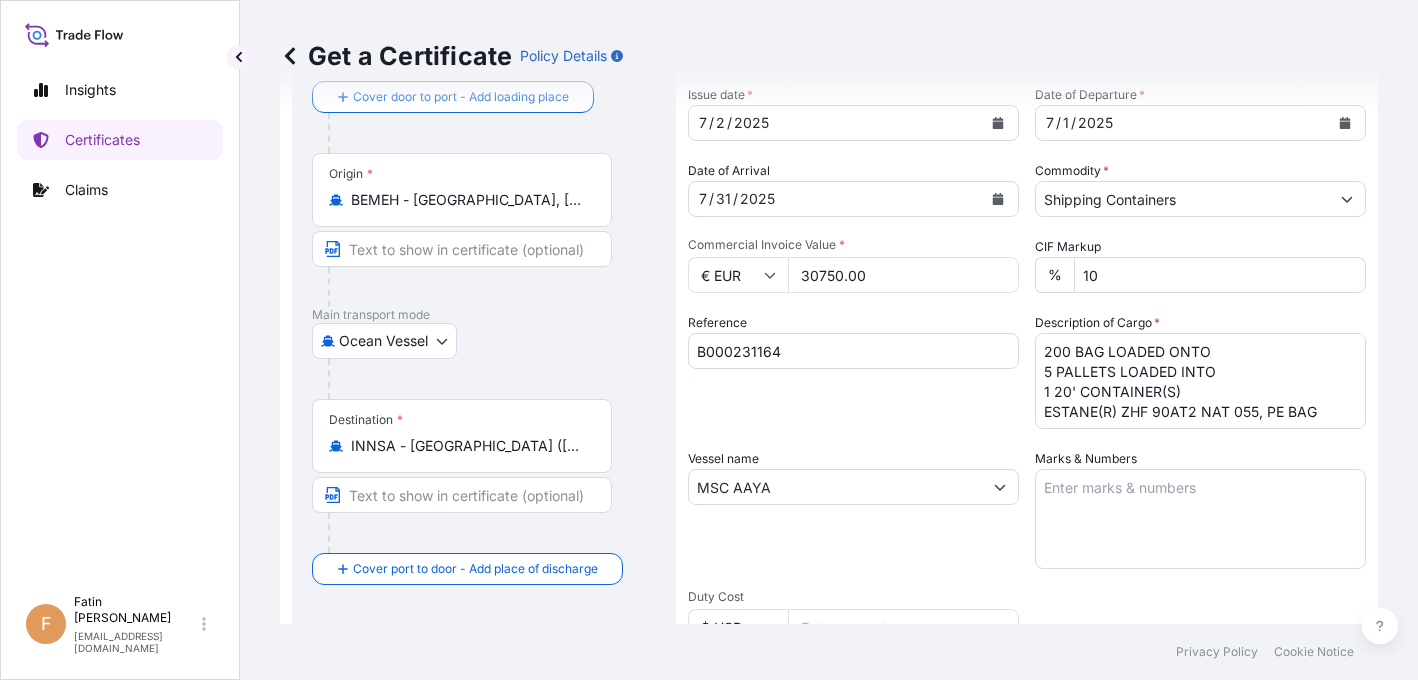 scroll, scrollTop: 0, scrollLeft: 0, axis: both 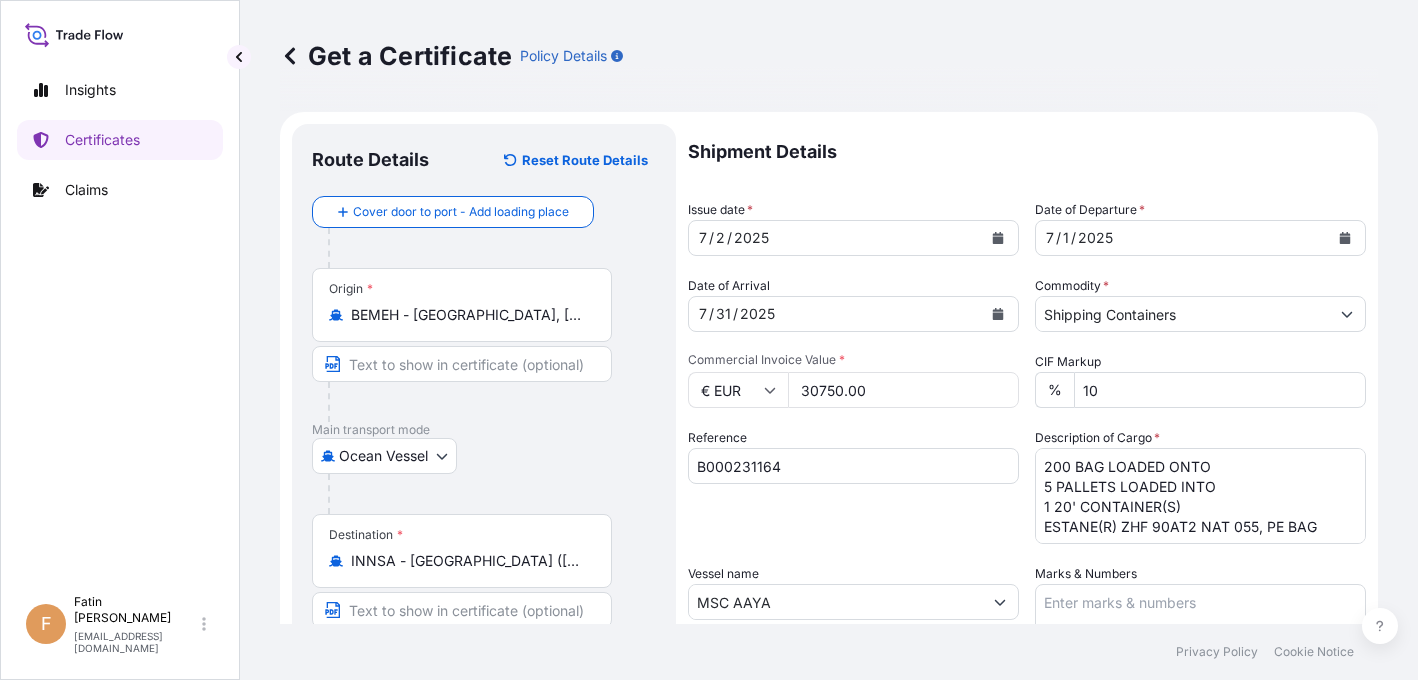 click on "Insights Certificates Claims" at bounding box center [120, 318] 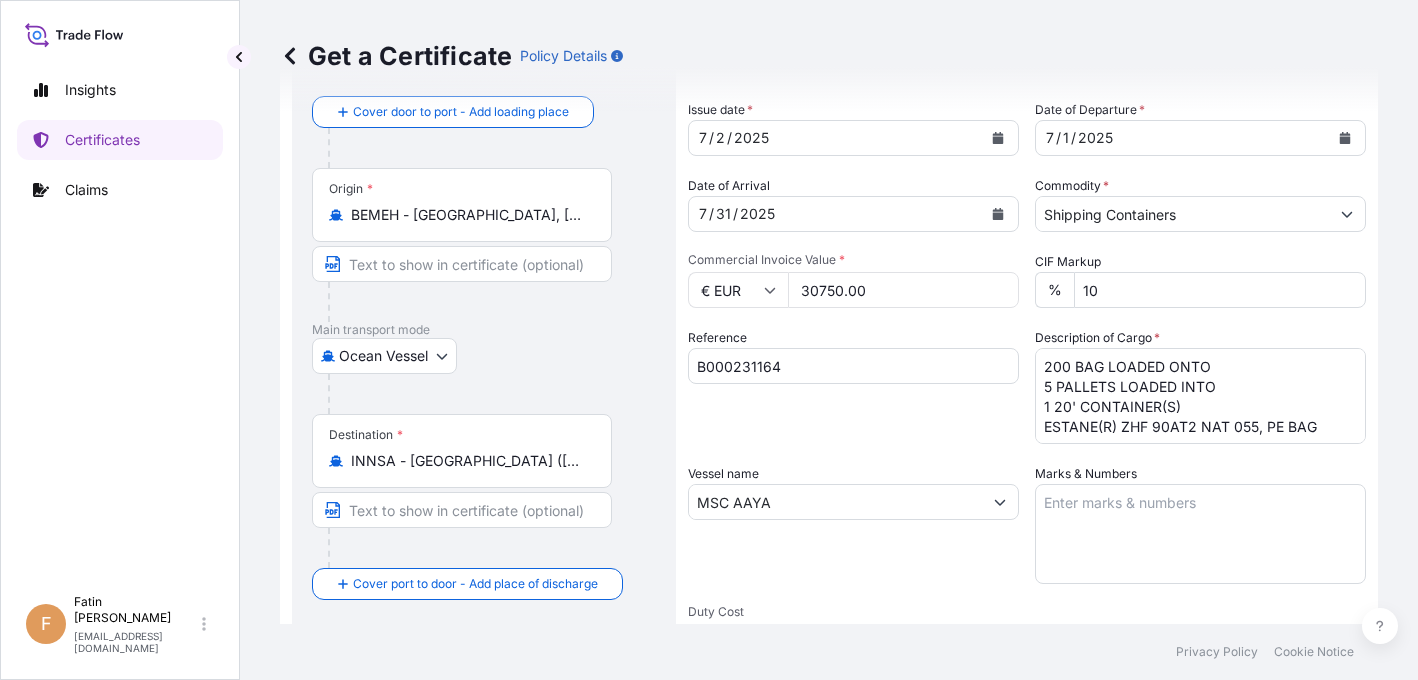 click on "Insights Certificates Claims" at bounding box center (120, 318) 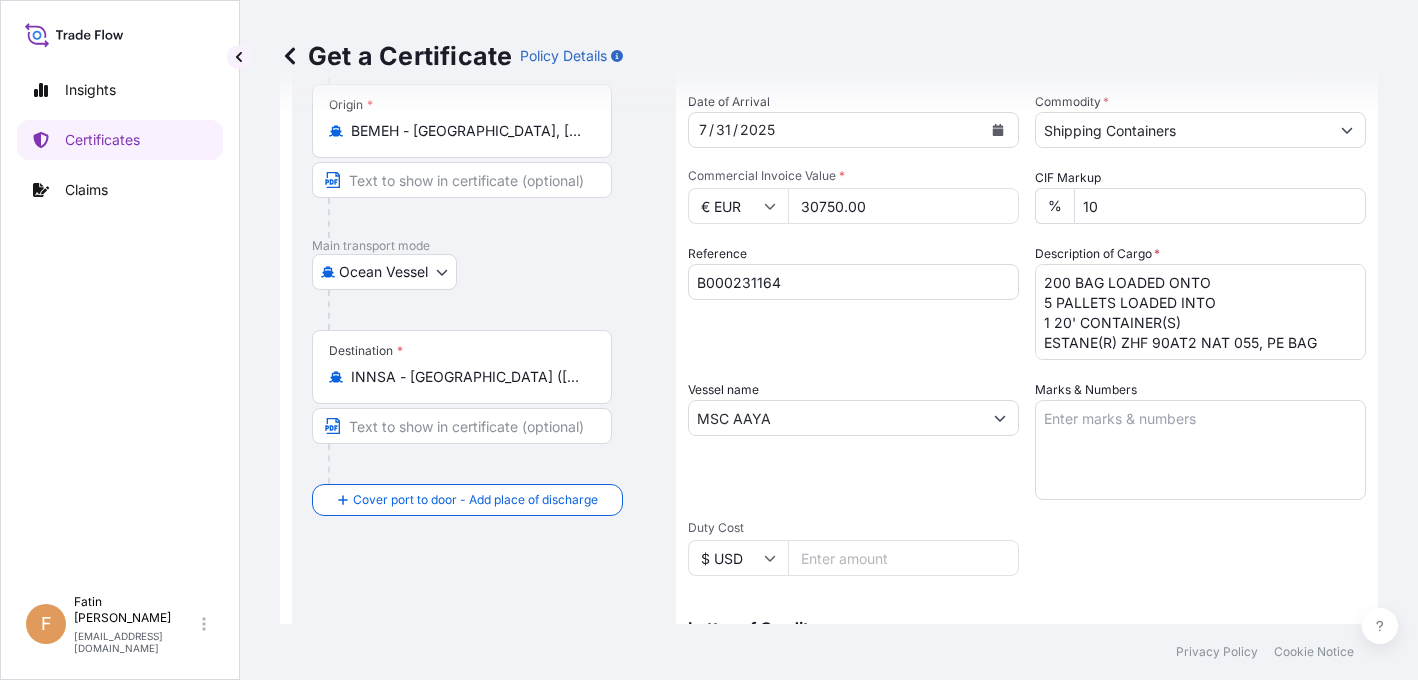 scroll, scrollTop: 300, scrollLeft: 0, axis: vertical 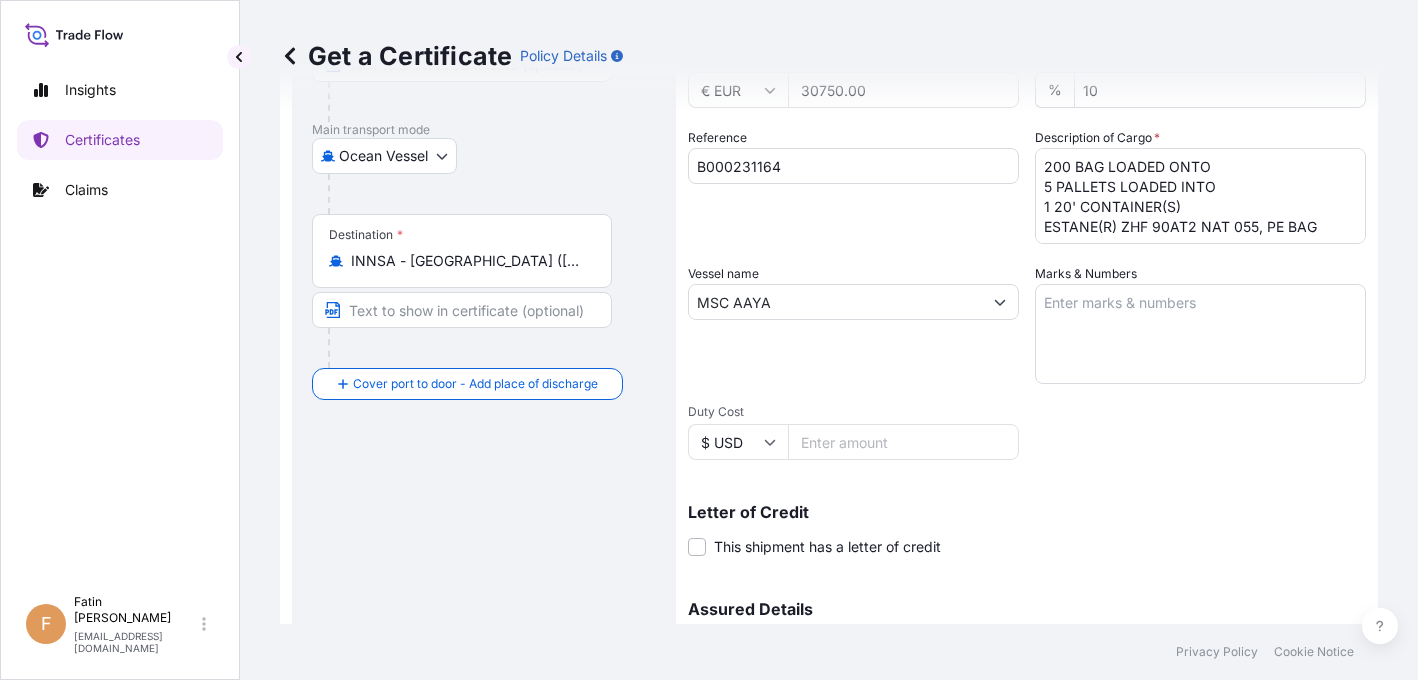 drag, startPoint x: 33, startPoint y: 437, endPoint x: 63, endPoint y: 433, distance: 30.265491 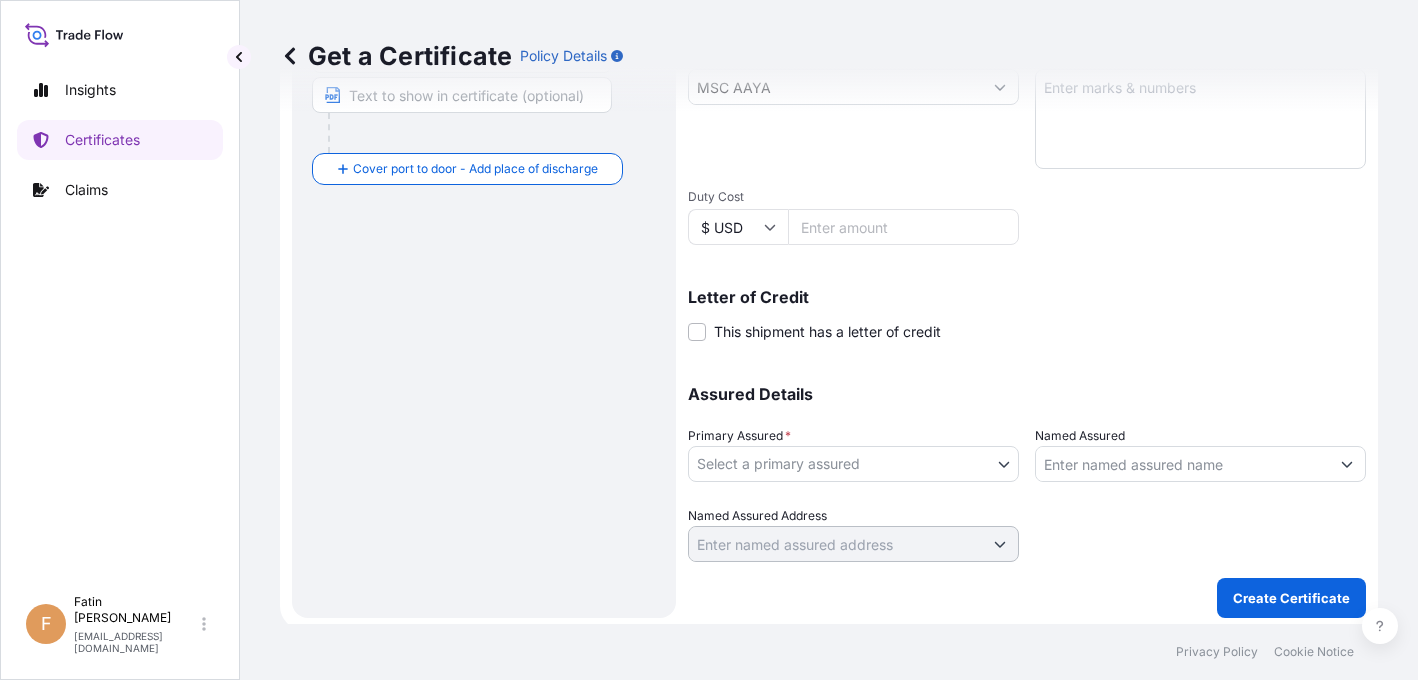scroll, scrollTop: 521, scrollLeft: 0, axis: vertical 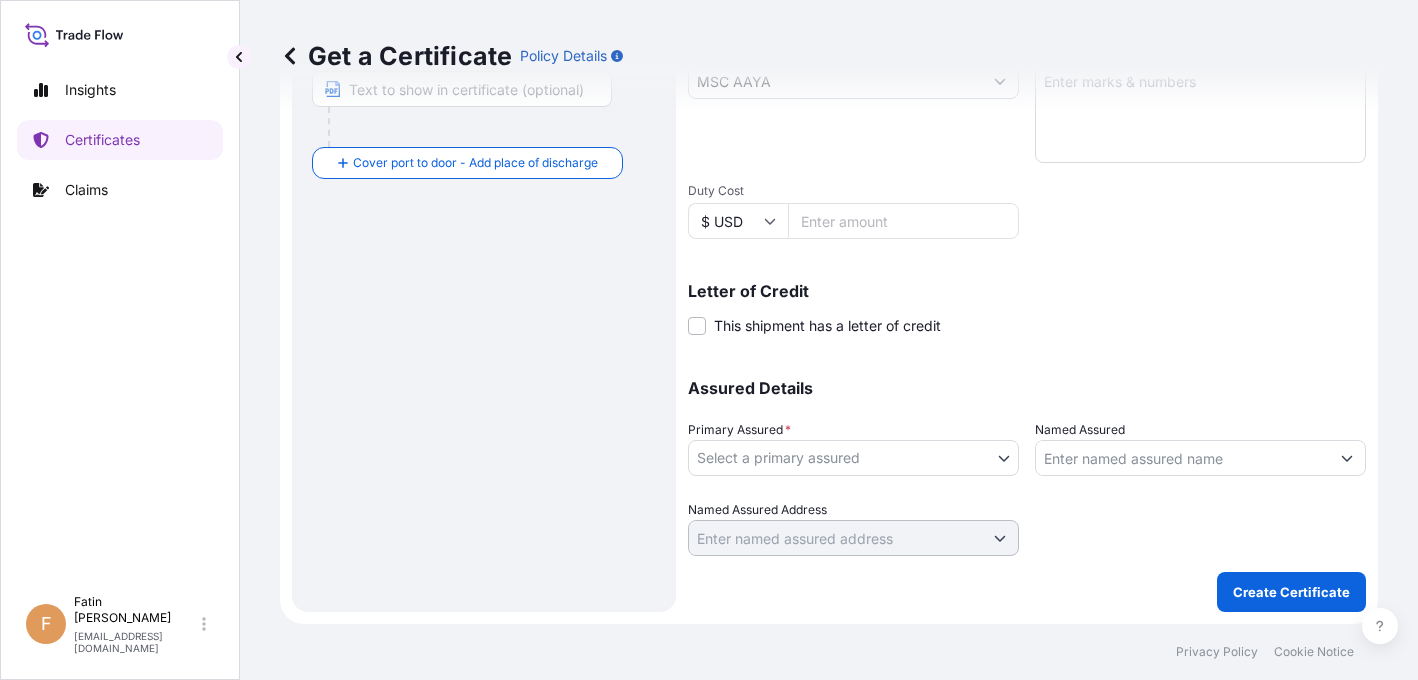click on "Insights Certificates Claims" at bounding box center [120, 318] 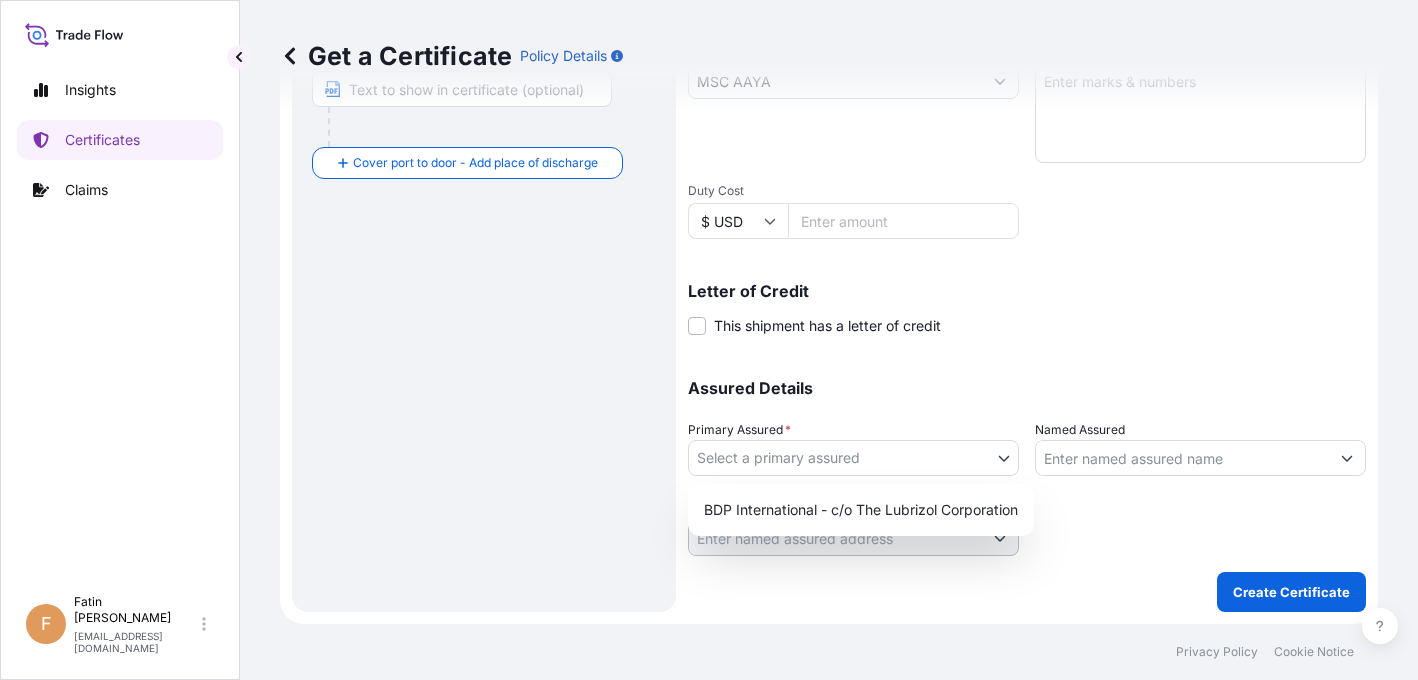 click on "Insights Certificates Claims F Fatin   Japridin fatin.japridin@psabdp.com Get a Certificate Policy Details Route Details Reset Route Details   Cover door to port - Add loading place Place of loading Road / Inland Road / Inland Origin * BEMEH - Meerhout, Belgium Main transport mode Ocean Vessel Air Barge Road Ocean Vessel Rail Barge in Tow Destination * INNSA - Nhava Sheva (Jawaharlal Nehru), India Cover port to door - Add place of discharge Road / Inland Road / Inland Place of Discharge Shipment Details Issue date * 7 / 2 / 2025 Date of Departure * 7 / 1 / 2025 Date of Arrival 7 / 31 / 2025 Commodity * Shipping Containers Packing Category Commercial Invoice Value    * € EUR 30750.00 CIF Markup % 10 Reference B000231164 Description of Cargo * 200 BAG LOADED ONTO
5 PALLETS LOADED INTO
1 20' CONTAINER(S)
ESTANE(R) ZHF 90AT2 NAT 055, PE BAG Vessel name MSC AAYA Marks & Numbers Duty Cost   $ USD Letter of Credit This shipment has a letter of credit Letter of credit * Assured Details Primary Assured *" at bounding box center [709, 340] 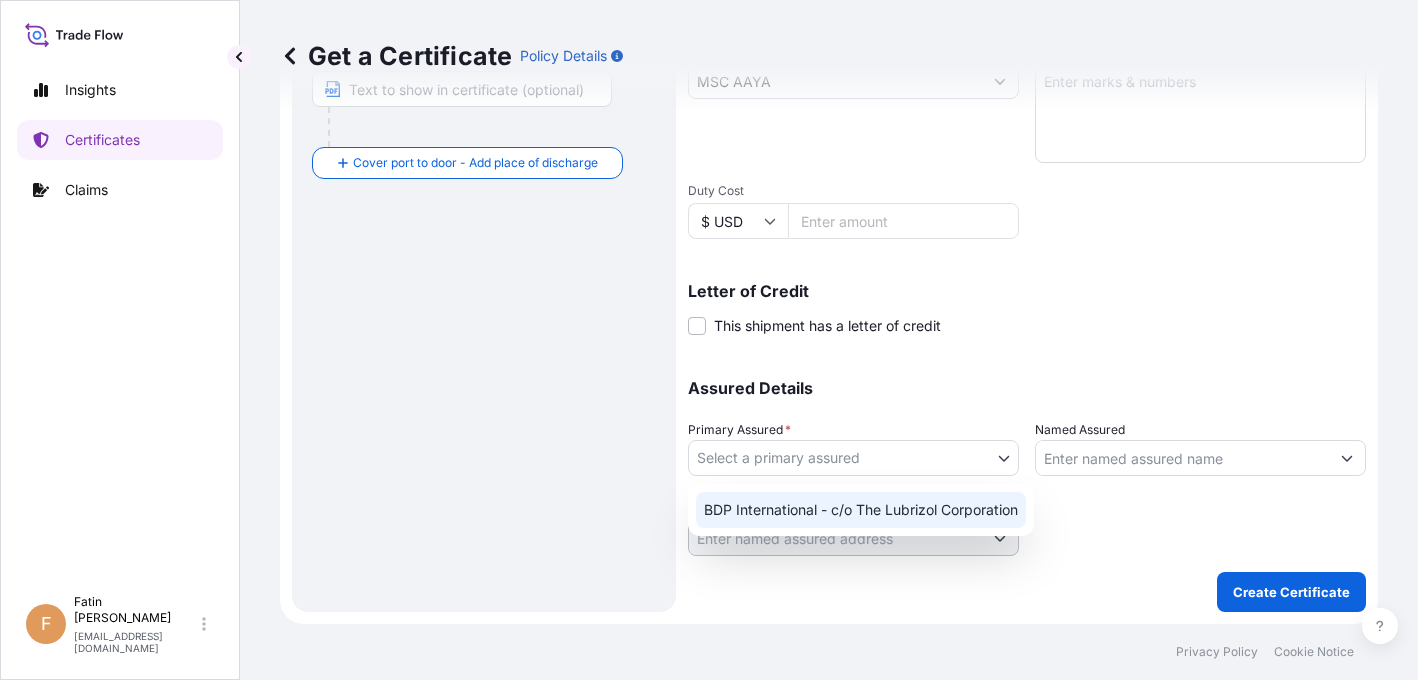 click on "BDP International - c/o The Lubrizol Corporation" at bounding box center (861, 510) 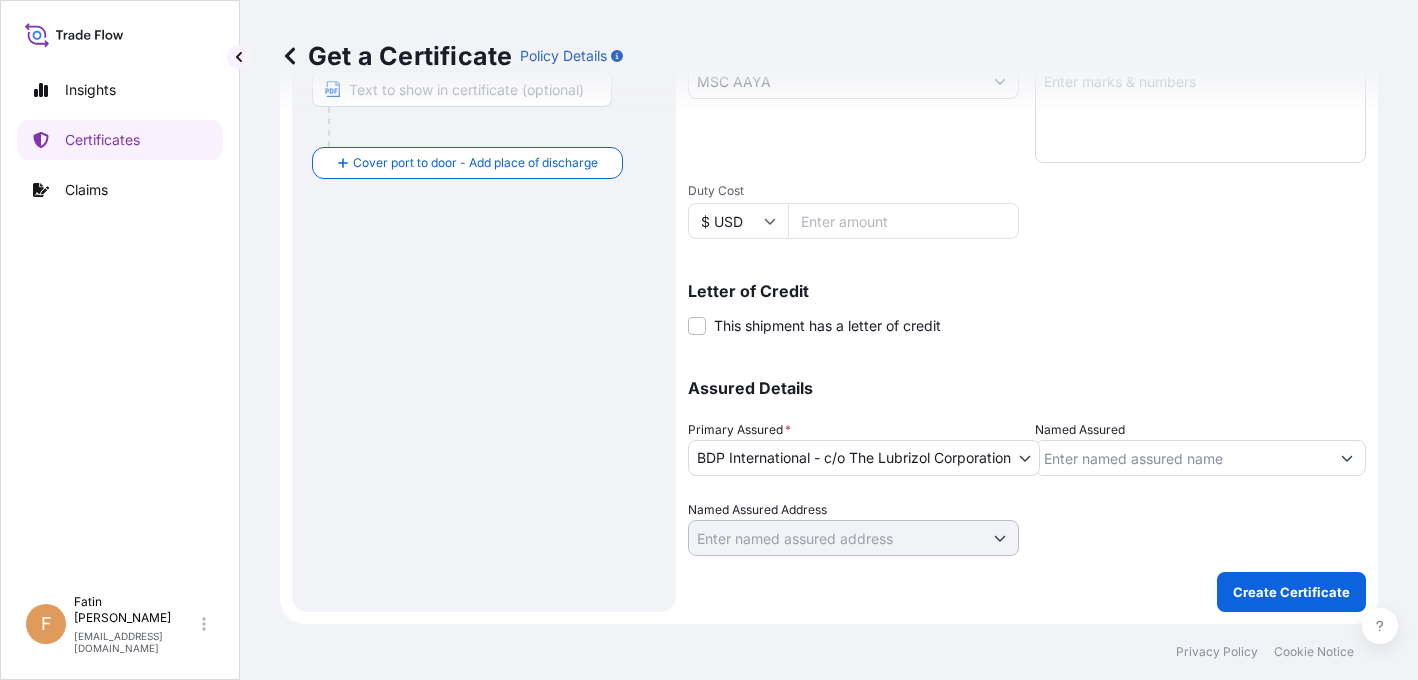 click on "Route Details Reset Route Details   Cover door to port - Add loading place Place of loading Road / Inland Road / Inland Origin * BEMEH - Meerhout, Belgium Main transport mode Ocean Vessel Air Barge Road Ocean Vessel Rail Barge in Tow Destination * INNSA - Nhava Sheva (Jawaharlal Nehru), India Cover port to door - Add place of discharge Road / Inland Road / Inland Place of Discharge" at bounding box center [484, 107] 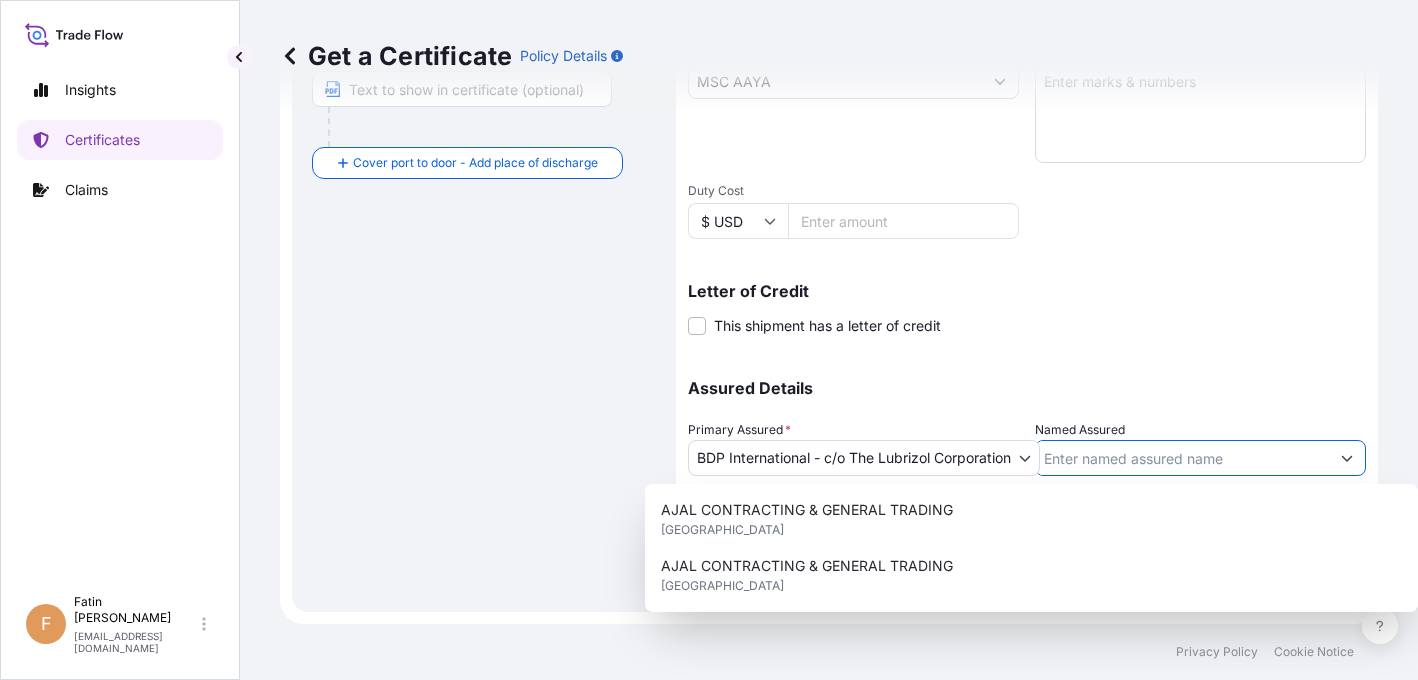 paste on "IMCD INDIA PRIVATE LTD C/O M/S L.P. LOGSCIENCE LLP" 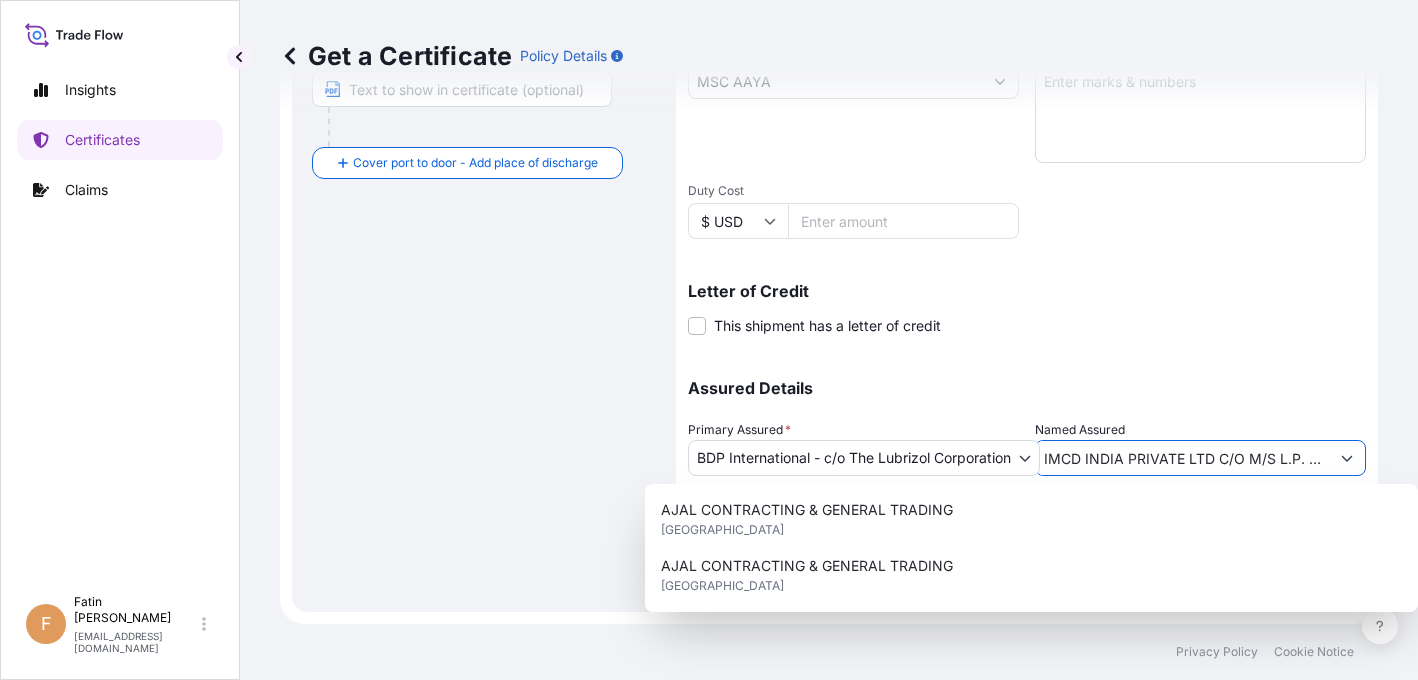 scroll, scrollTop: 0, scrollLeft: 109, axis: horizontal 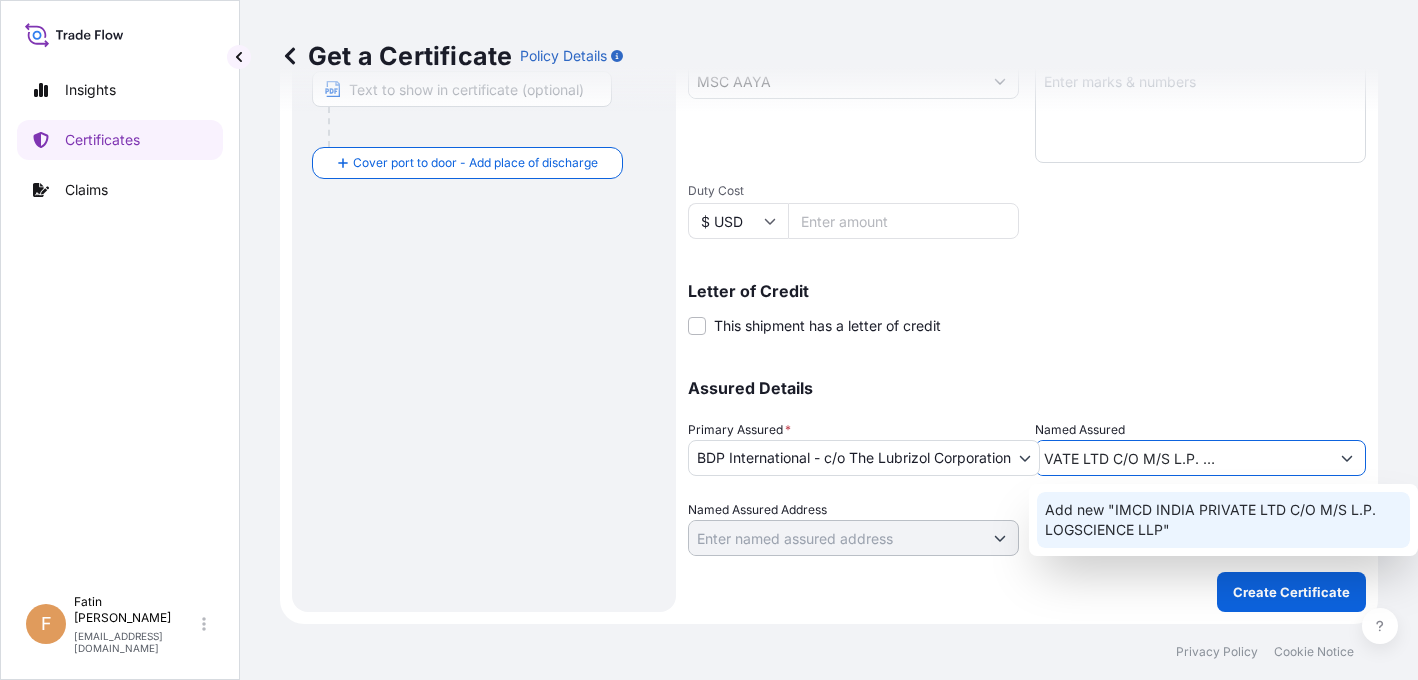 click on "Add new "IMCD INDIA PRIVATE LTD C/O M/S L.P. LOGSCIENCE LLP"" at bounding box center [1224, 520] 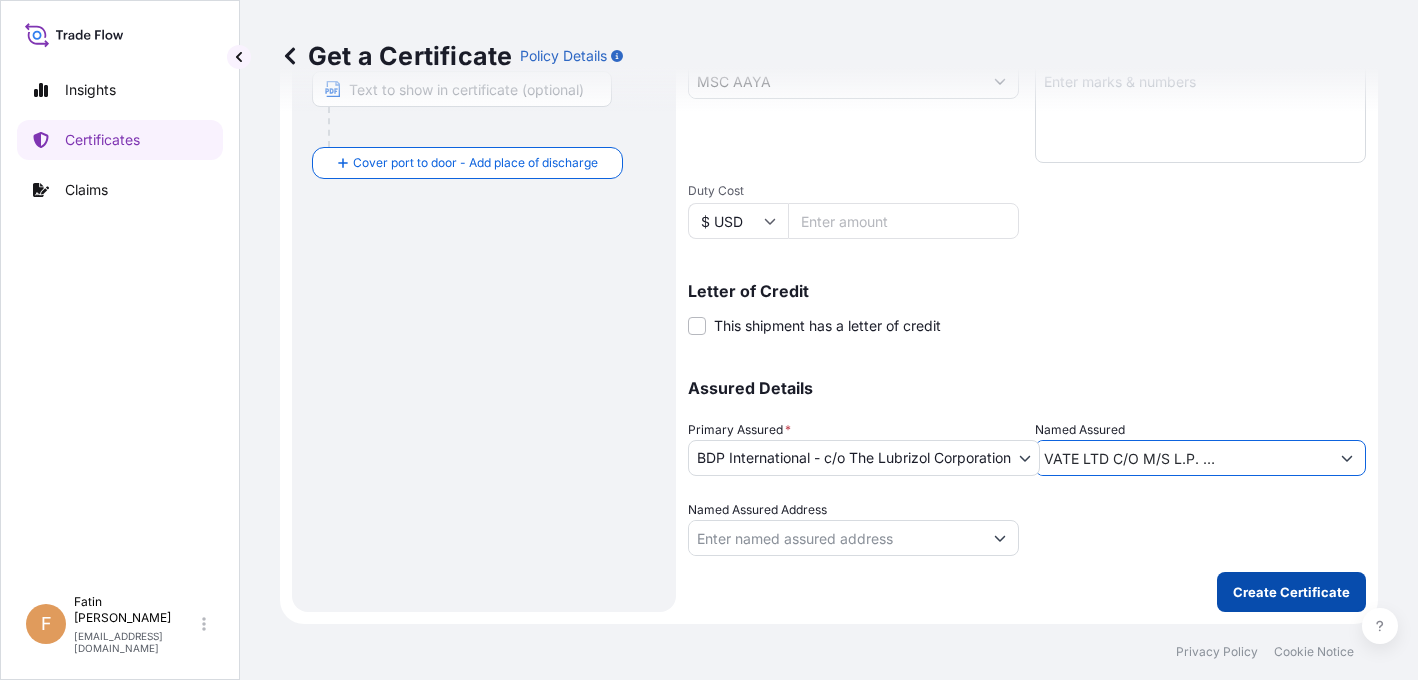 type on "IMCD INDIA PRIVATE LTD C/O M/S L.P. LOGSCIENCE LLP" 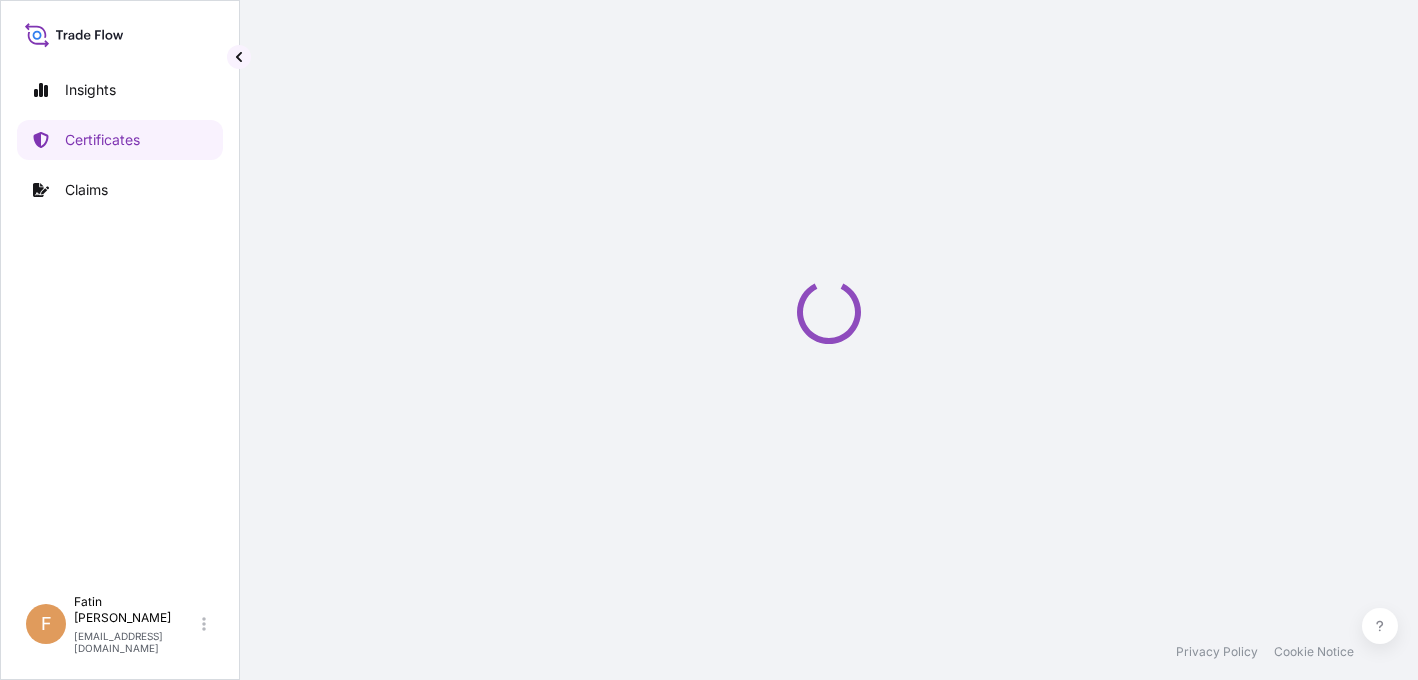 scroll, scrollTop: 0, scrollLeft: 0, axis: both 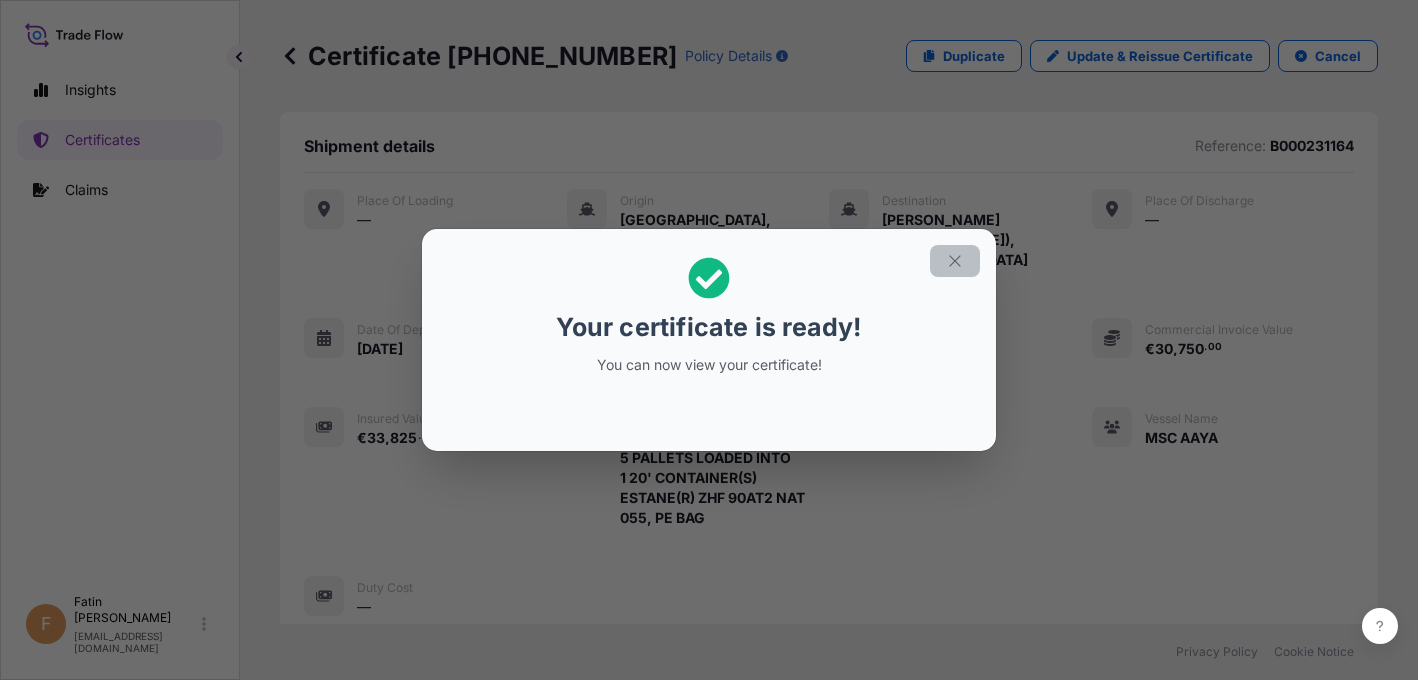 click 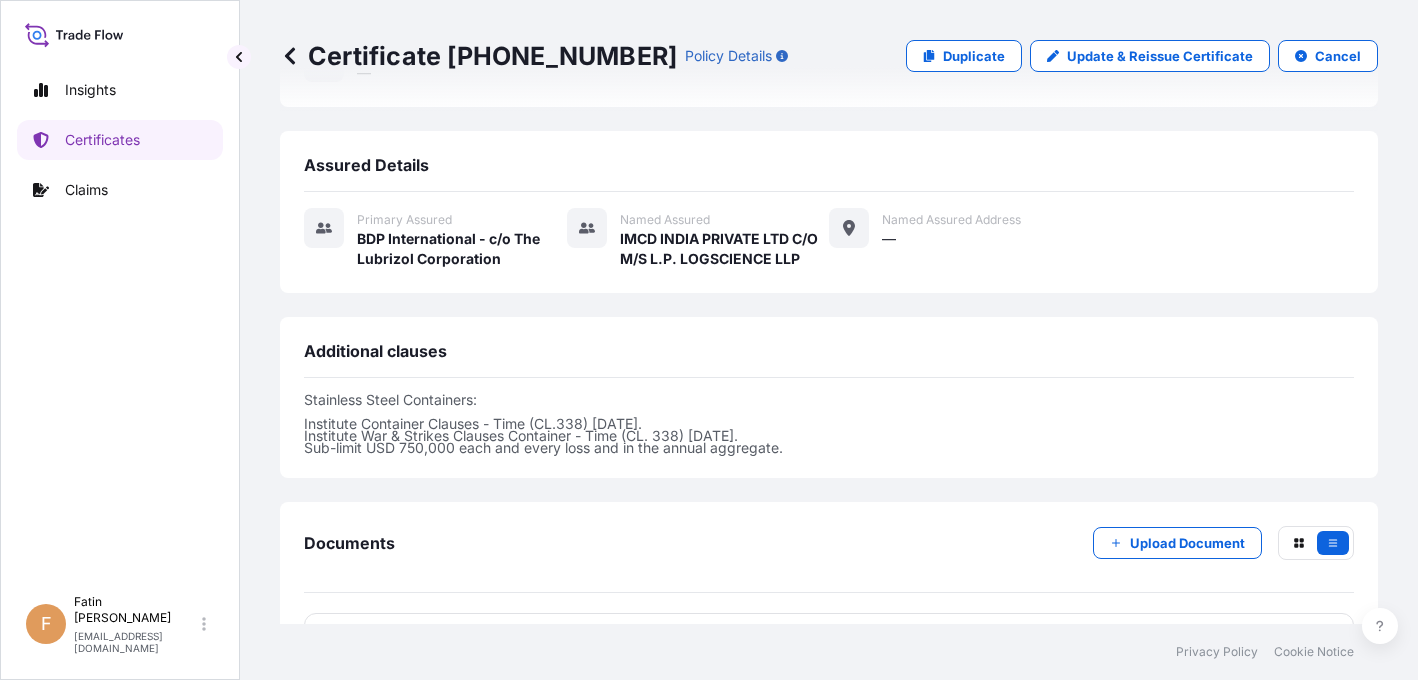 scroll, scrollTop: 700, scrollLeft: 0, axis: vertical 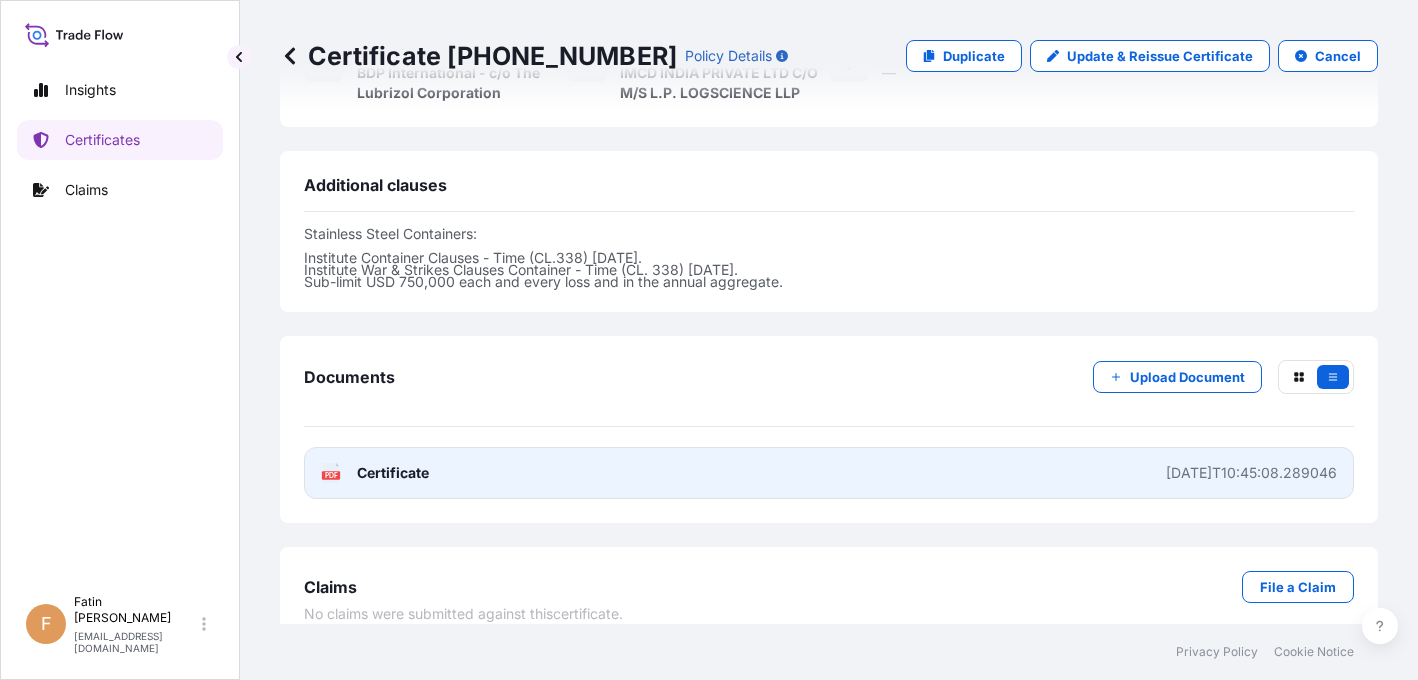 click on "Certificate" at bounding box center [393, 473] 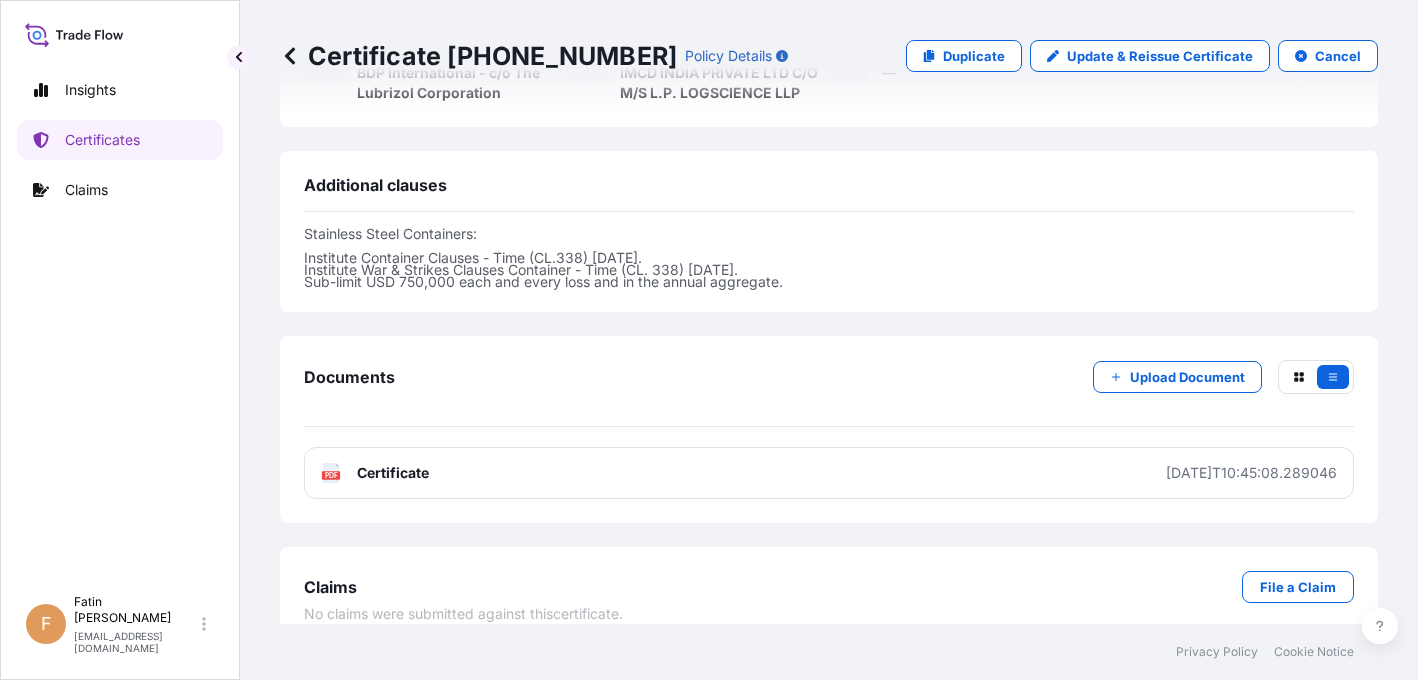 drag, startPoint x: 629, startPoint y: 2, endPoint x: 575, endPoint y: 29, distance: 60.373837 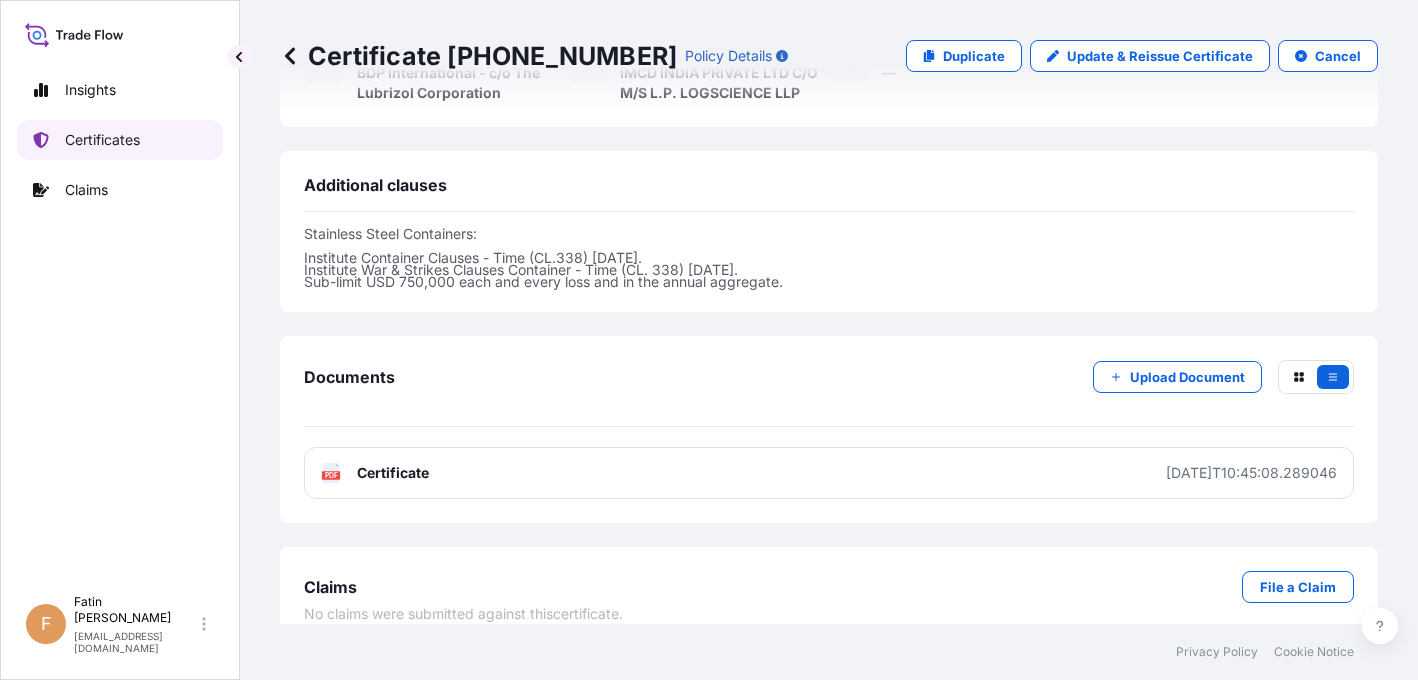 click on "Certificates" at bounding box center [102, 140] 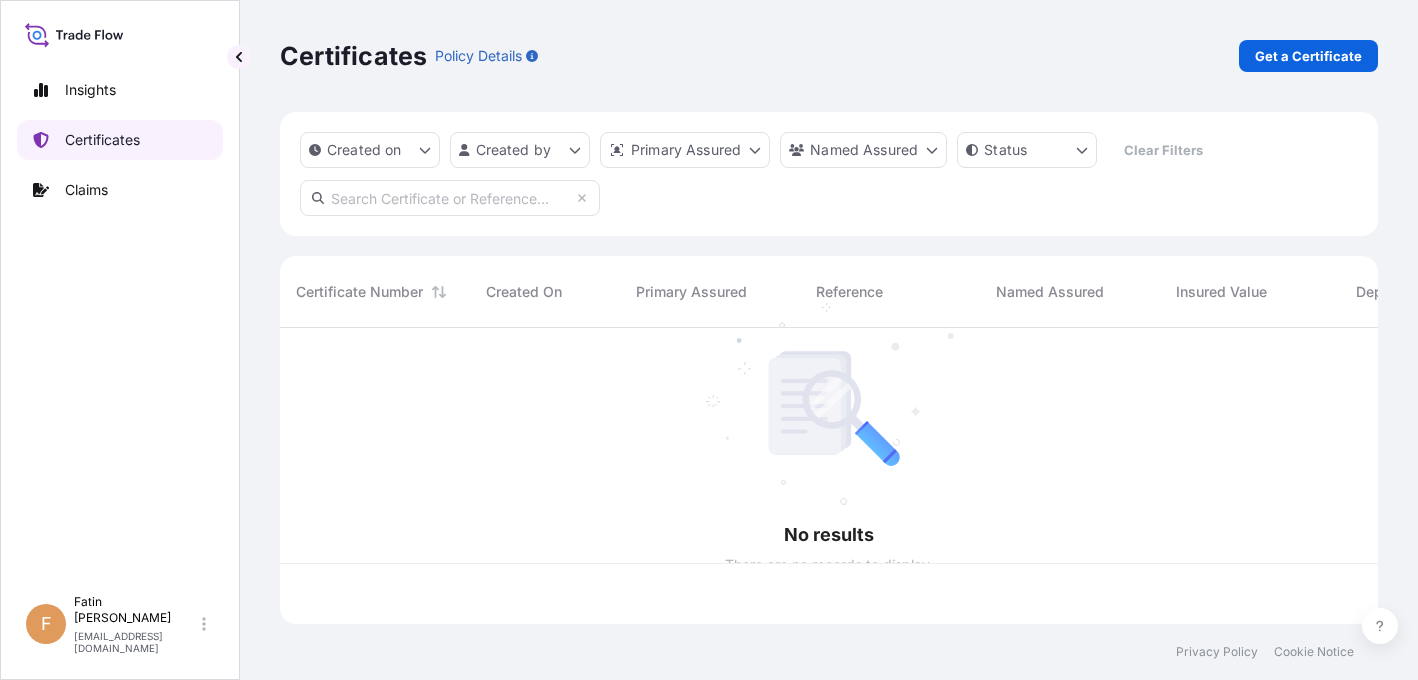 scroll, scrollTop: 0, scrollLeft: 0, axis: both 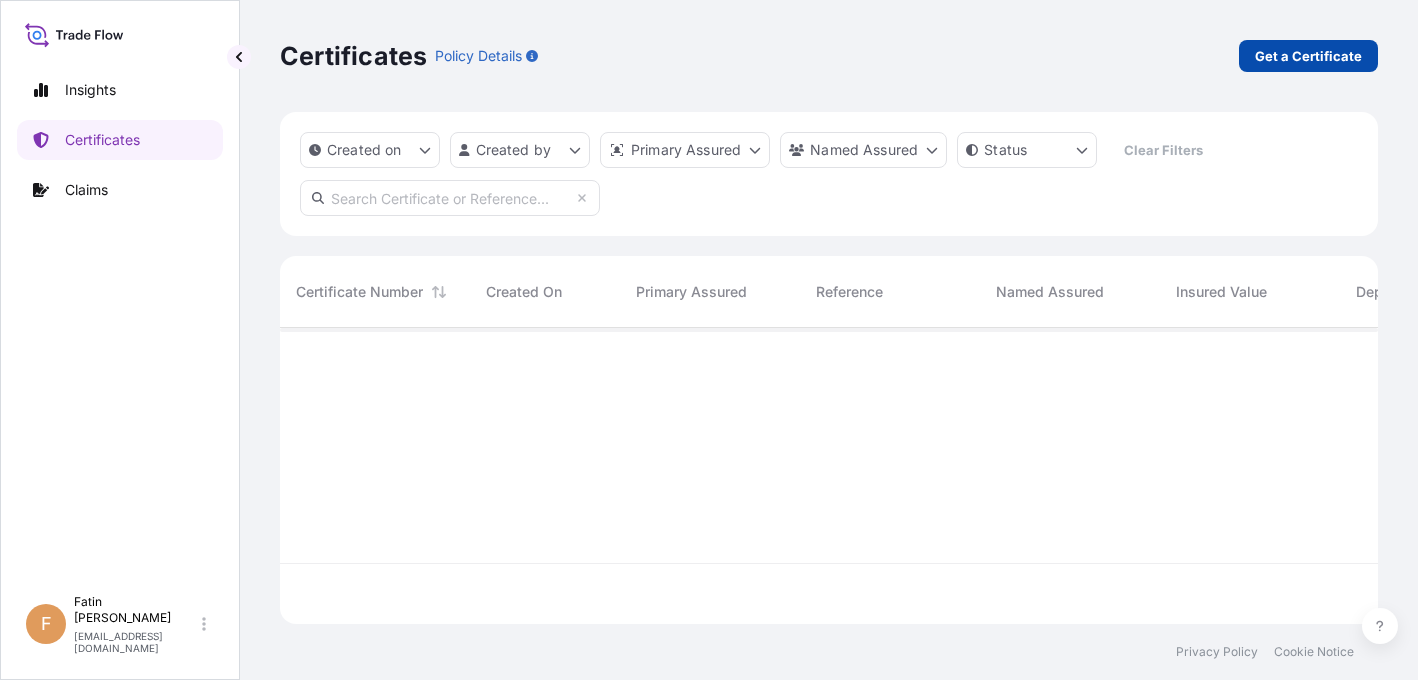 click on "Get a Certificate" at bounding box center [1308, 56] 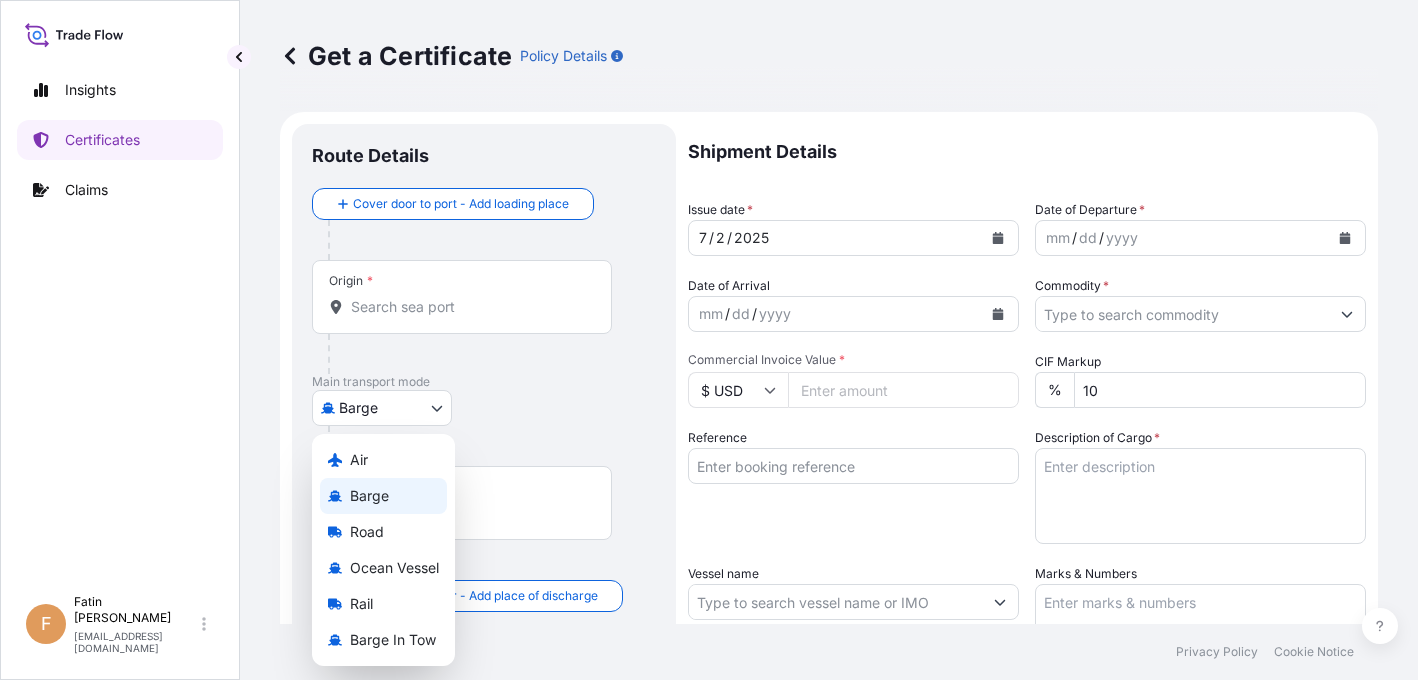 click on "Insights Certificates Claims F Fatin   Japridin fatin.japridin@psabdp.com Get a Certificate Policy Details Route Details   Cover door to port - Add loading place Place of loading Road / Inland Road / Inland Origin * Main transport mode Barge Air Barge Road Ocean Vessel Rail Barge in Tow Destination * Cover port to door - Add place of discharge Road / Inland Road / Inland Place of Discharge Shipment Details Issue date * 7 / 2 / 2025 Date of Departure * mm / dd / yyyy Date of Arrival mm / dd / yyyy Commodity * Packing Category Commercial Invoice Value    * $ USD CIF Markup % 10 Reference Description of Cargo * Vessel name Marks & Numbers Duty Cost   $ USD Letter of Credit This shipment has a letter of credit Letter of credit * Letter of credit may not exceed 12000 characters Assured Details Primary Assured * Select a primary assured BDP International - c/o The Lubrizol Corporation Named Assured Named Assured Address Create Certificate Privacy Policy Cookie Notice
0 Selected Date: July 2, 2025 Air" at bounding box center [709, 340] 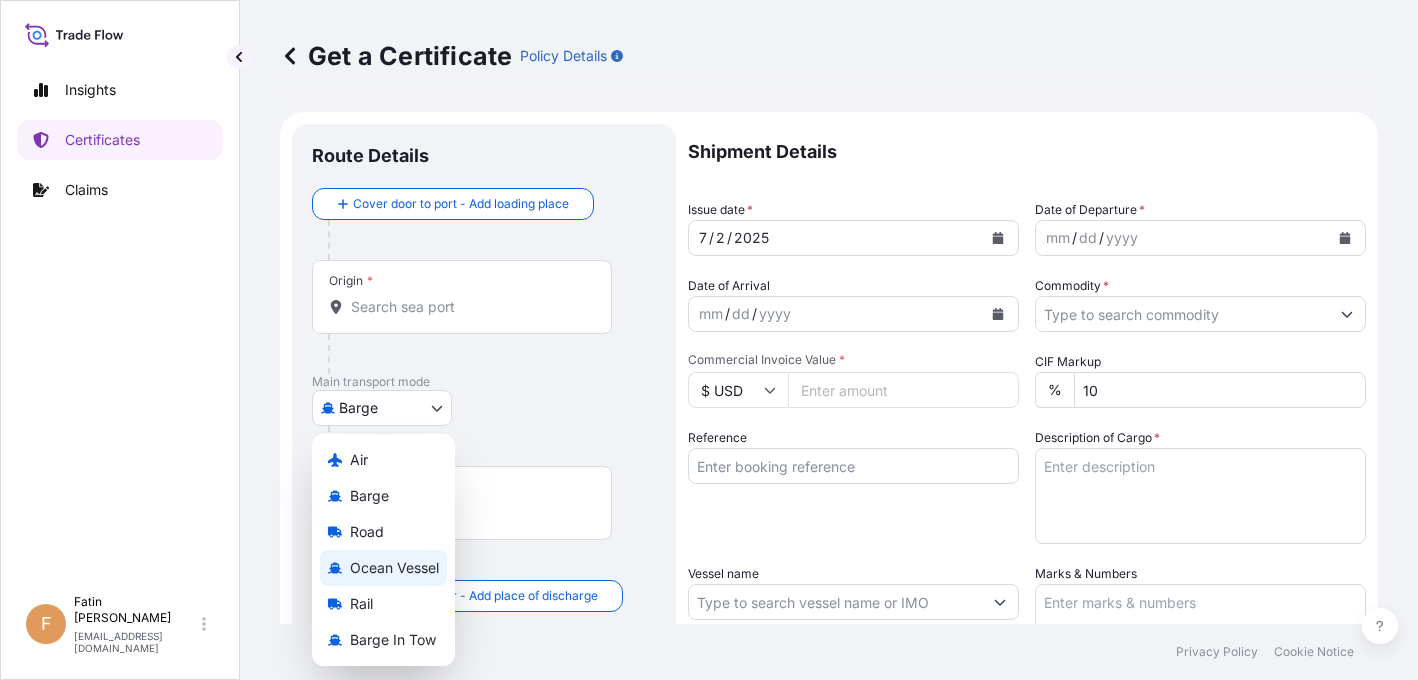 click on "Ocean Vessel" at bounding box center (394, 568) 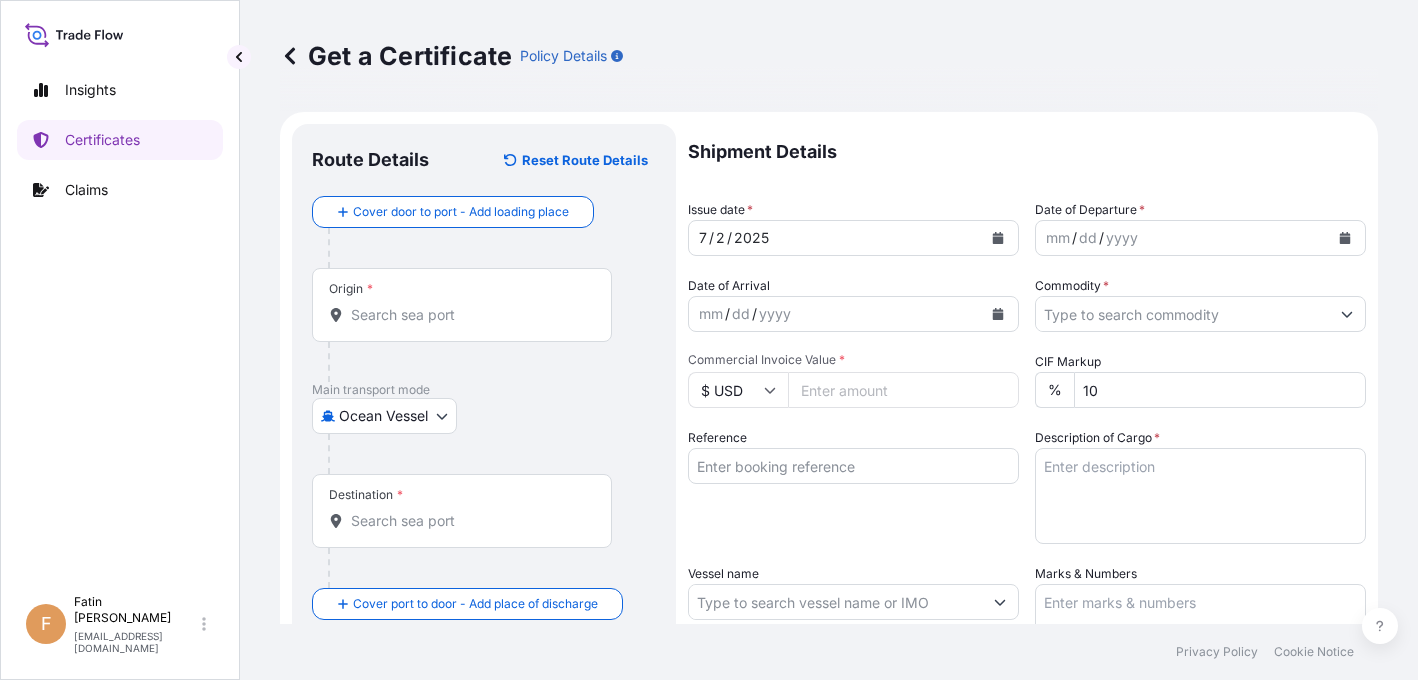 click on "Origin *" at bounding box center [462, 305] 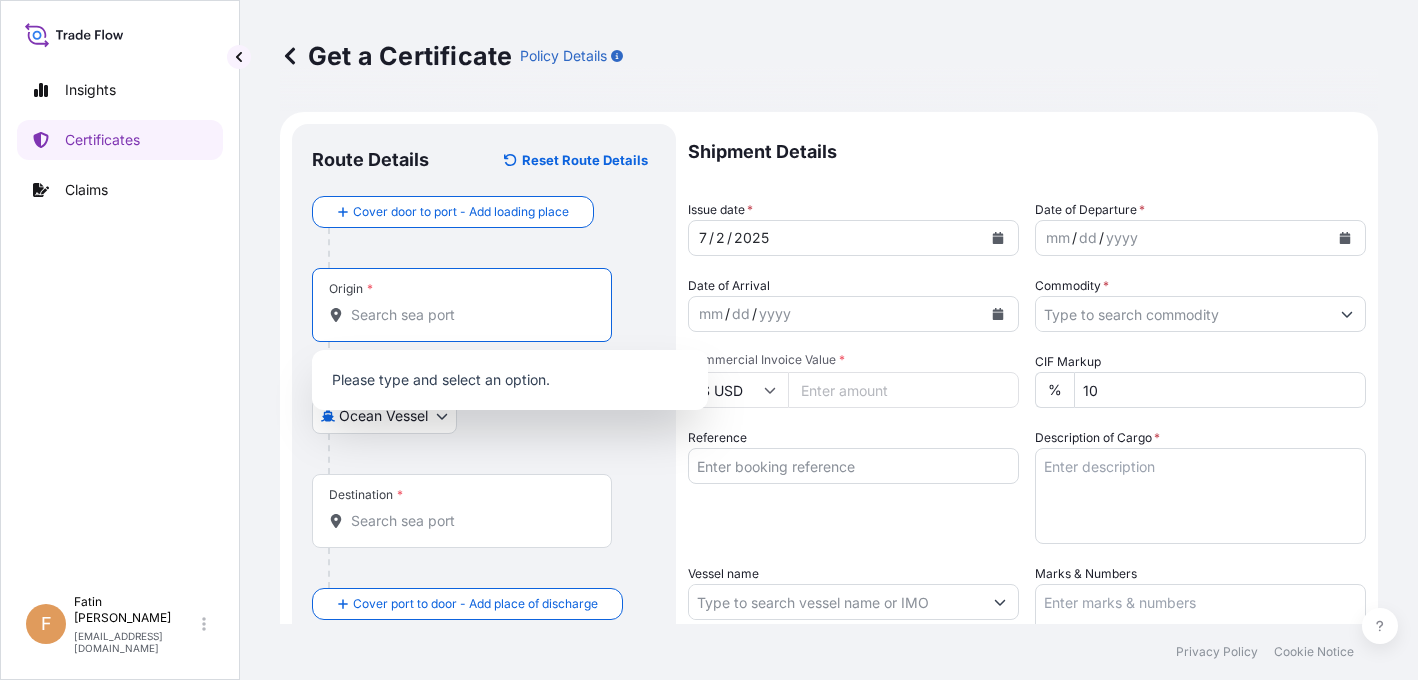 paste on "KALLO, BELGIUM" 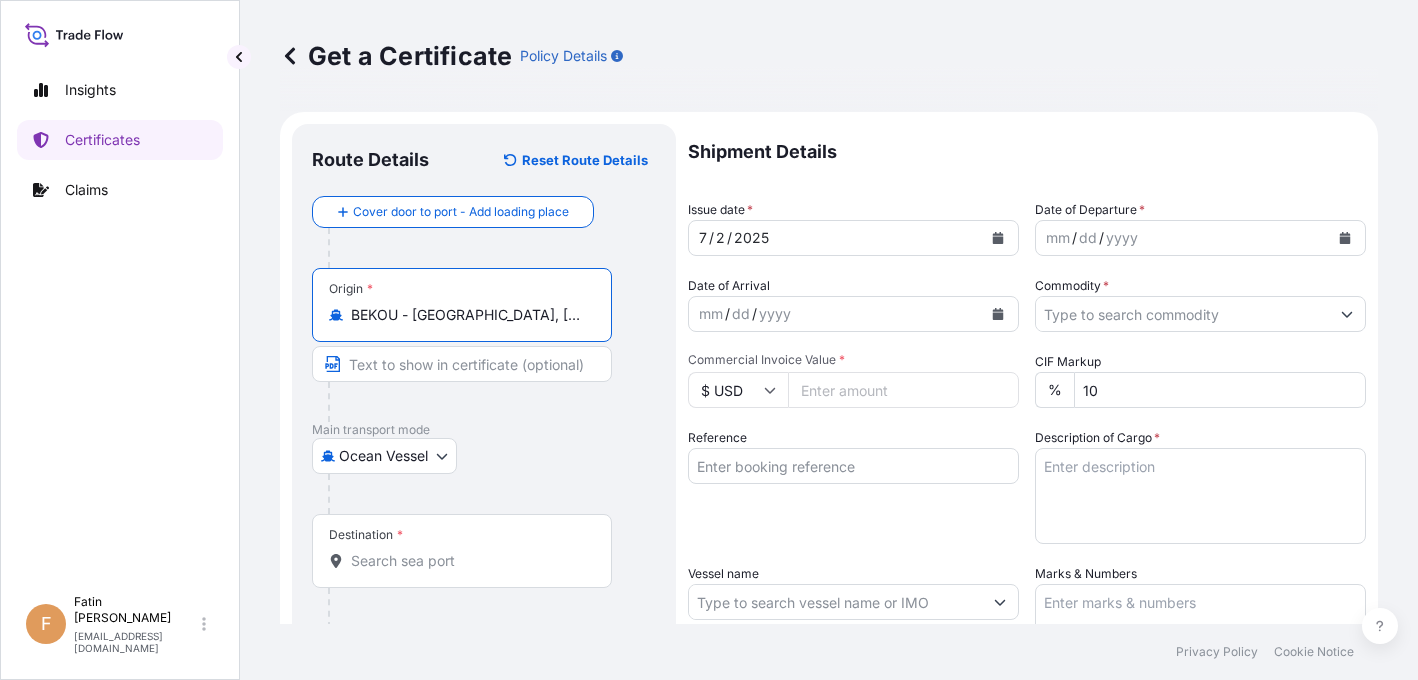 type on "BEKOU - Kallo, Belgium" 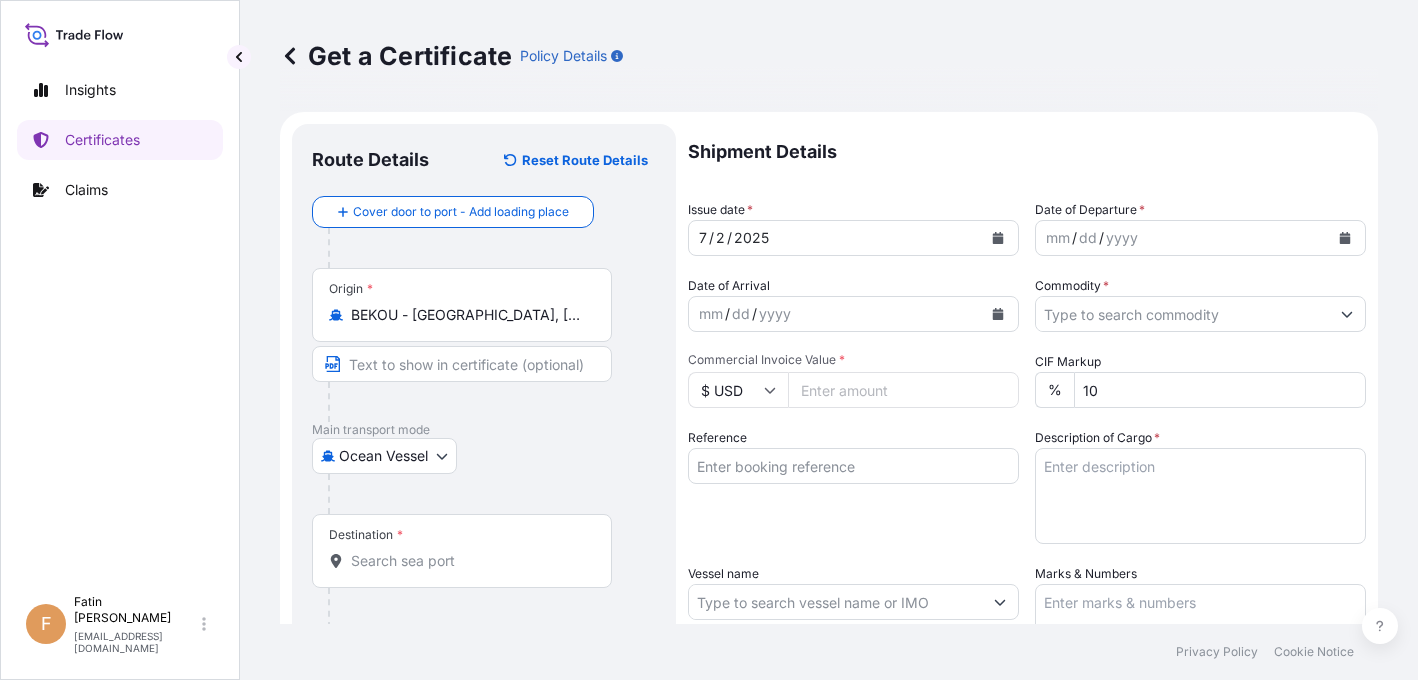 click on "Destination *" at bounding box center (462, 551) 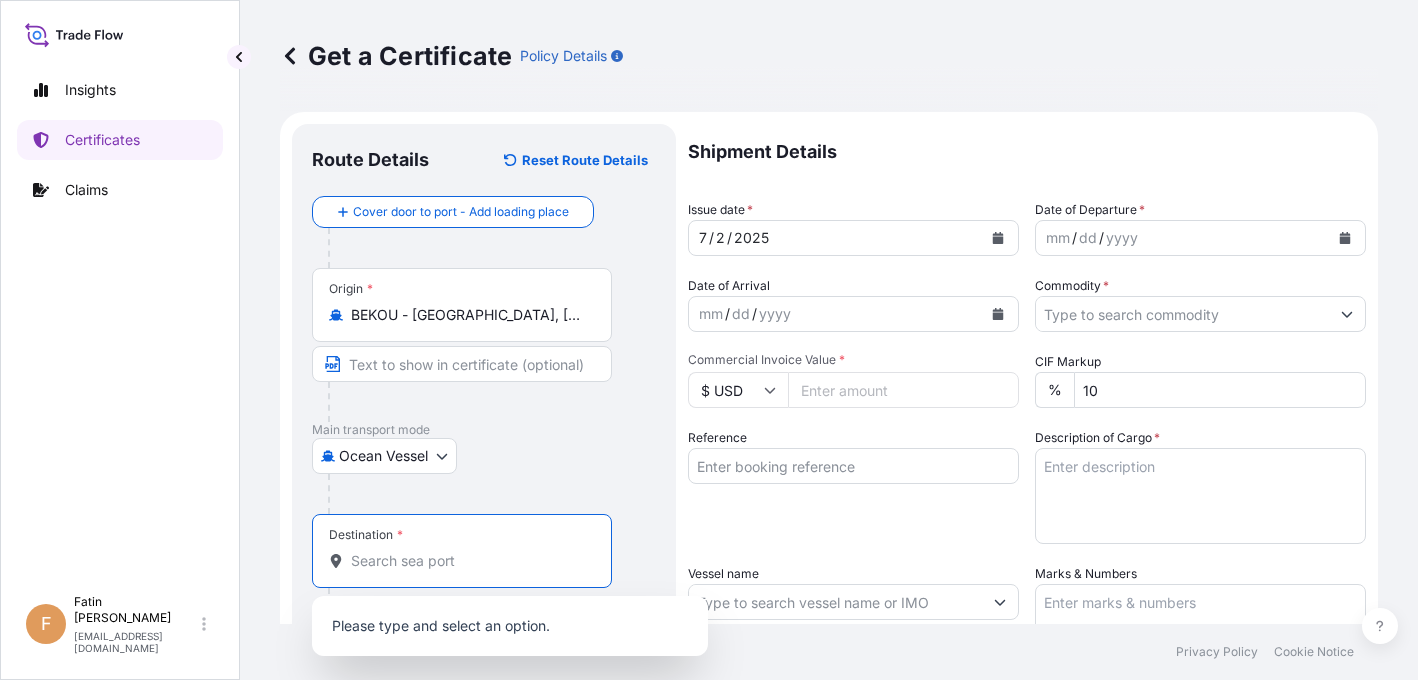 paste on "ABIDJAN" 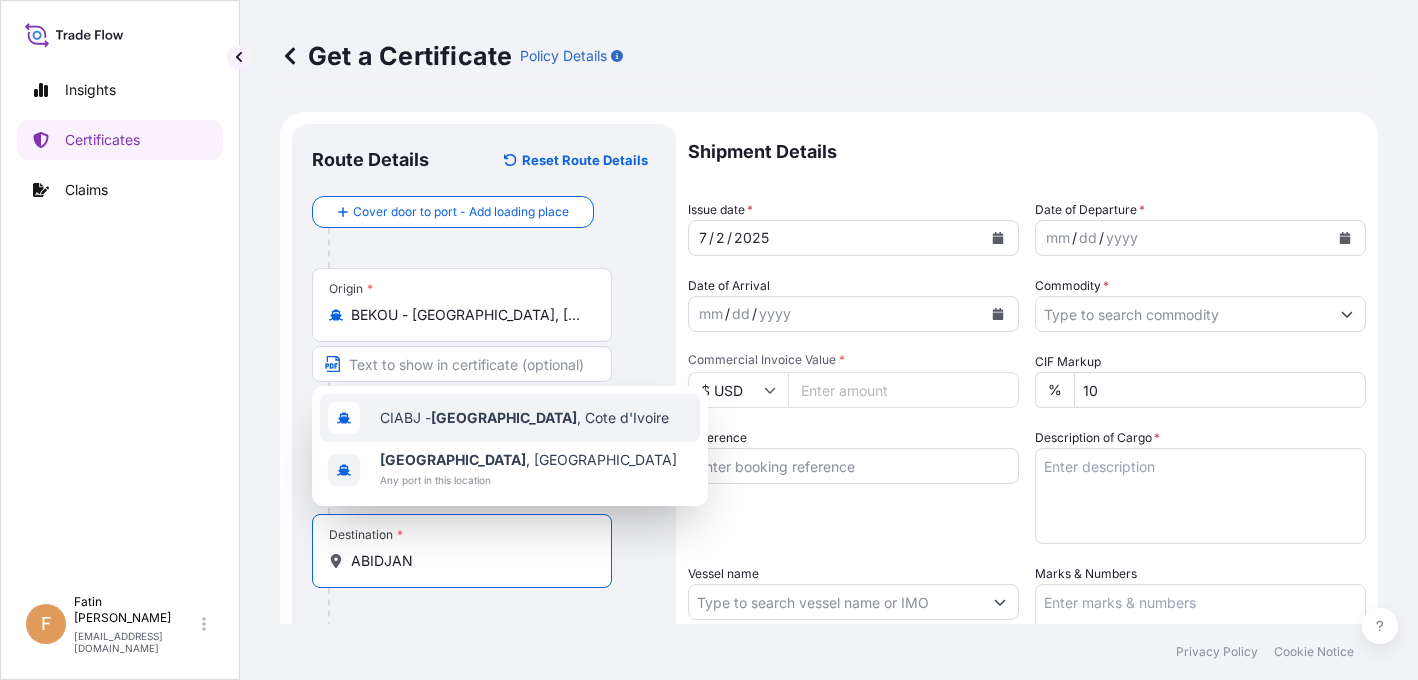 click on "CIABJ -  Abidjan , Cote d'Ivoire" at bounding box center (524, 418) 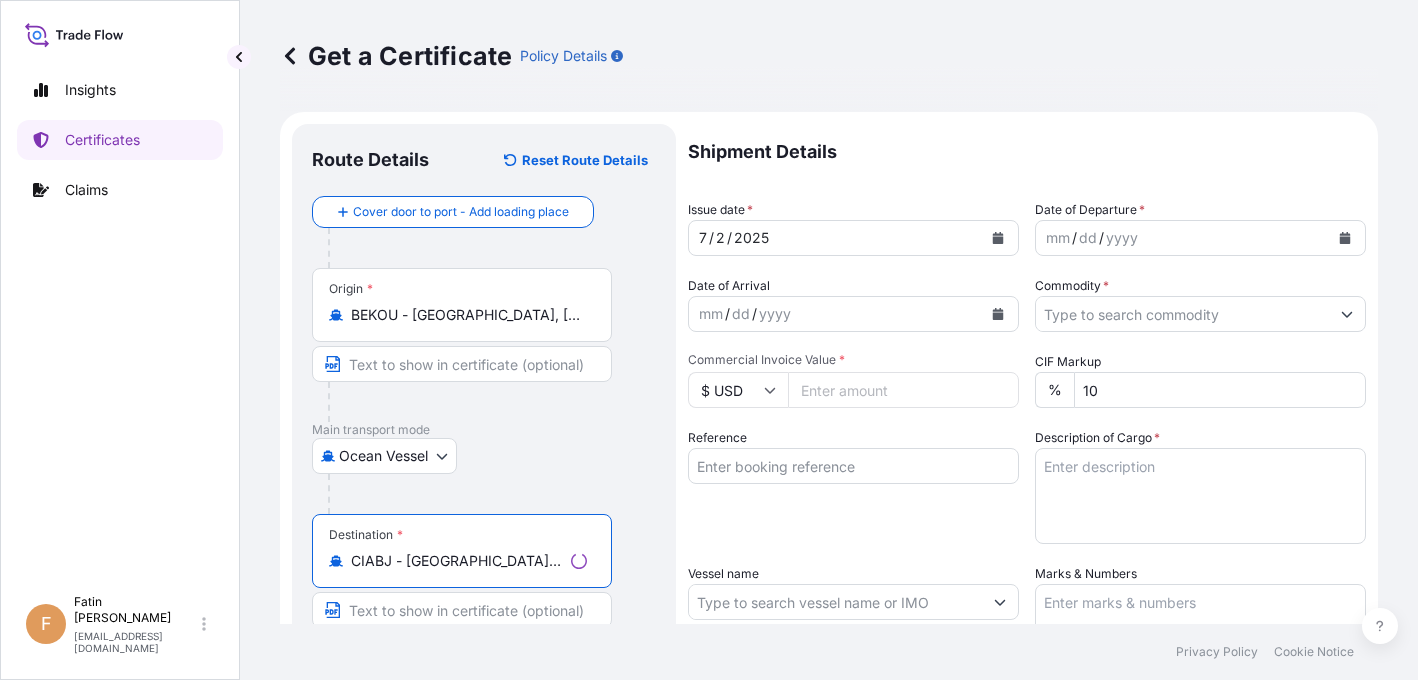 type on "CIABJ - Abidjan, Cote d'Ivoire" 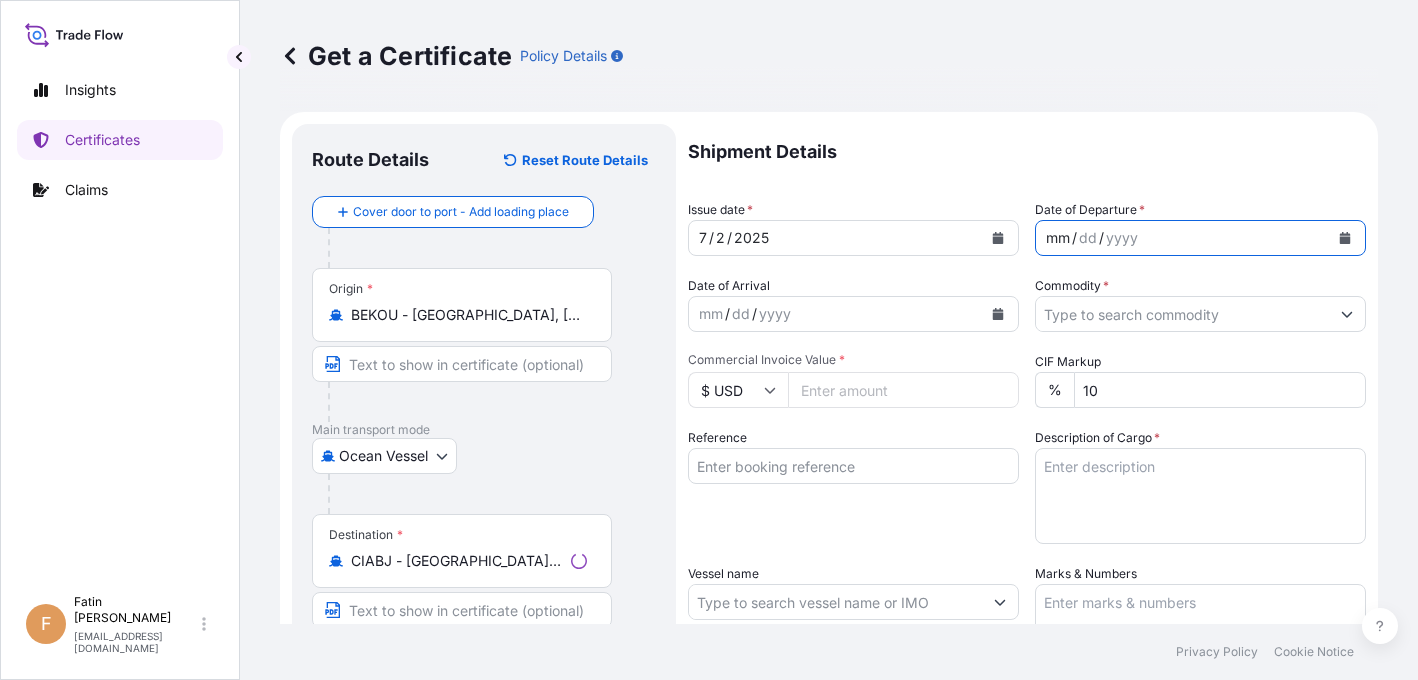 click on "mm / dd / yyyy" at bounding box center (1182, 238) 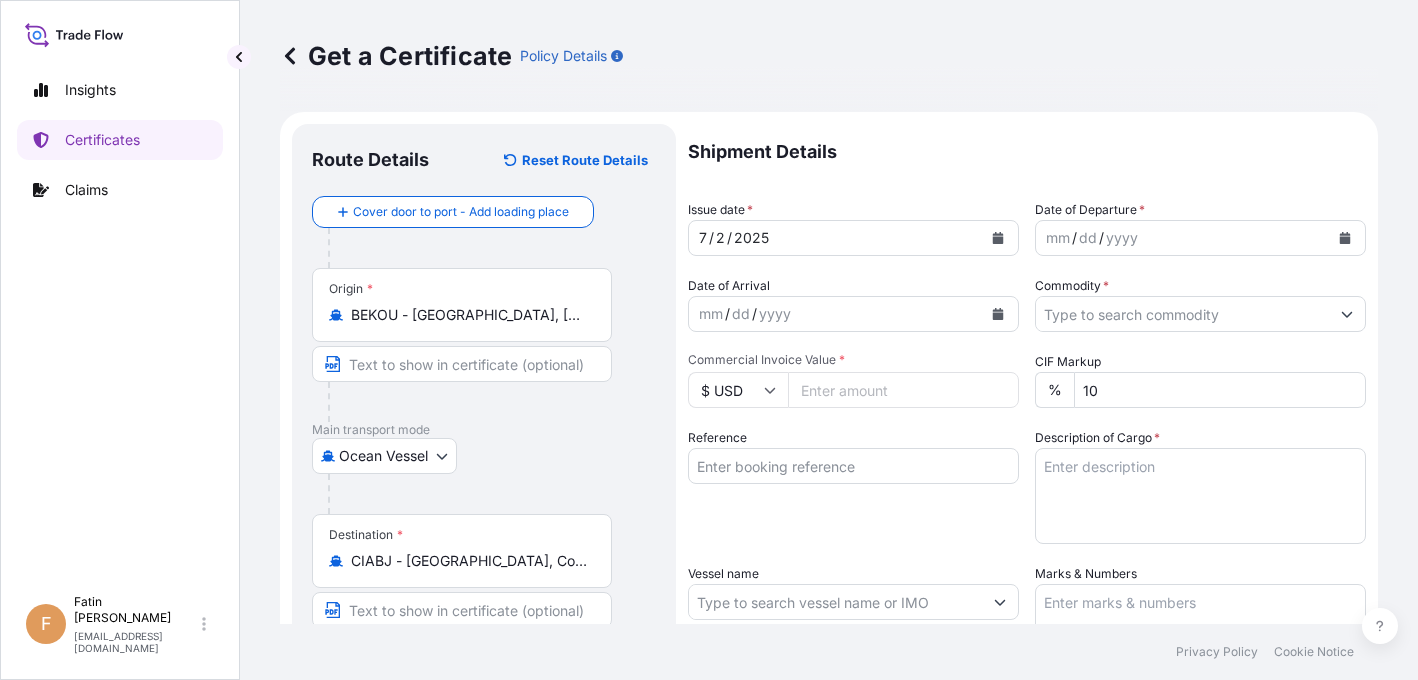 click on "Insights Certificates Claims" at bounding box center (120, 318) 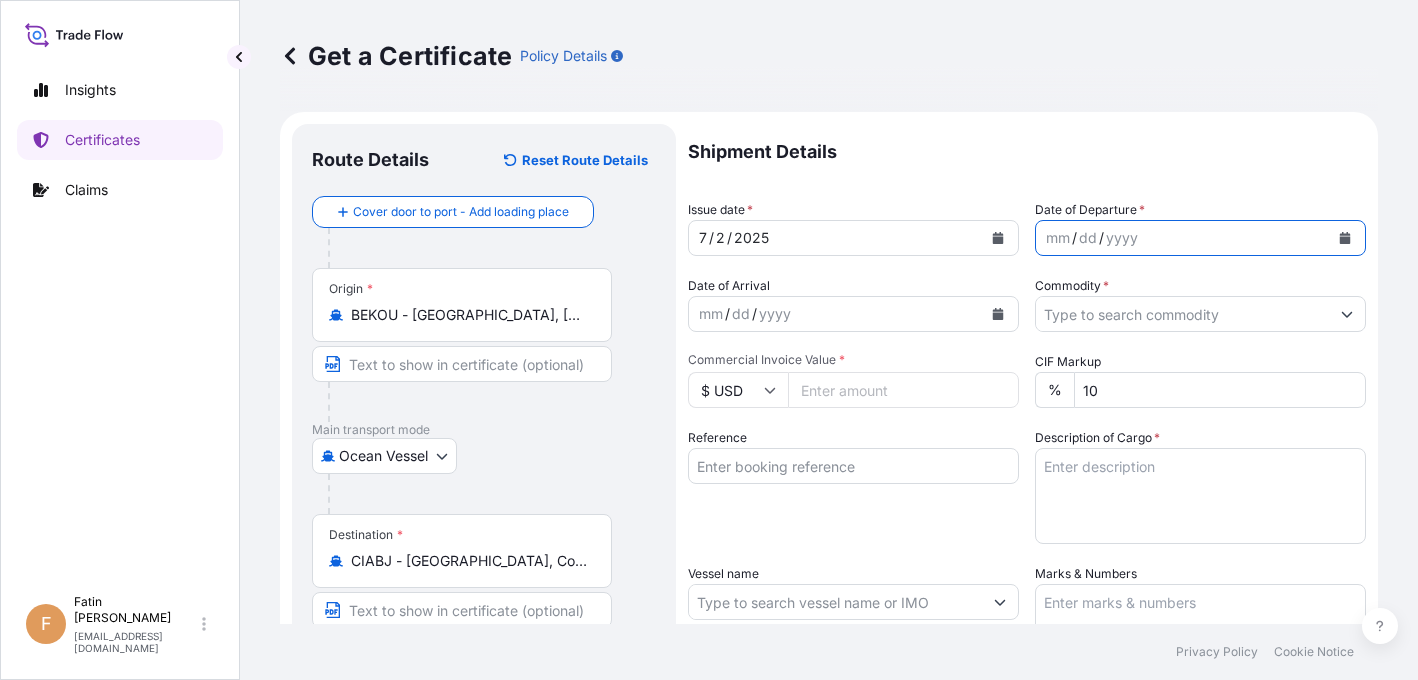 click at bounding box center [1345, 238] 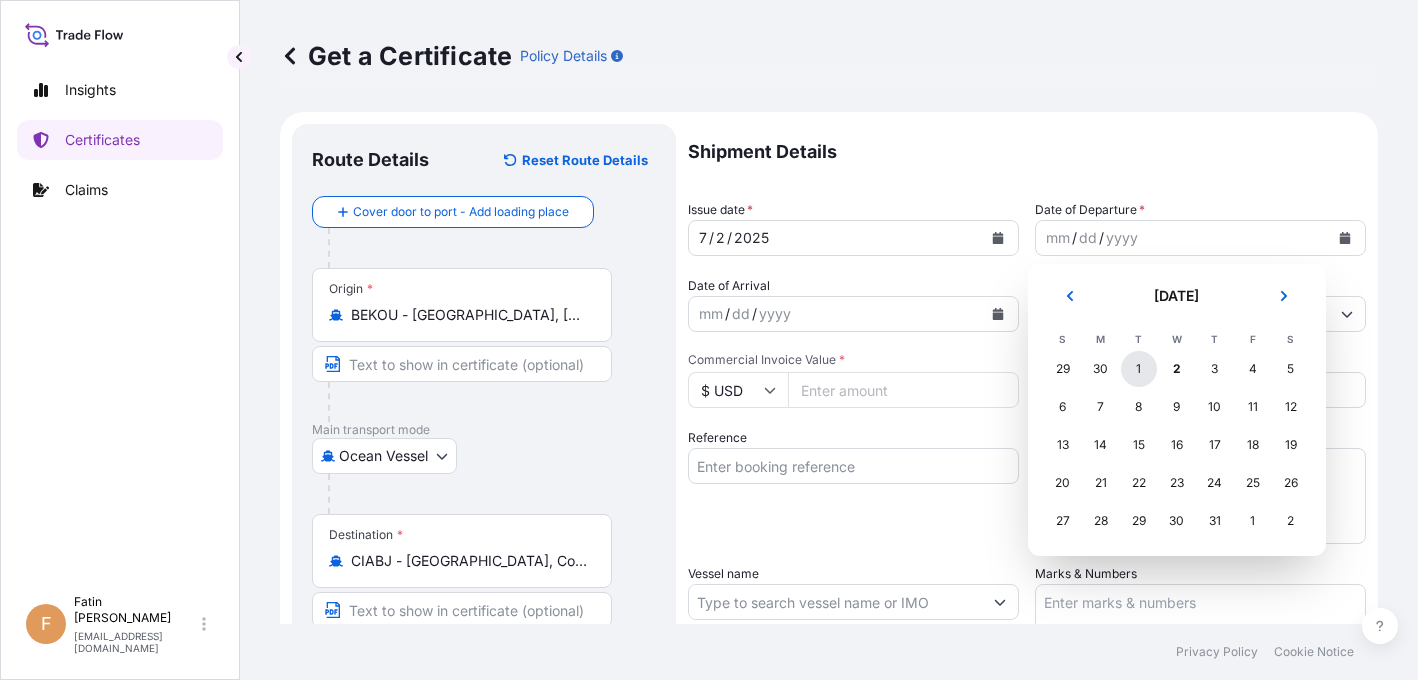 click on "1" at bounding box center (1139, 369) 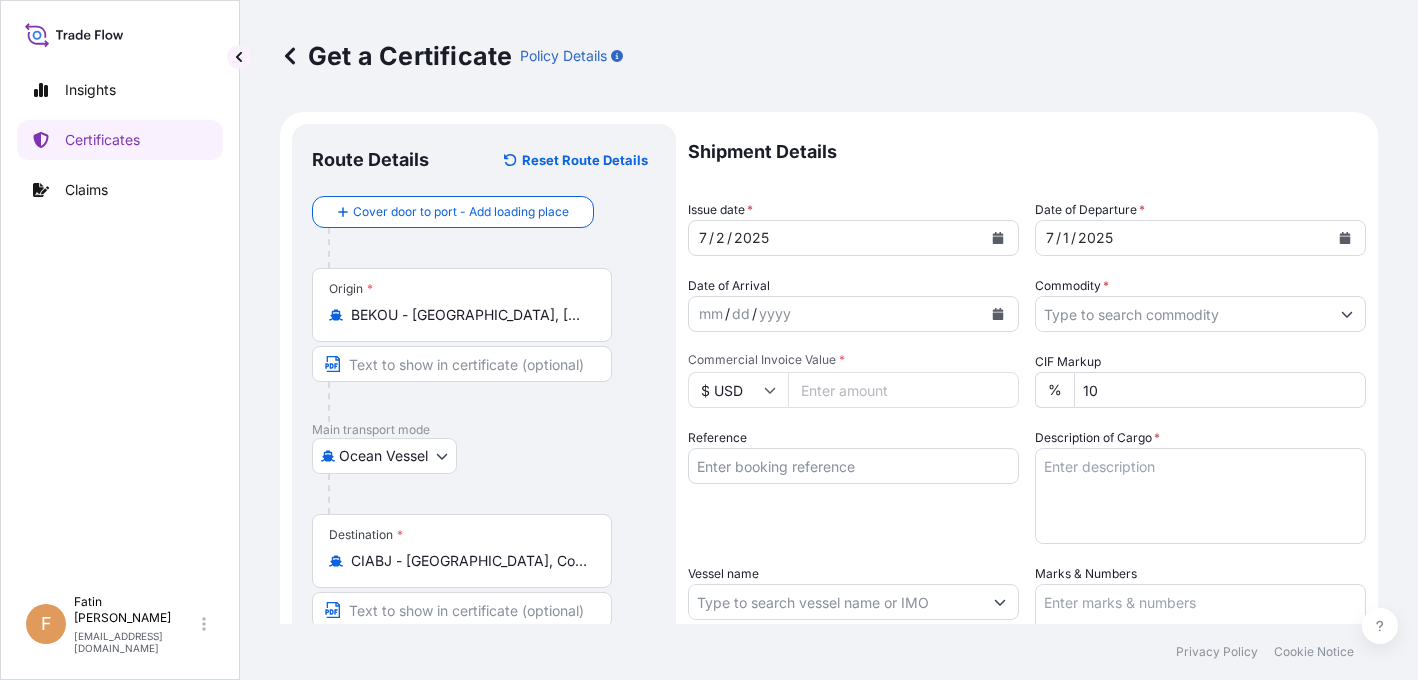 drag, startPoint x: 156, startPoint y: 396, endPoint x: 453, endPoint y: 340, distance: 302.23337 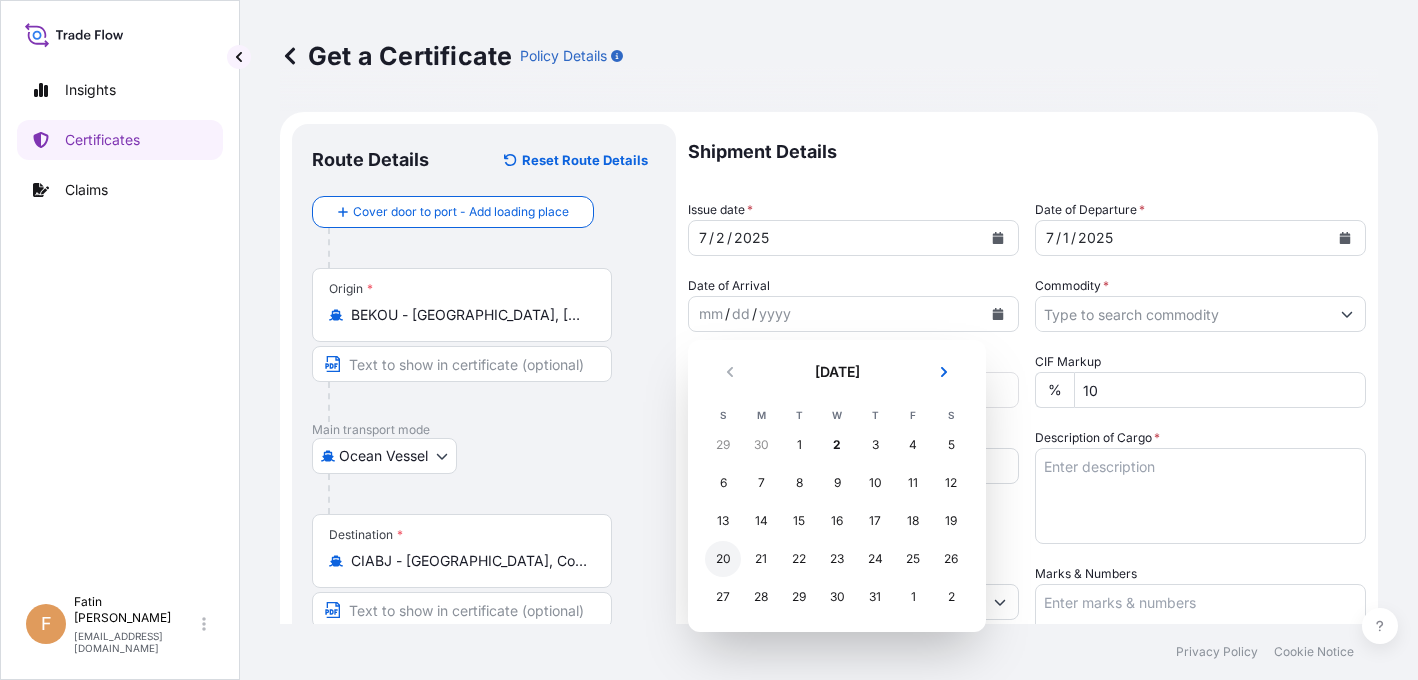 click on "20" at bounding box center [723, 559] 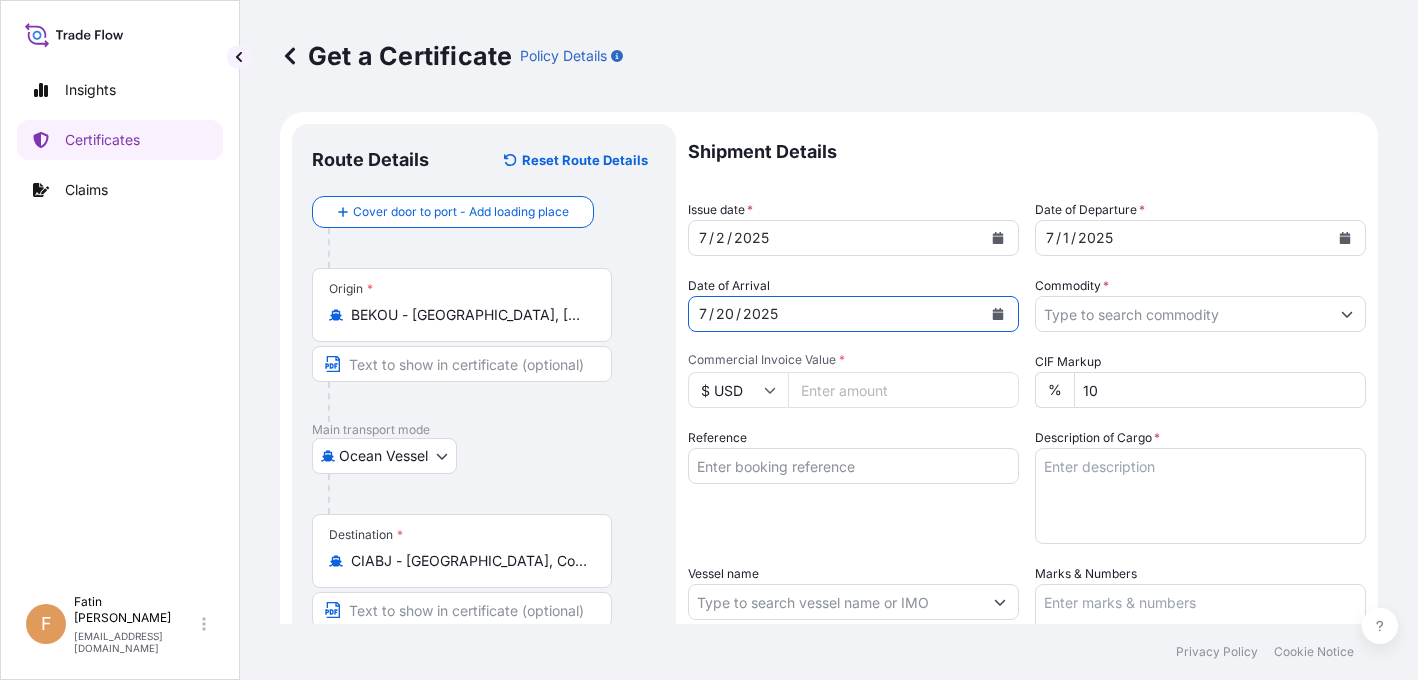 click on "Commodity *" at bounding box center [1182, 314] 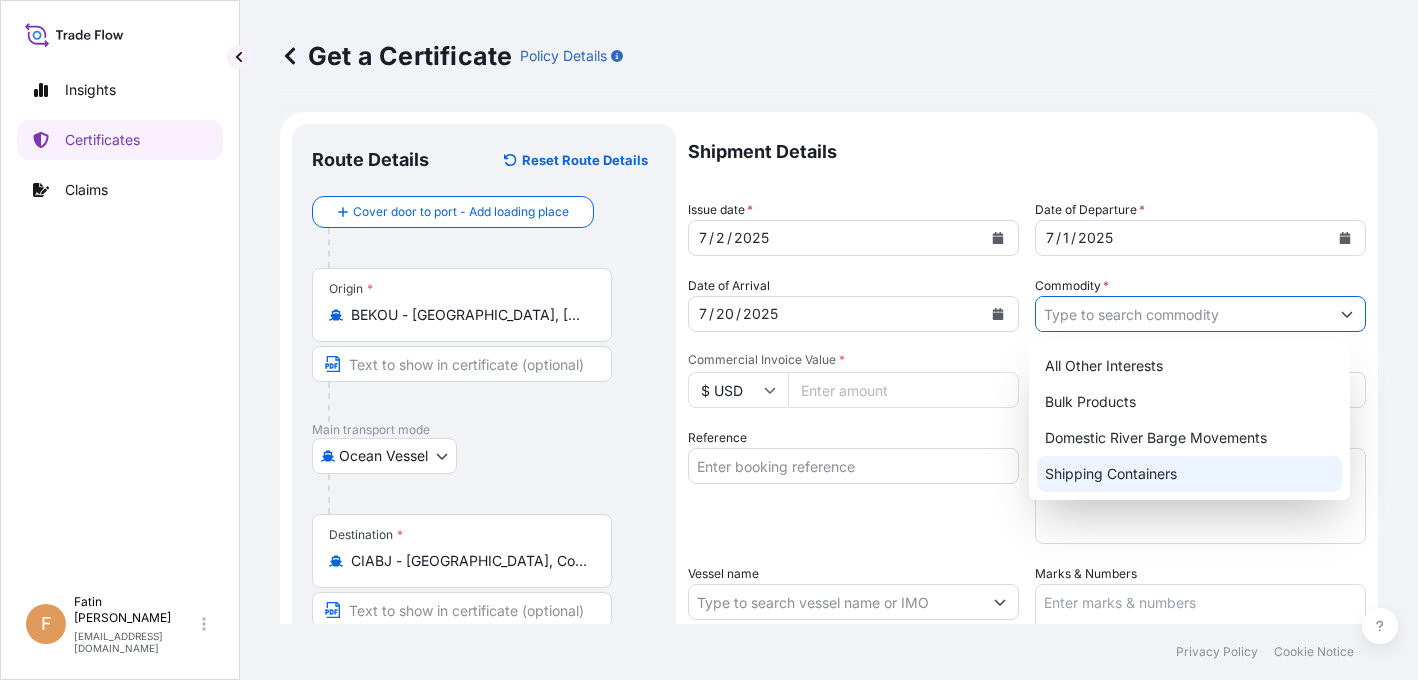click on "Shipping Containers" at bounding box center (1190, 474) 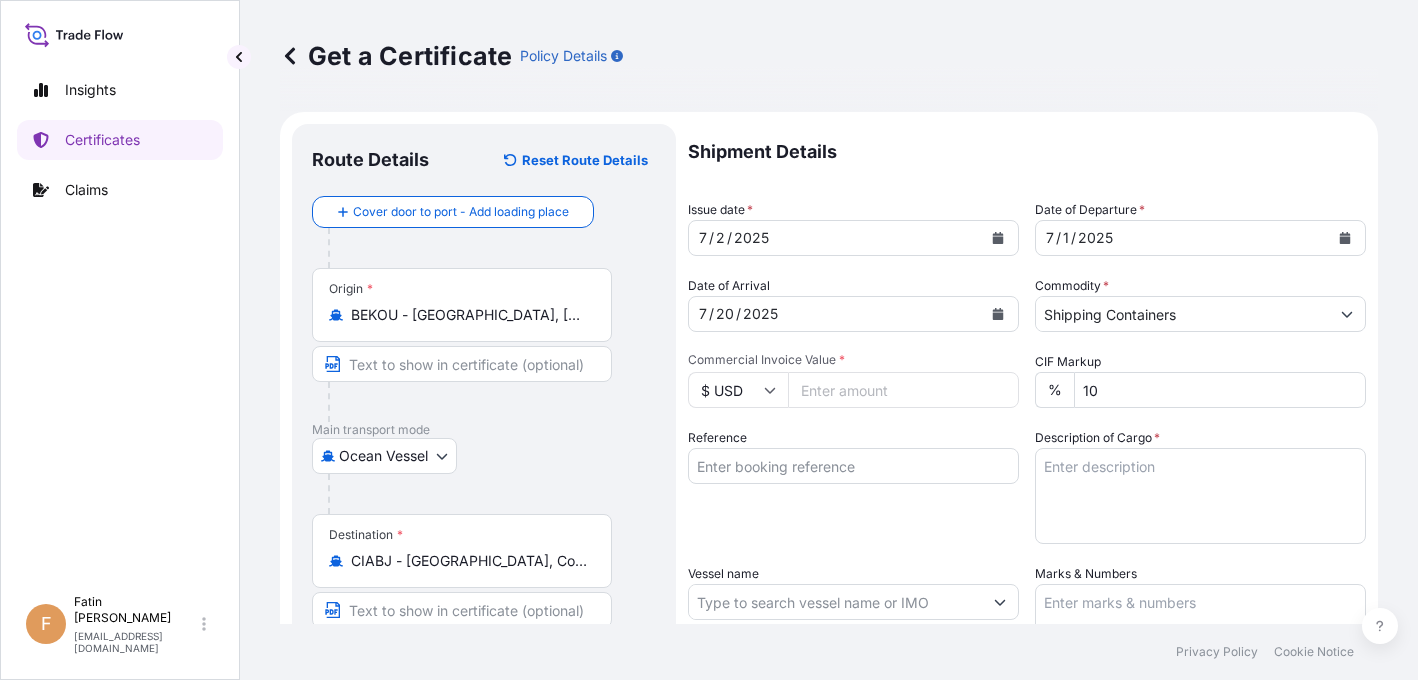 click on "Commercial Invoice Value    *" at bounding box center (903, 390) 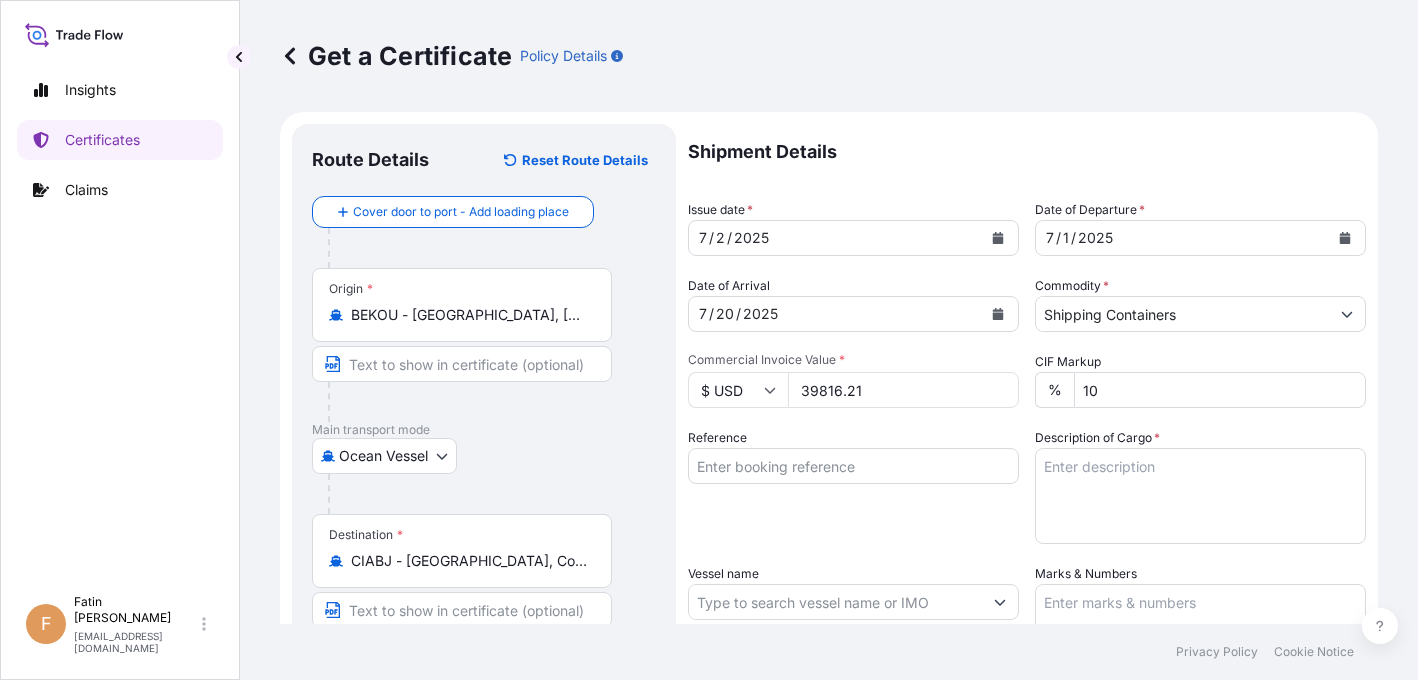 type on "39816.21" 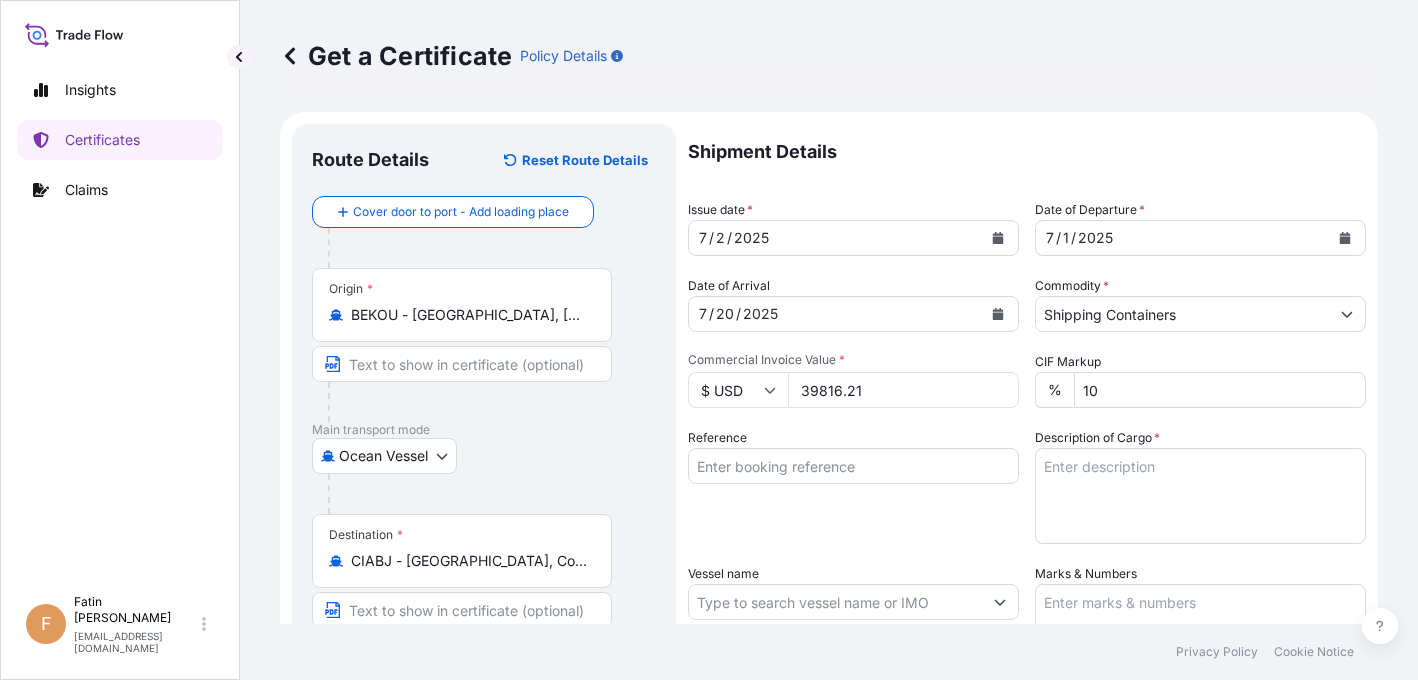 click on "Reference" at bounding box center (853, 466) 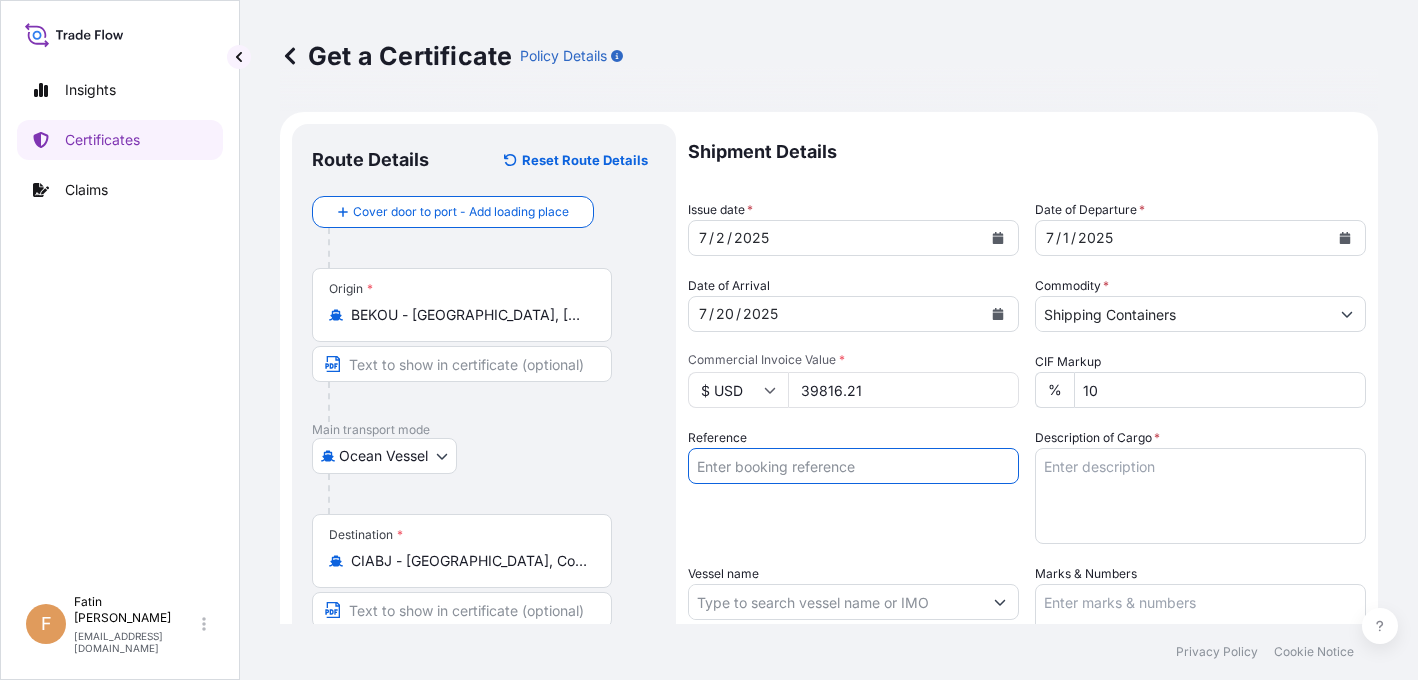 paste on "B000230755" 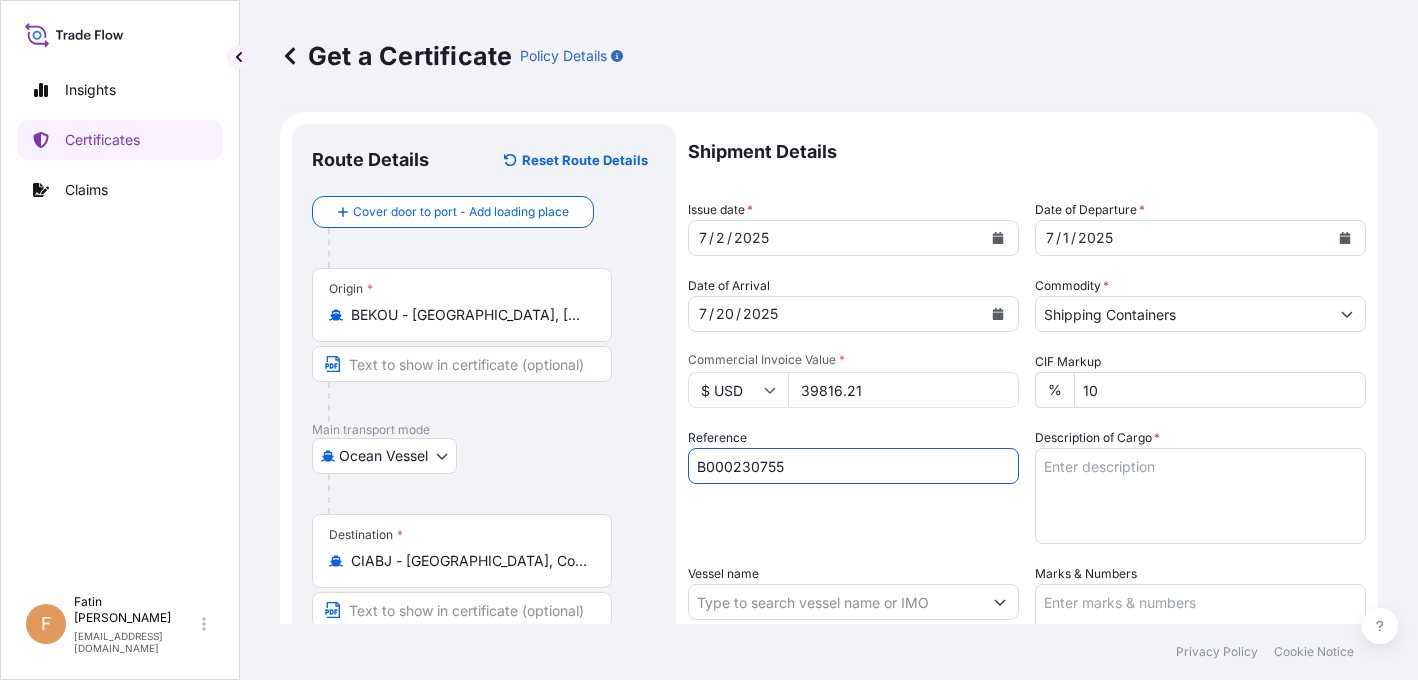 type on "B000230755" 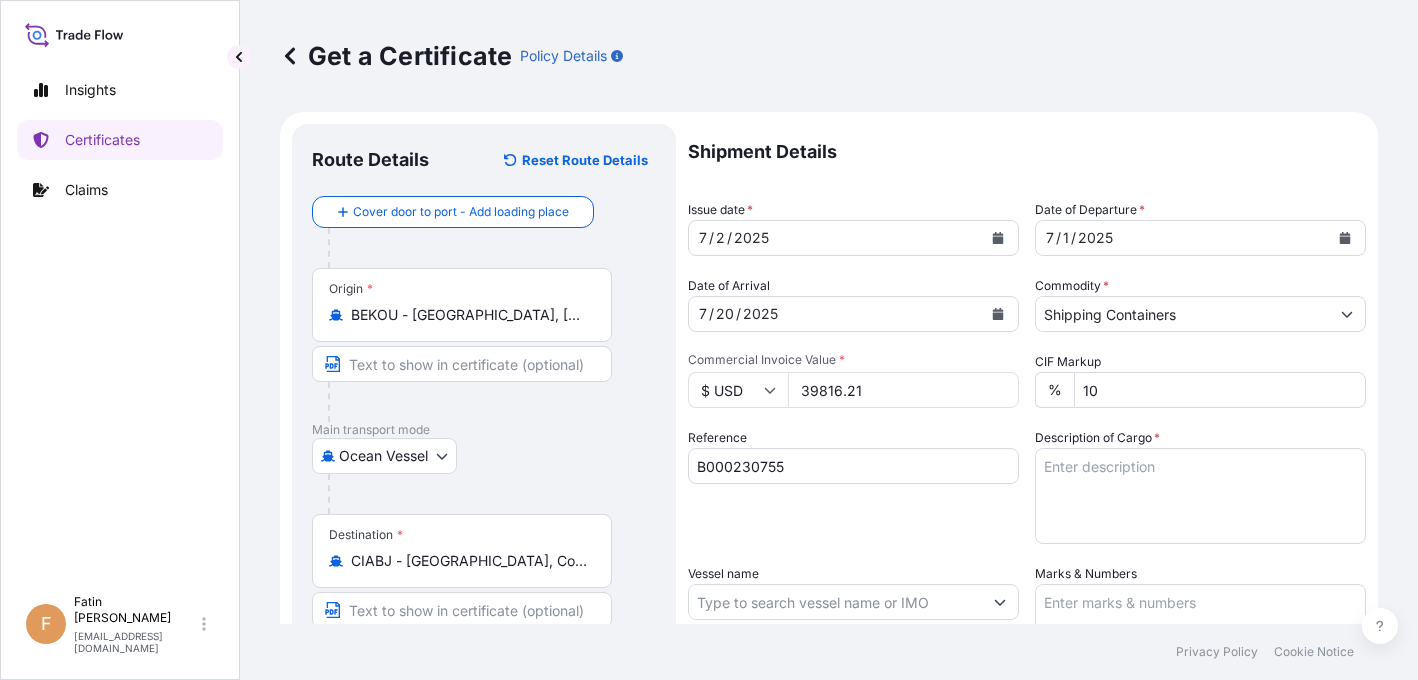 click on "Reference B000230755" at bounding box center (853, 486) 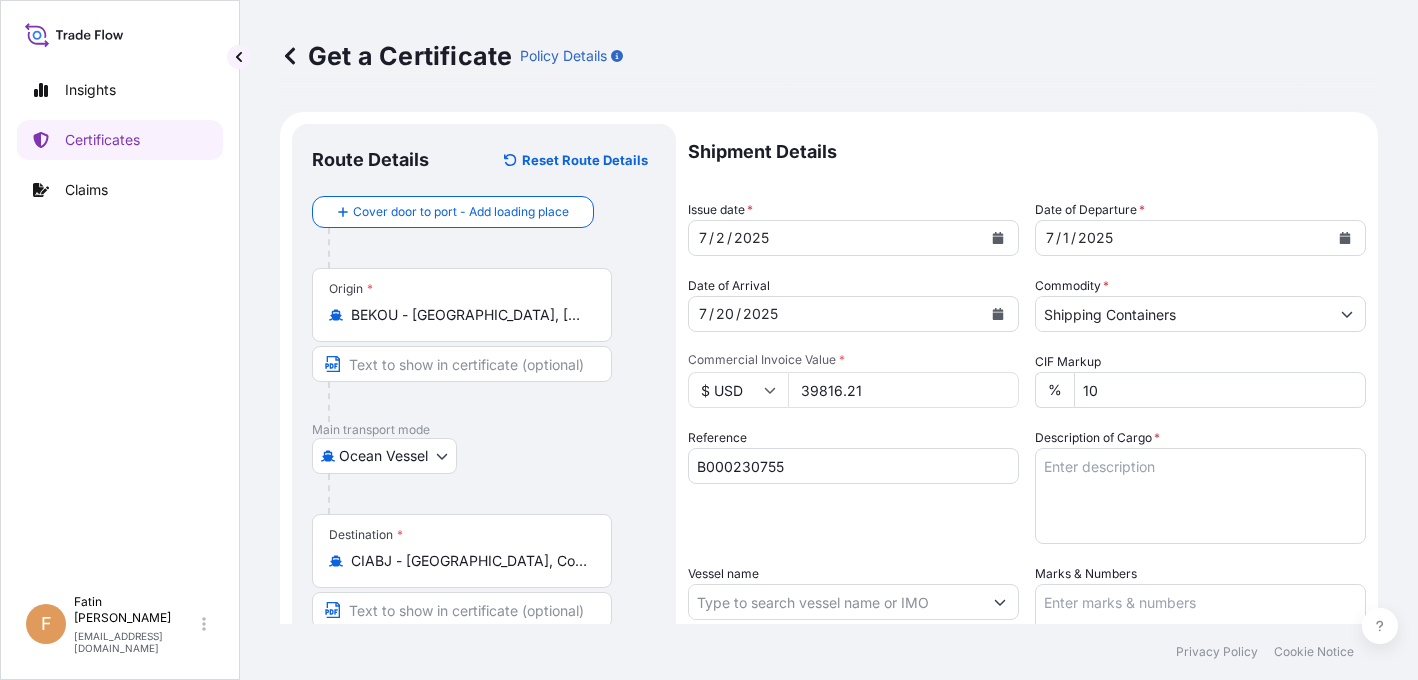 click on "Description of Cargo *" at bounding box center (1200, 496) 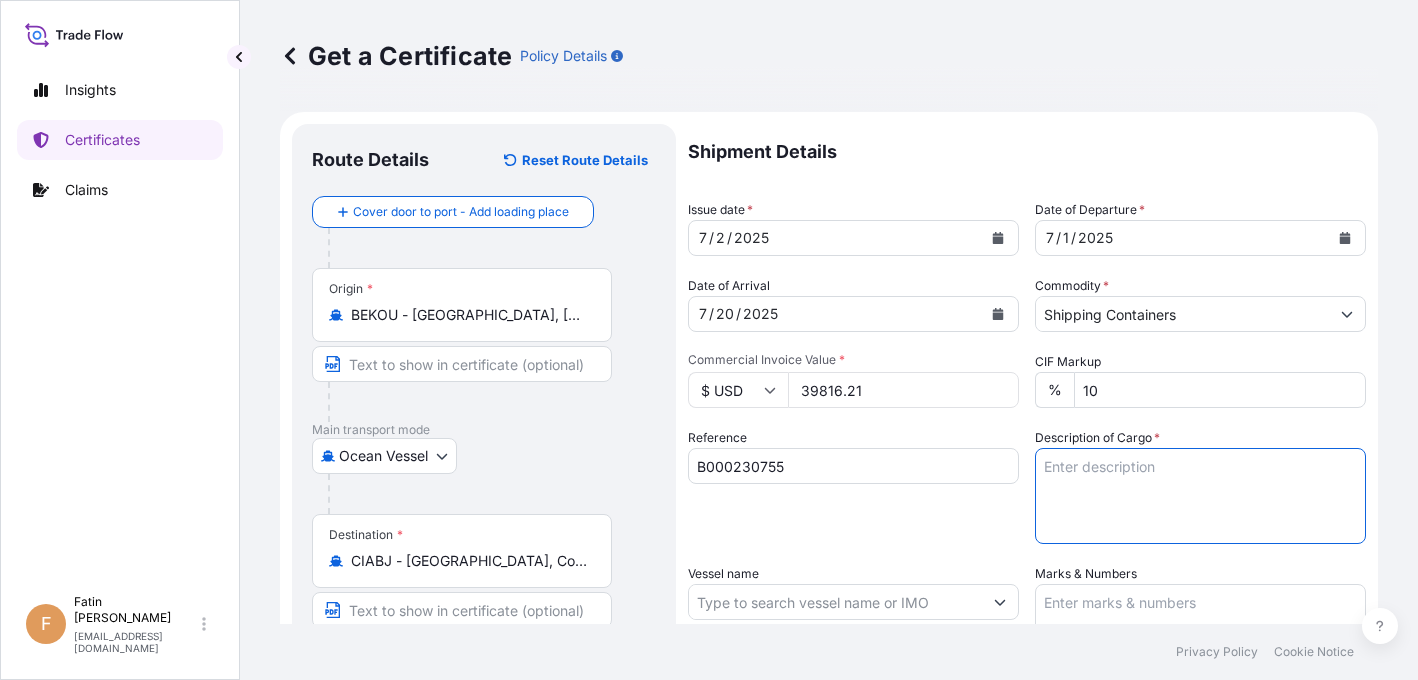 paste on "6 IBC CONTAINER LOADED ONTO
6 PALLETS LOADED INTO
1 LCL
NOVERITE(TM) GP250B POLYMER, 275GA STL
PLT" 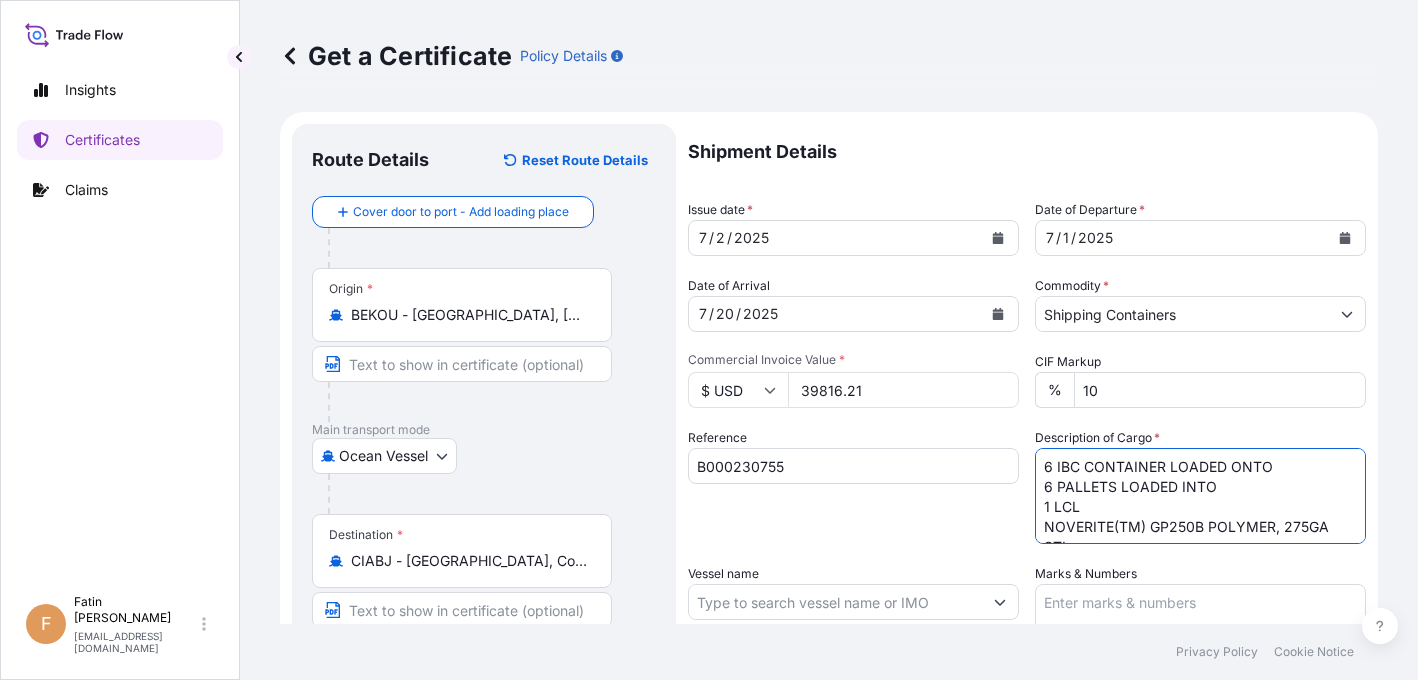 scroll, scrollTop: 52, scrollLeft: 0, axis: vertical 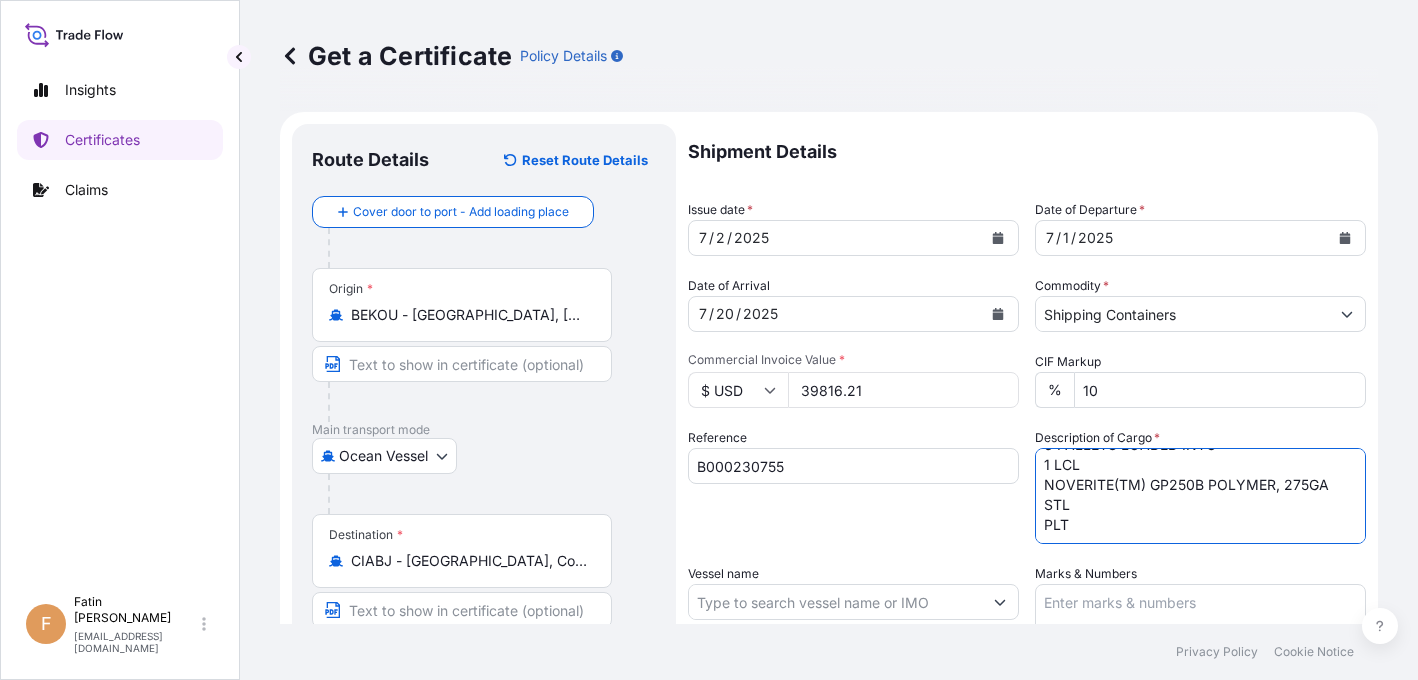 type on "6 IBC CONTAINER LOADED ONTO
6 PALLETS LOADED INTO
1 LCL
NOVERITE(TM) GP250B POLYMER, 275GA STL
PLT" 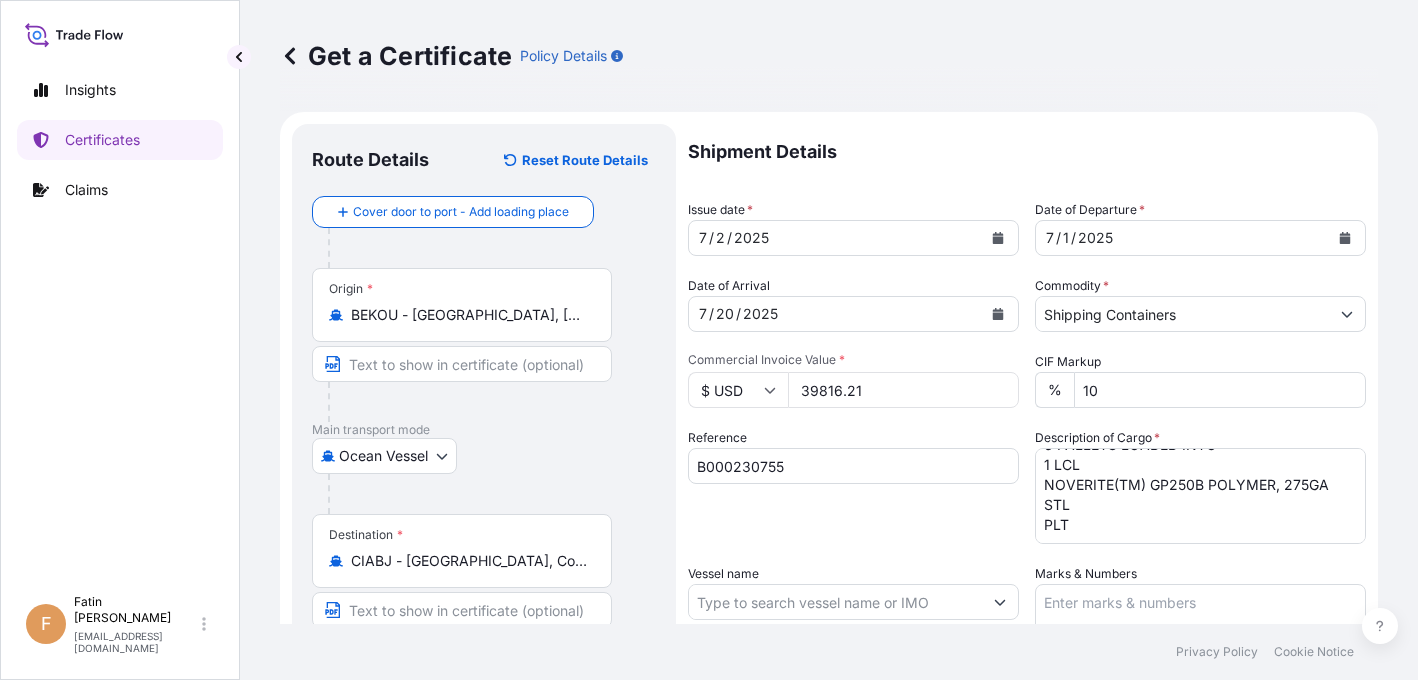 click on "Vessel name" at bounding box center (835, 602) 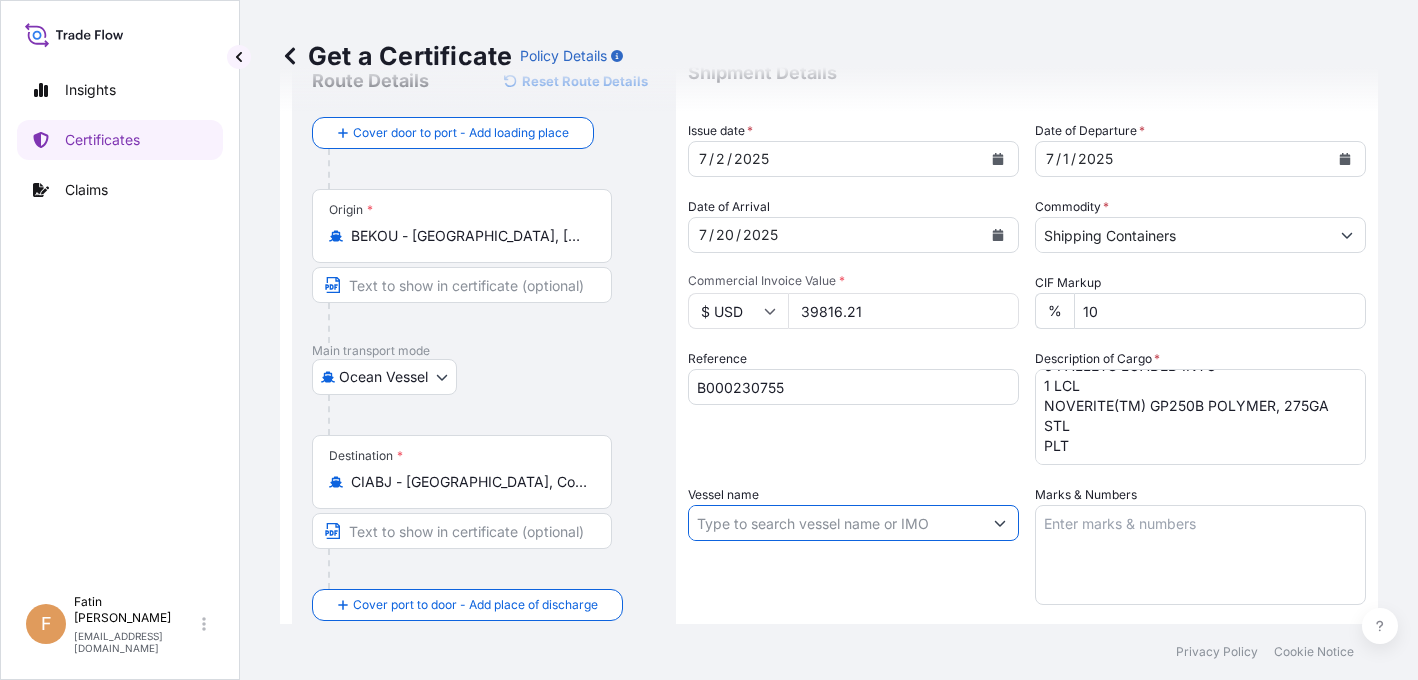 scroll, scrollTop: 200, scrollLeft: 0, axis: vertical 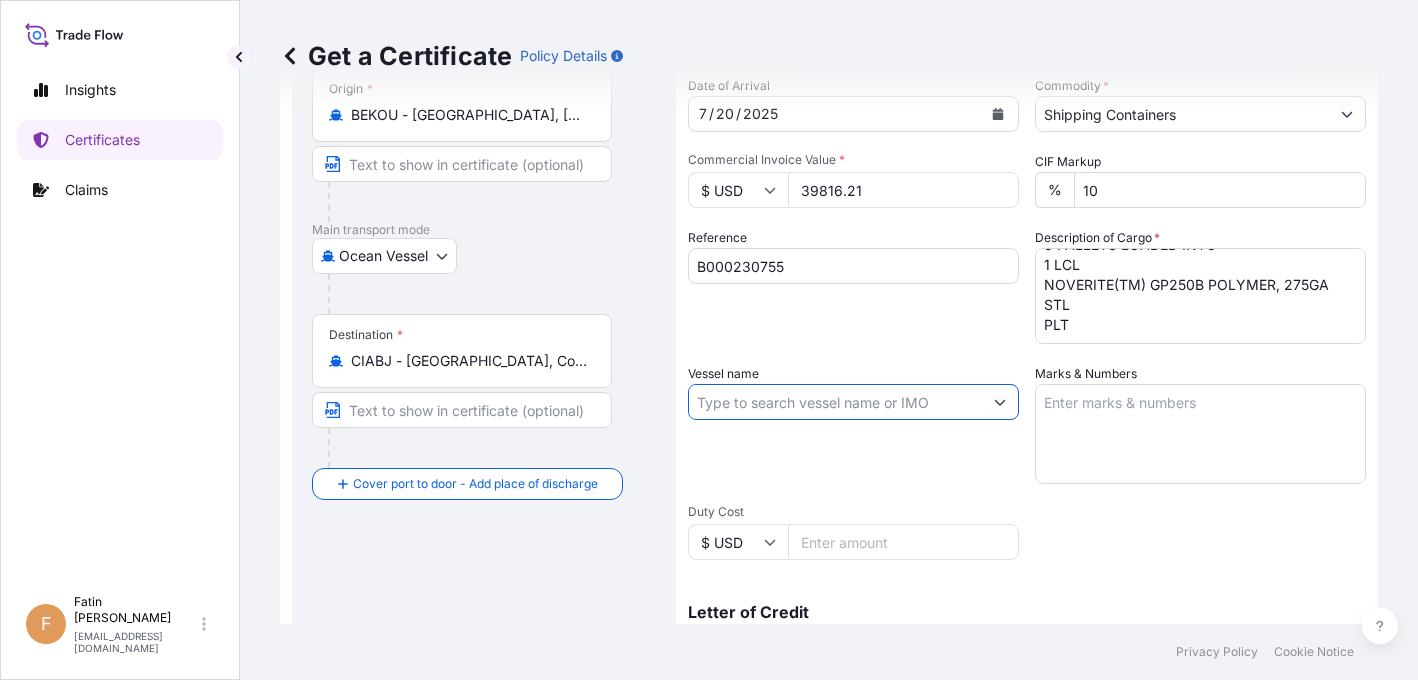 click on "Vessel name" at bounding box center (835, 402) 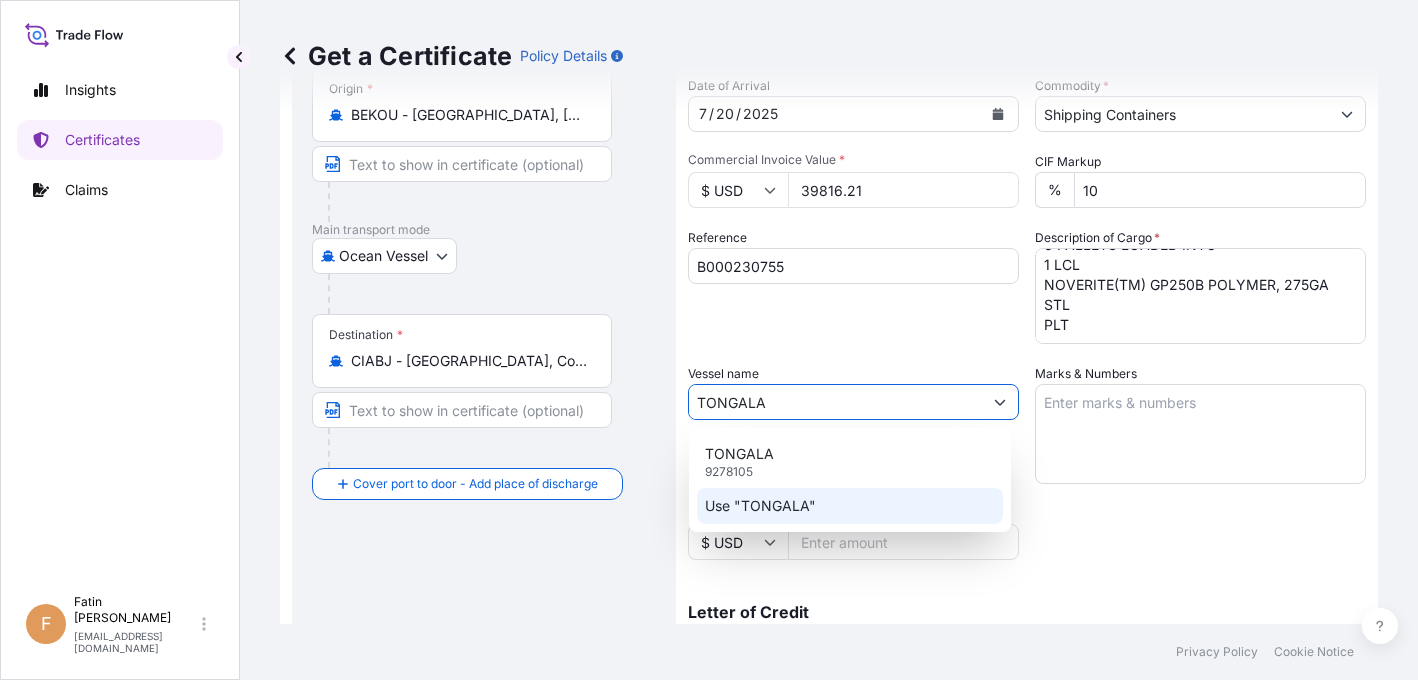 click on "Use "TONGALA"" 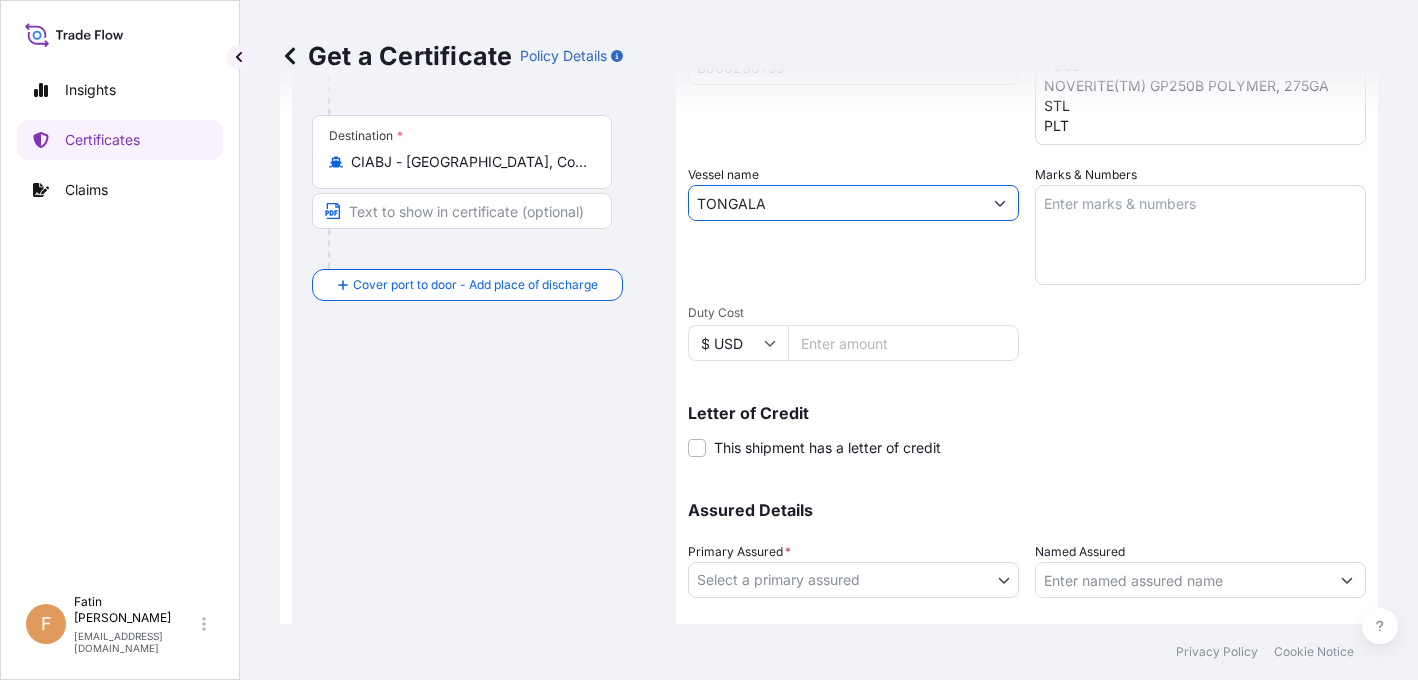scroll, scrollTop: 400, scrollLeft: 0, axis: vertical 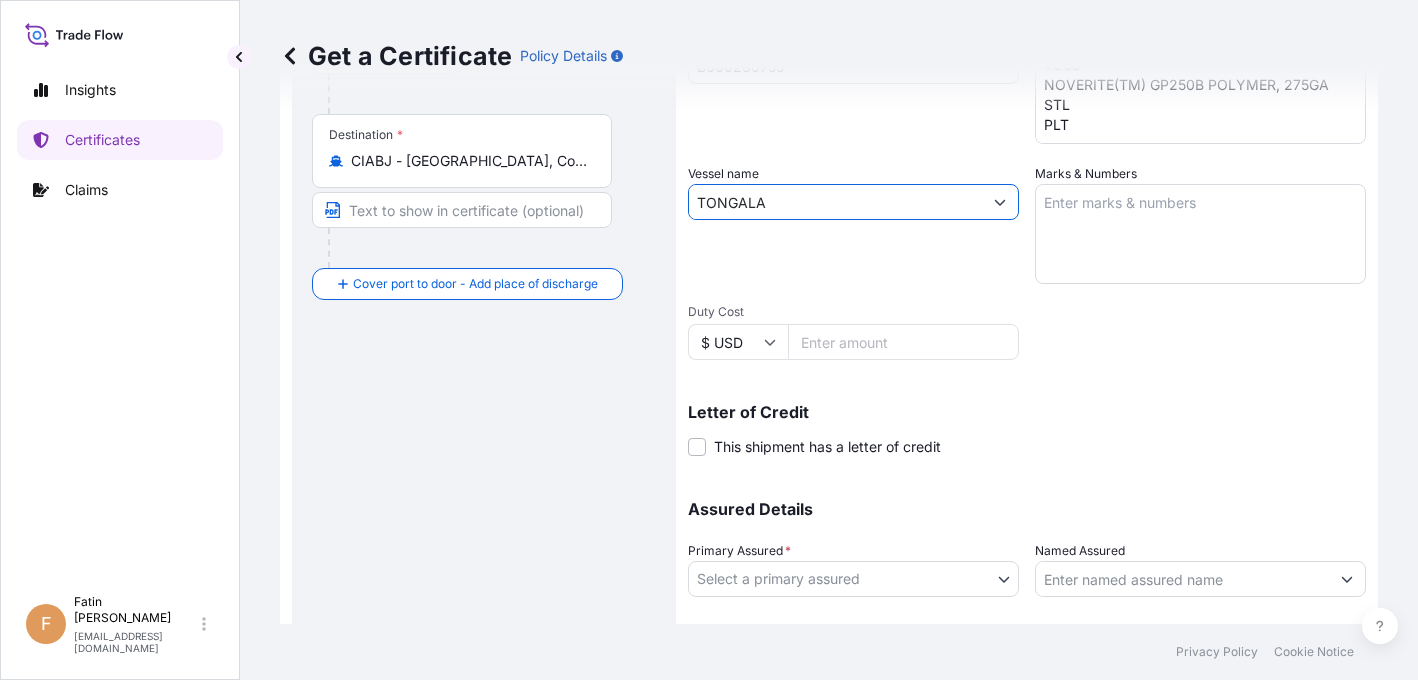 type on "TONGALA" 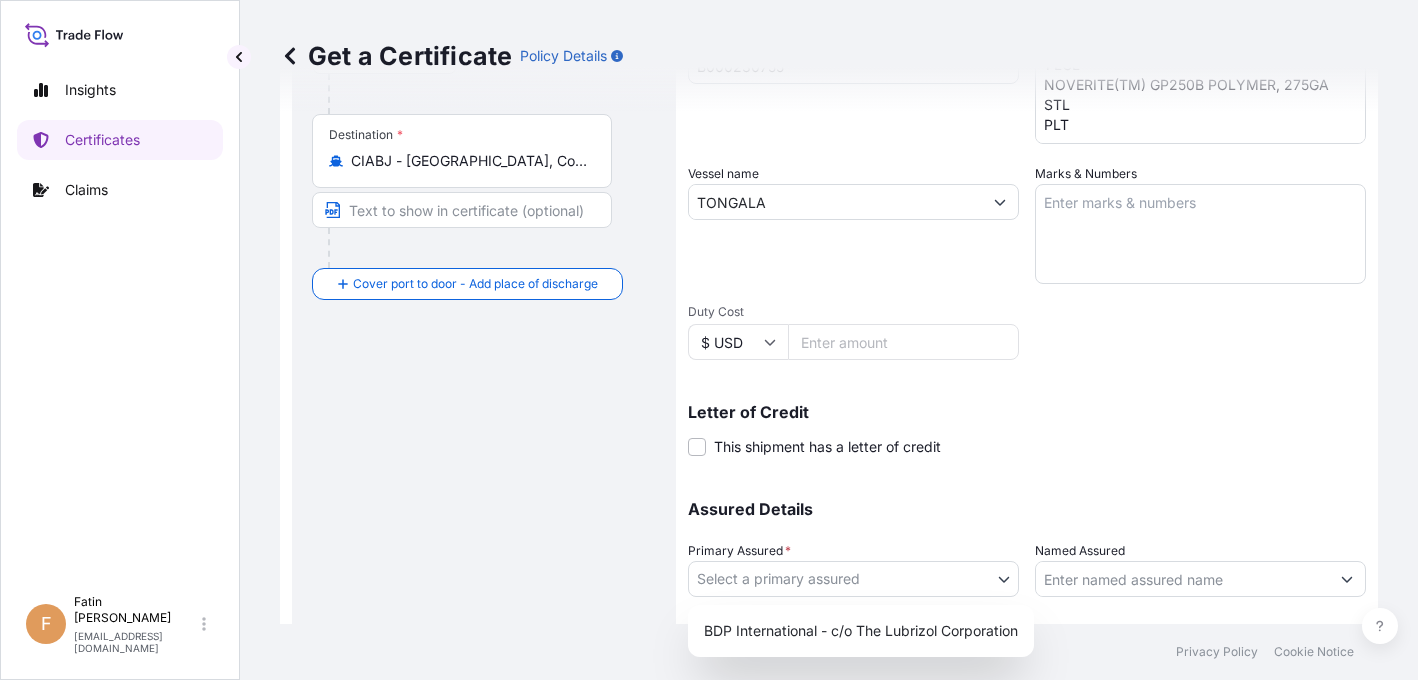 click on "0 options available. 2 options available.
Insights Certificates Claims F Fatin   Japridin fatin.japridin@psabdp.com Get a Certificate Policy Details Route Details Reset Route Details   Cover door to port - Add loading place Place of loading Road / Inland Road / Inland Origin * BEKOU - Kallo, Belgium Main transport mode Ocean Vessel Air Barge Road Ocean Vessel Rail Barge in Tow Destination * CIABJ - Abidjan, Cote d'Ivoire Cover port to door - Add place of discharge Road / Inland Road / Inland Place of Discharge Shipment Details Issue date * 7 / 2 / 2025 Date of Departure * 7 / 1 / 2025 Date of Arrival 7 / 20 / 2025 Commodity * Shipping Containers Packing Category Commercial Invoice Value    * $ USD 39816.21 CIF Markup % 10 Reference B000230755 Description of Cargo * 6 IBC CONTAINER LOADED ONTO
6 PALLETS LOADED INTO
1 LCL
NOVERITE(TM) GP250B POLYMER, 275GA STL
PLT Vessel name TONGALA Marks & Numbers Duty Cost   $ USD Letter of Credit This shipment has a letter of credit Letter of credit * Assured Details" at bounding box center [709, 340] 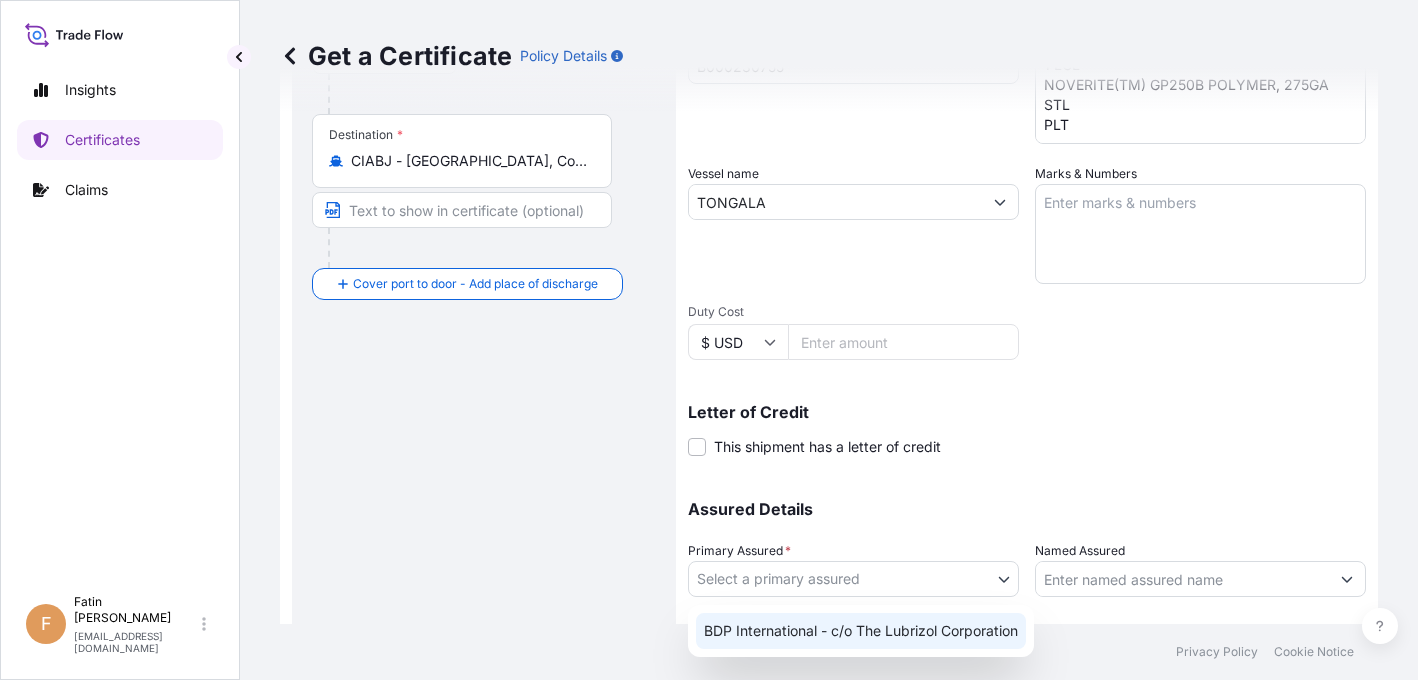 click on "BDP International - c/o The Lubrizol Corporation" at bounding box center [861, 631] 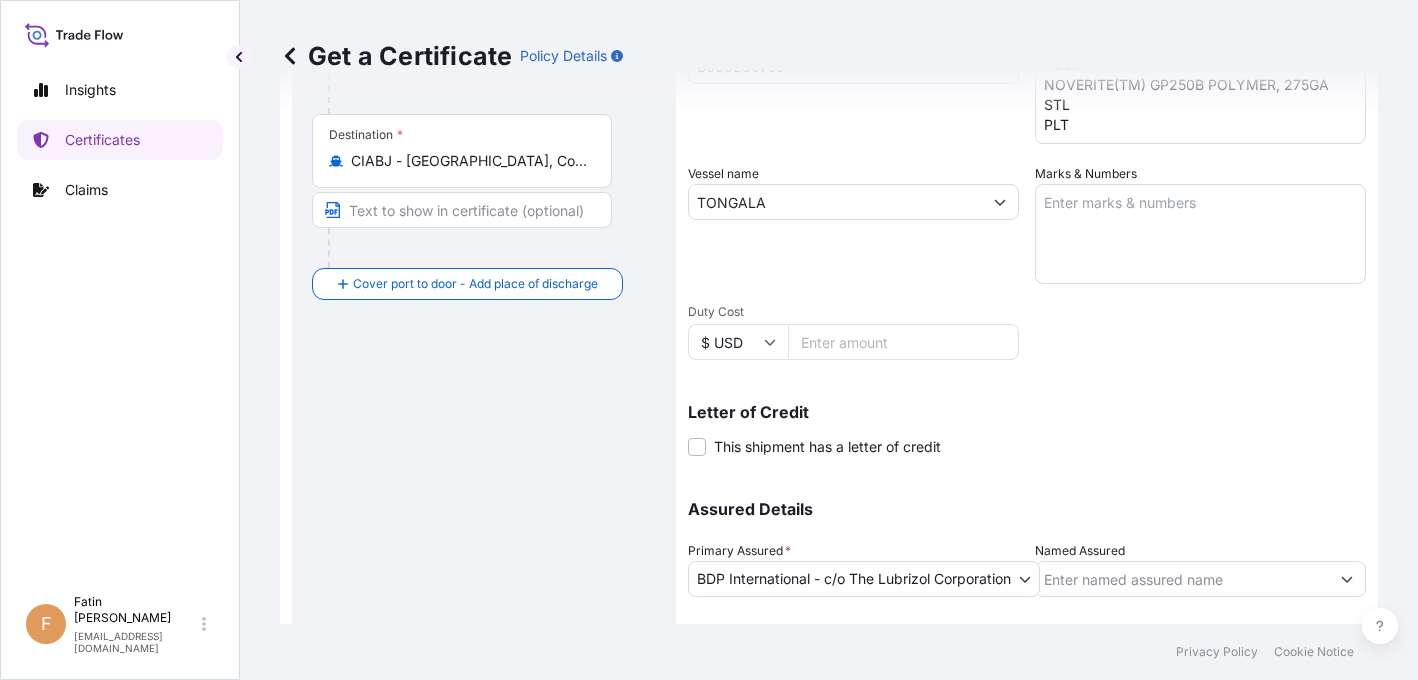 click on "Route Details Reset Route Details   Cover door to port - Add loading place Place of loading Road / Inland Road / Inland Origin * BEKOU - Kallo, Belgium Main transport mode Ocean Vessel Air Barge Road Ocean Vessel Rail Barge in Tow Destination * CIABJ - Abidjan, Cote d'Ivoire Cover port to door - Add place of discharge Road / Inland Road / Inland Place of Discharge" at bounding box center [484, 228] 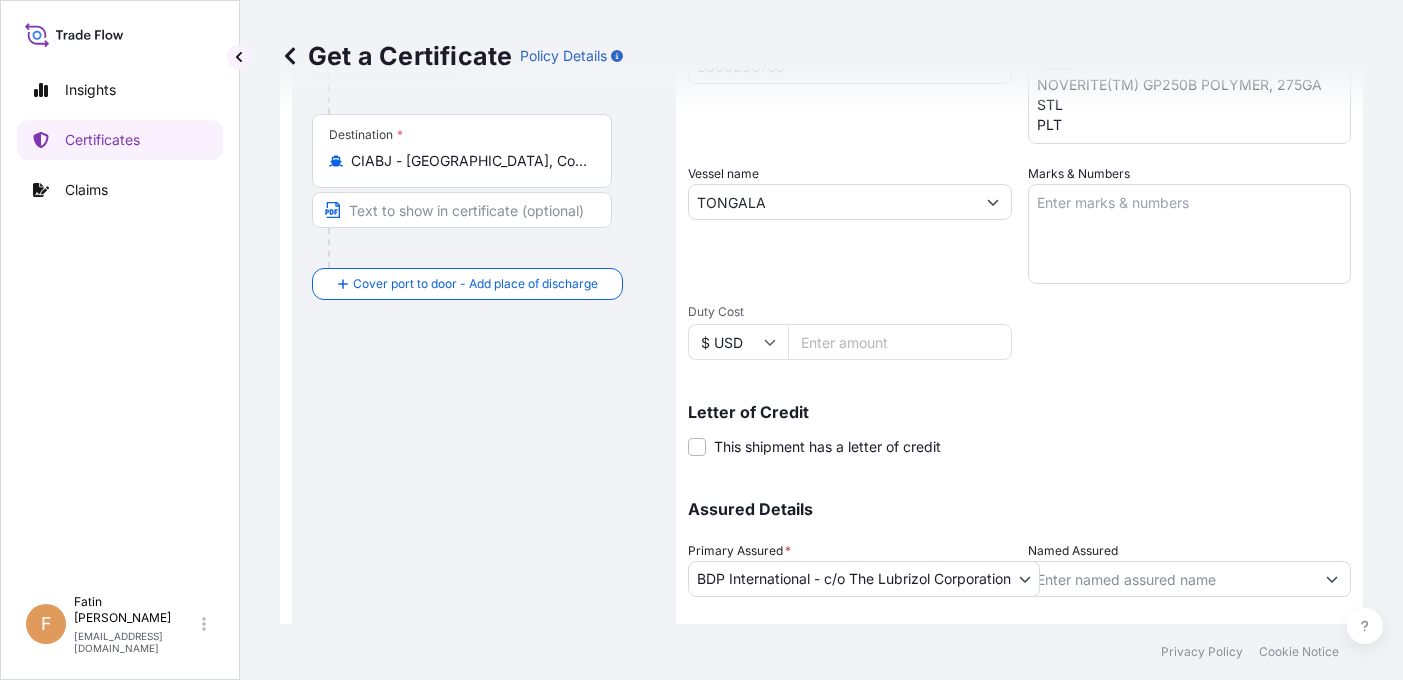 click on "Named Assured" at bounding box center [1172, 579] 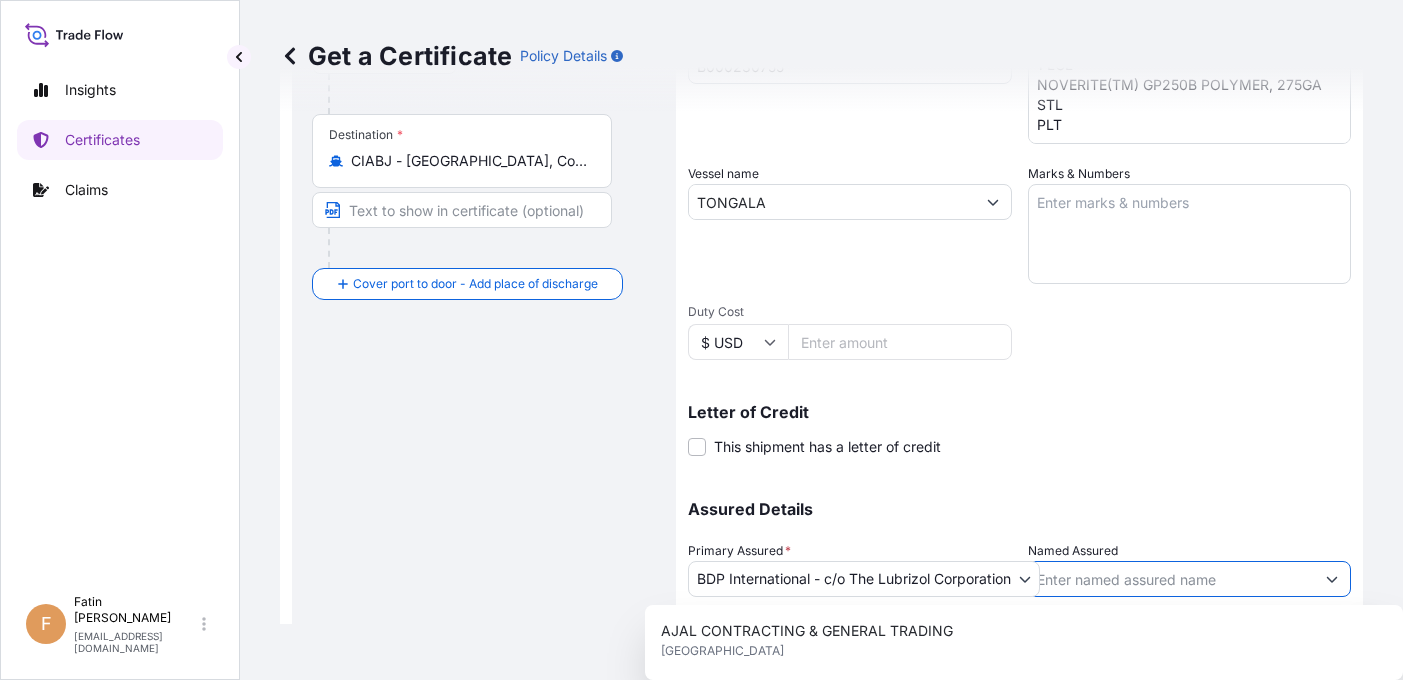 paste on "UNILEVER COTE D IVOIRE" 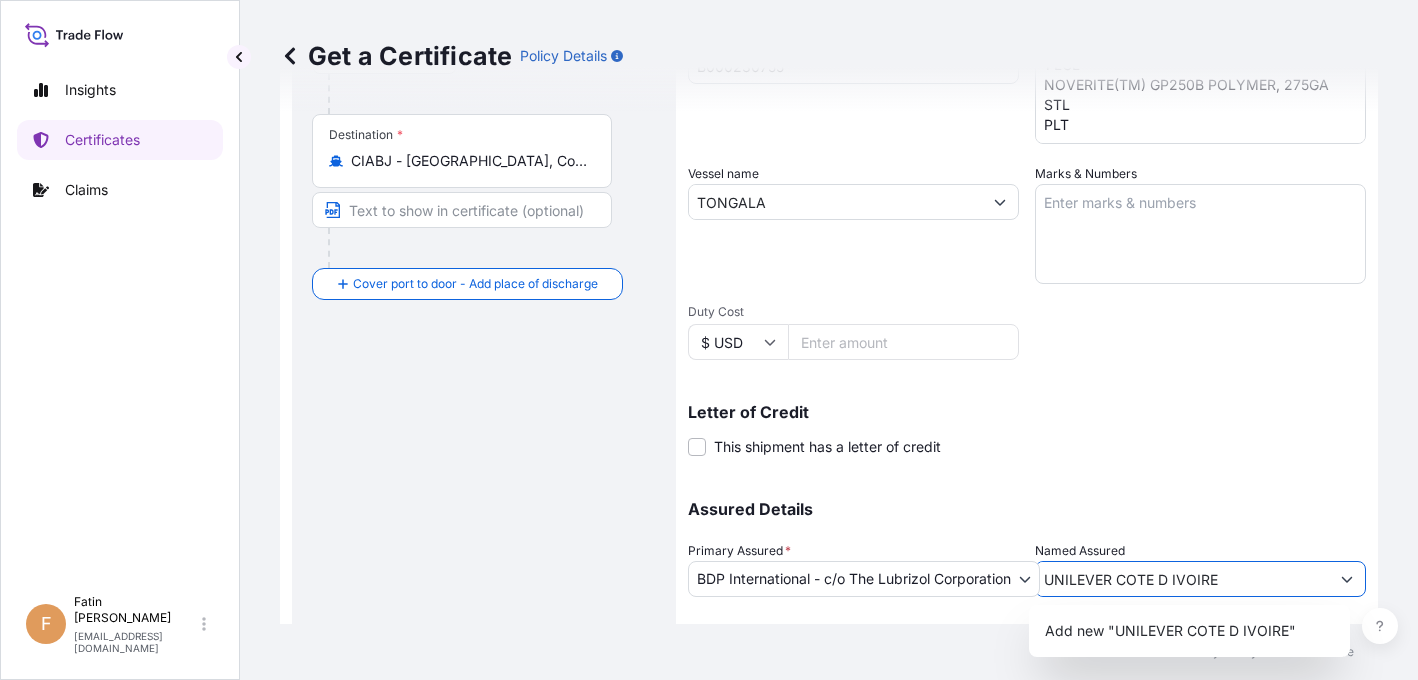 type on "UNILEVER COTE D IVOIRE" 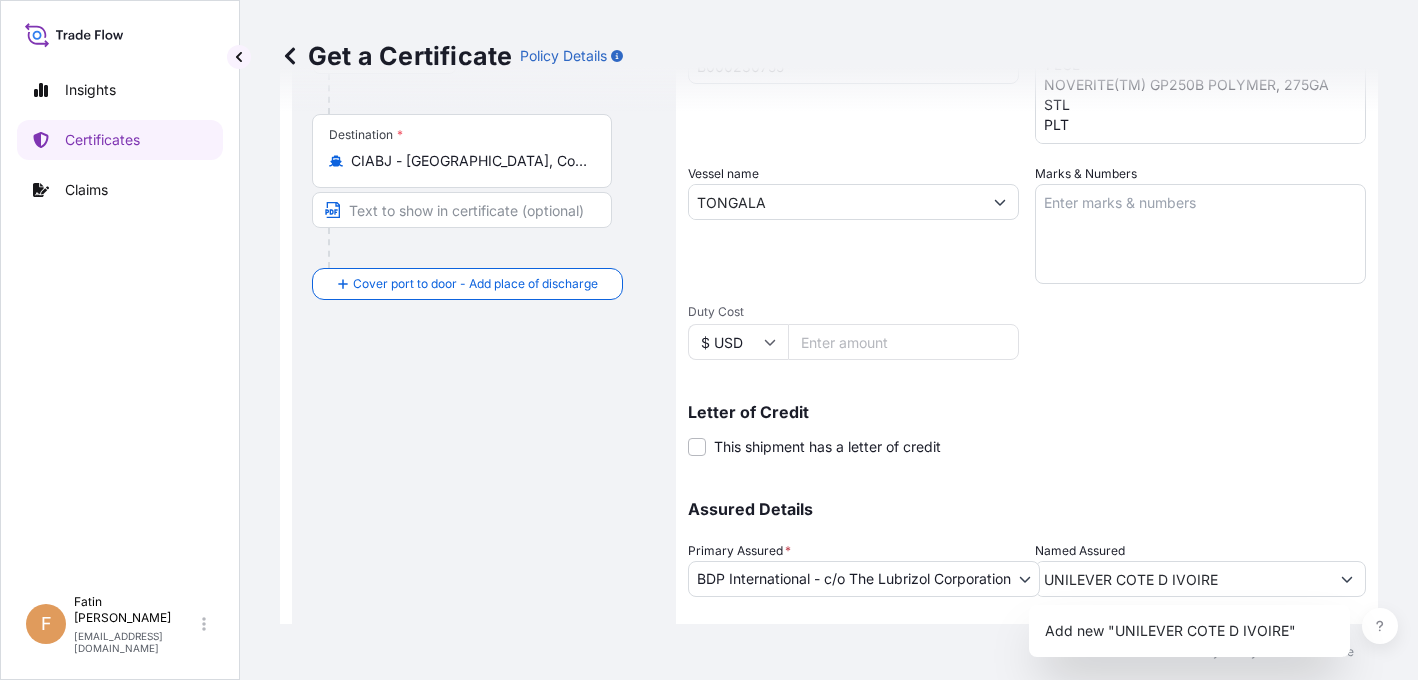 click on "Shipment Details Issue date * 7 / 2 / 2025 Date of Departure * 7 / 1 / 2025 Date of Arrival 7 / 20 / 2025 Commodity * Shipping Containers Packing Category Commercial Invoice Value    * $ USD 39816.21 CIF Markup % 10 Reference B000230755 Description of Cargo * 6 IBC CONTAINER LOADED ONTO
6 PALLETS LOADED INTO
1 LCL
NOVERITE(TM) GP250B POLYMER, 275GA STL
PLT Vessel name TONGALA Marks & Numbers Duty Cost   $ USD Letter of Credit This shipment has a letter of credit Letter of credit * Letter of credit may not exceed 12000 characters Assured Details Primary Assured * BDP International - c/o The Lubrizol Corporation BDP International - c/o The Lubrizol Corporation Named Assured UNILEVER COTE D IVOIRE Named Assured Address" at bounding box center [1027, 200] 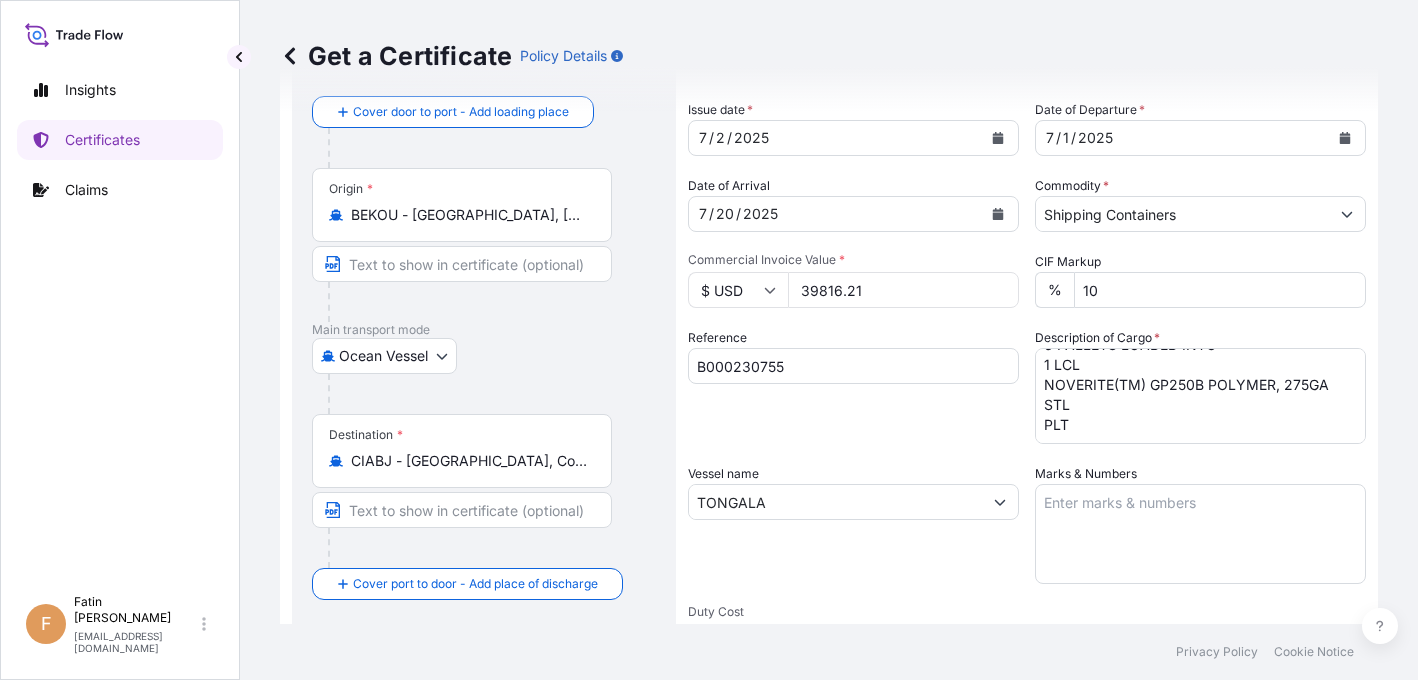 scroll, scrollTop: 0, scrollLeft: 0, axis: both 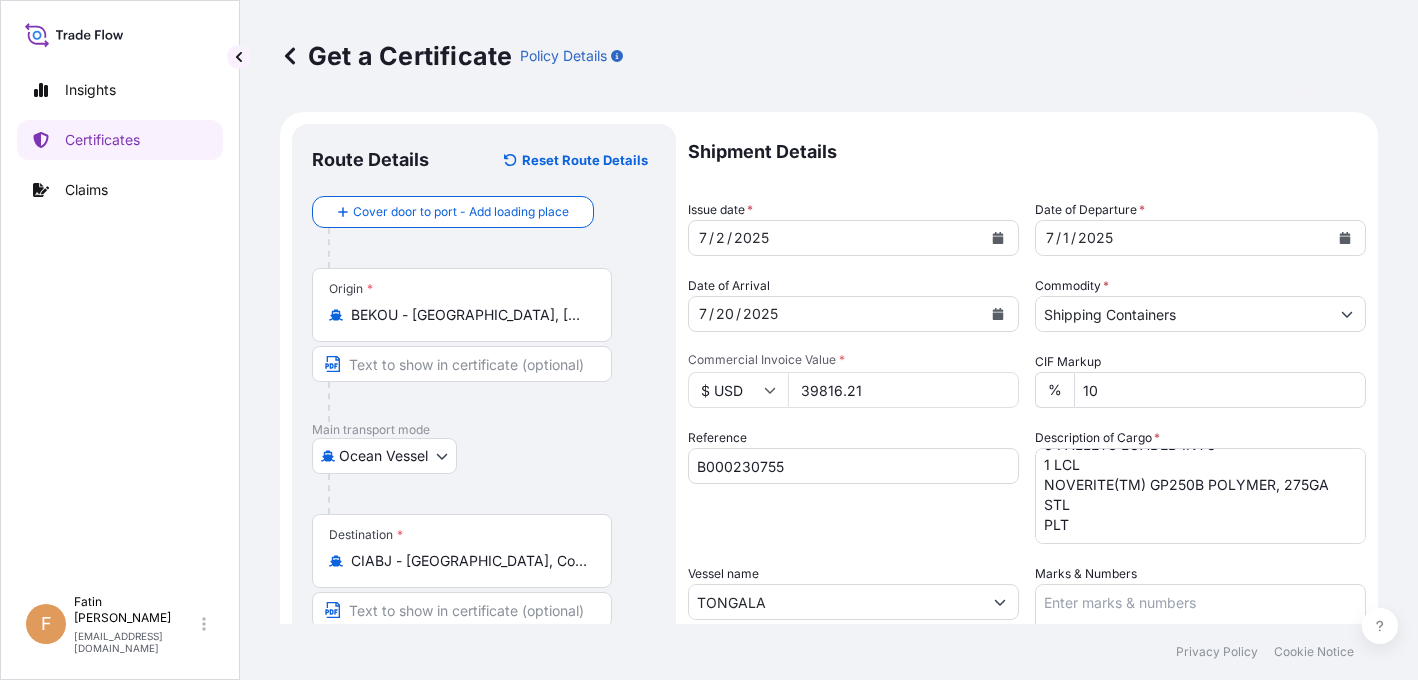 click on "Insights Certificates Claims" at bounding box center [120, 318] 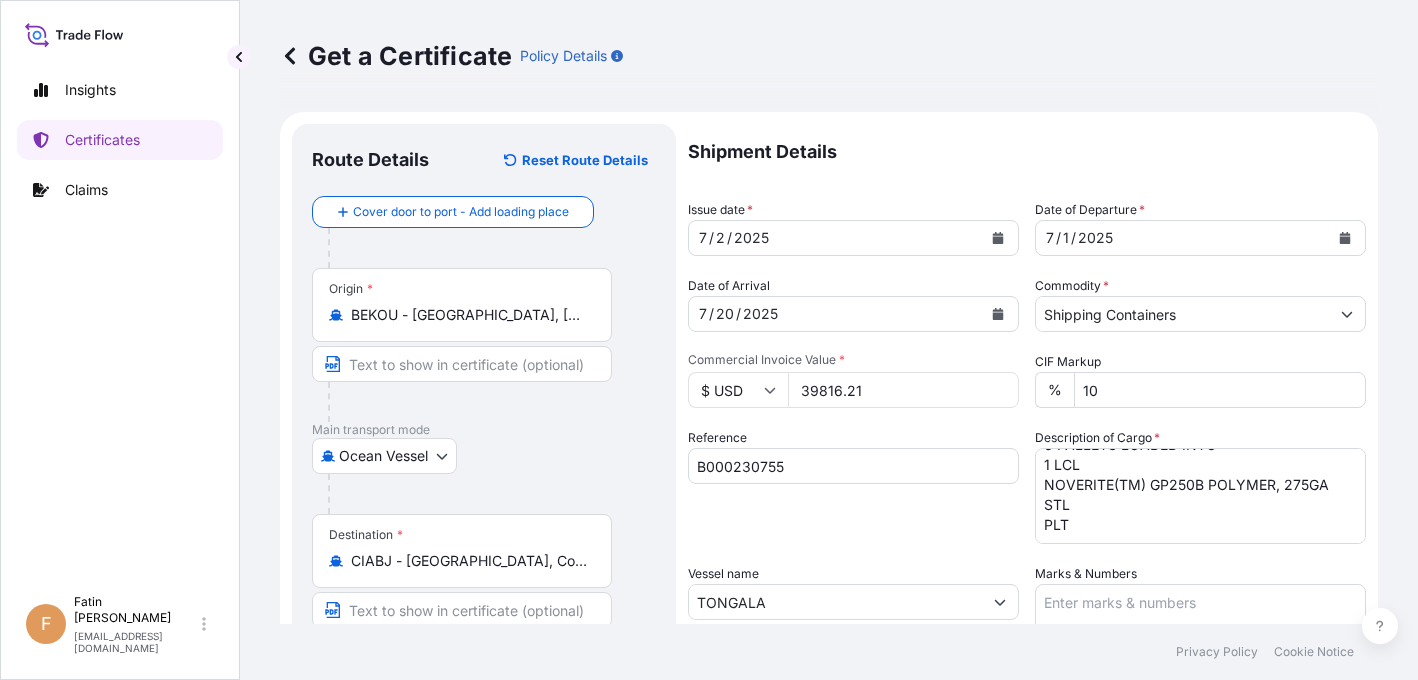click on "Insights Certificates Claims" at bounding box center (120, 318) 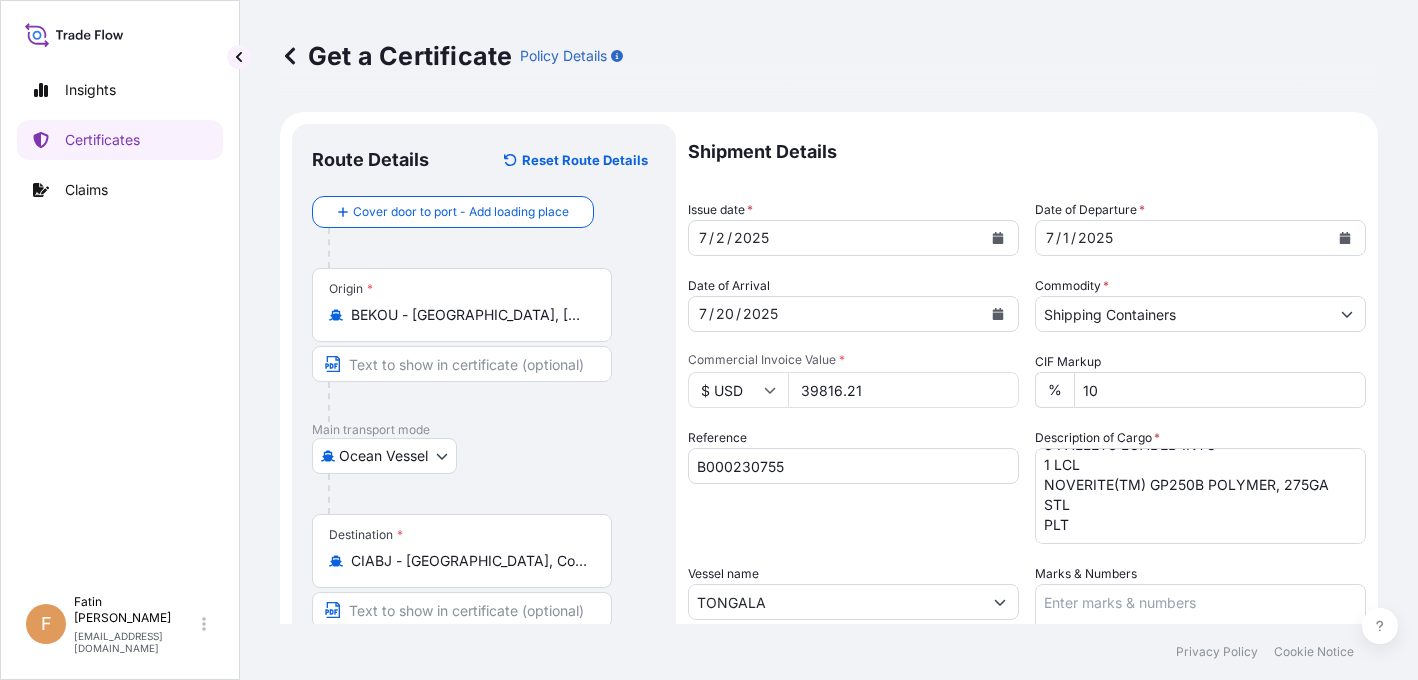 drag, startPoint x: 112, startPoint y: 426, endPoint x: 212, endPoint y: 419, distance: 100.2447 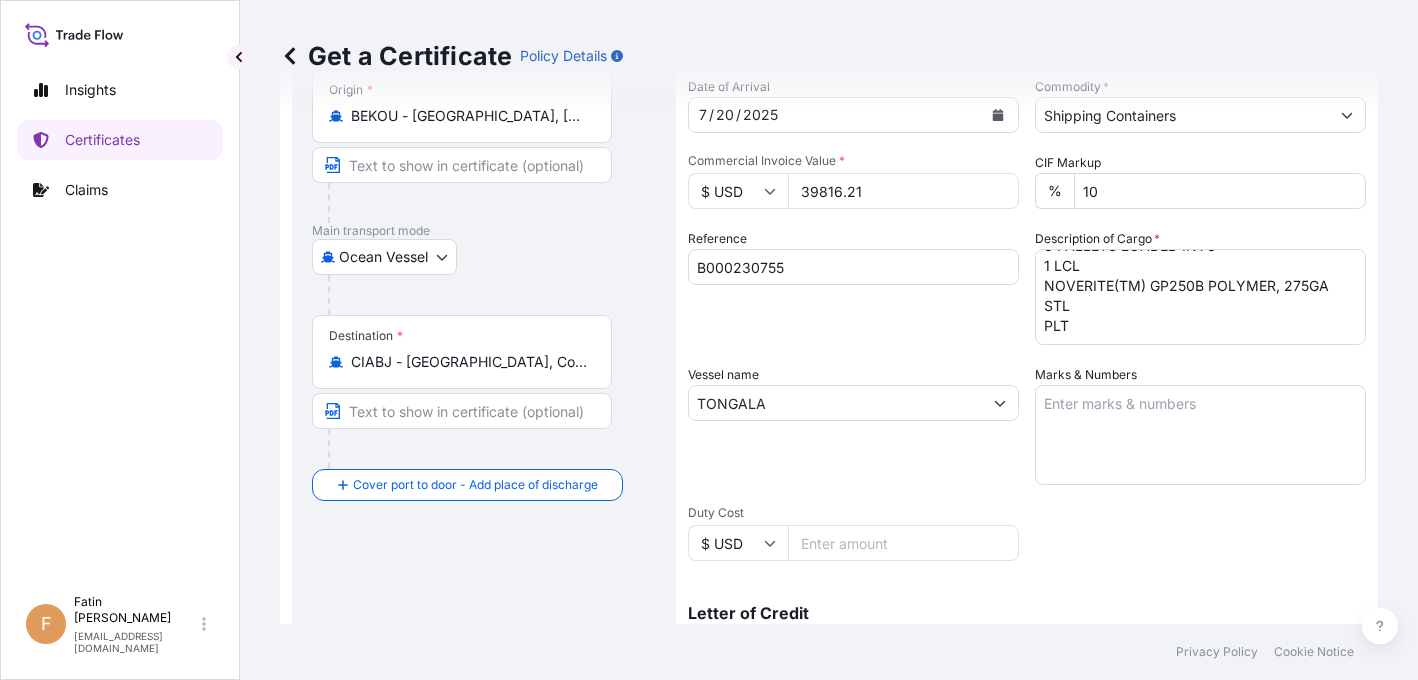 scroll, scrollTop: 200, scrollLeft: 0, axis: vertical 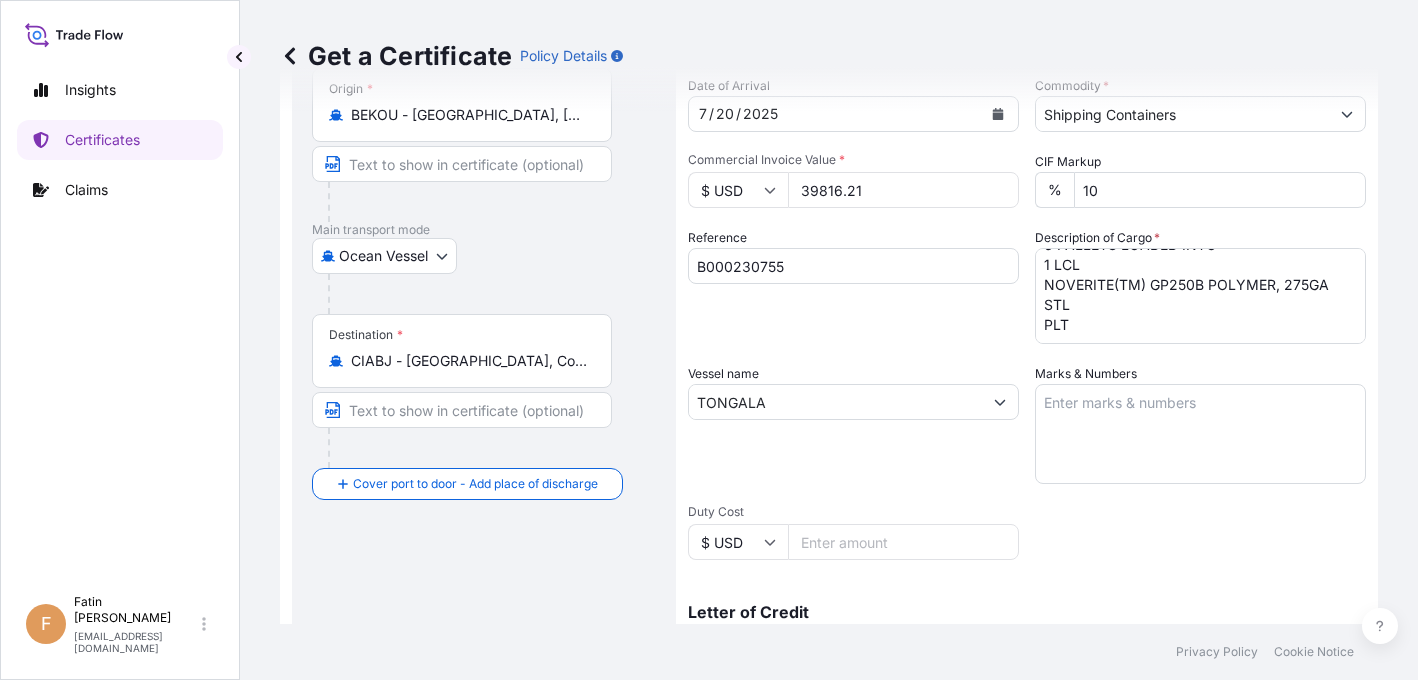 click on "Insights Certificates Claims" at bounding box center [120, 318] 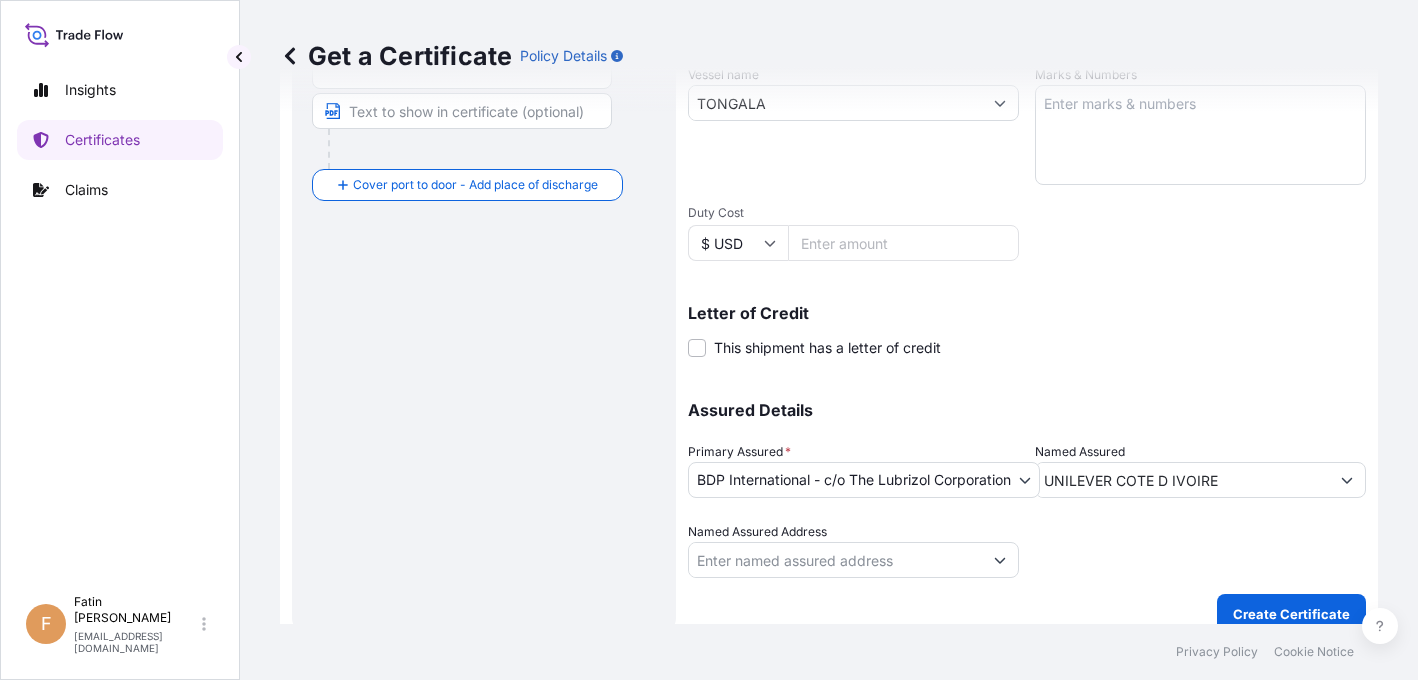 scroll, scrollTop: 500, scrollLeft: 0, axis: vertical 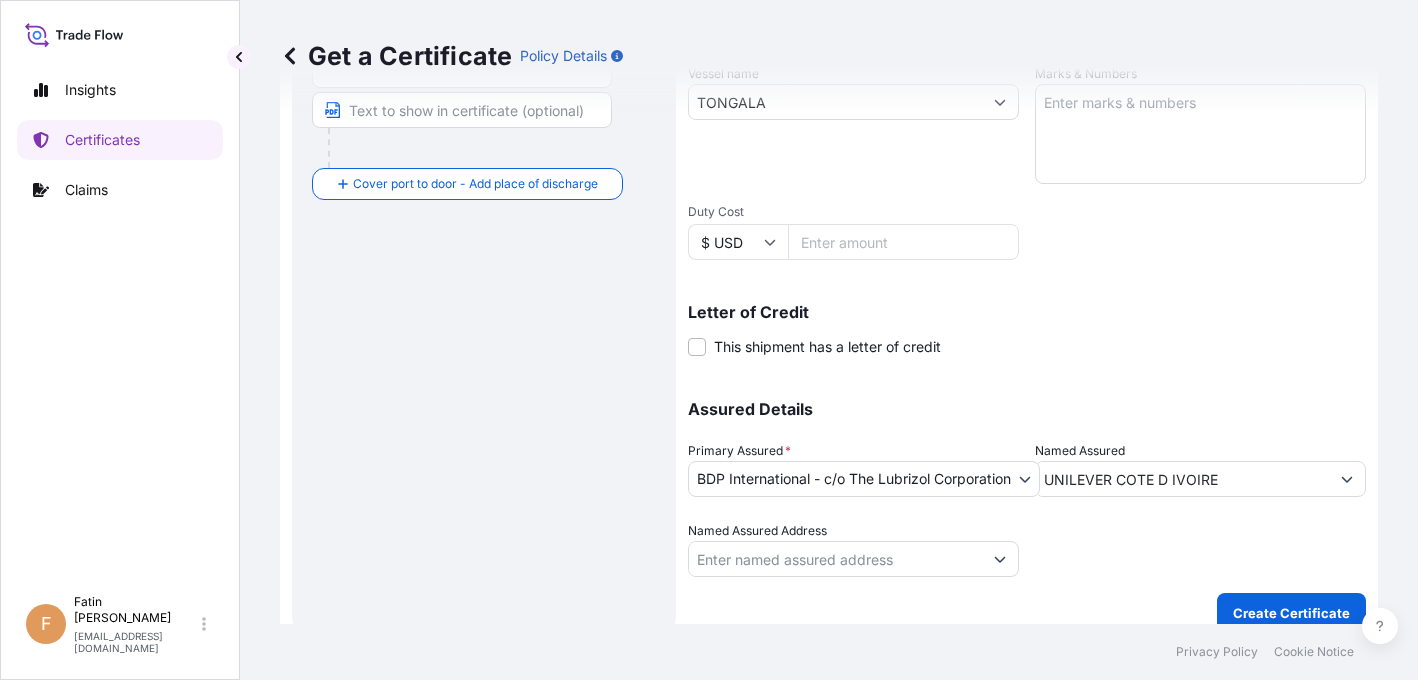 click on "Insights Certificates Claims F Fatin   Japridin fatin.japridin@psabdp.com" at bounding box center (120, 340) 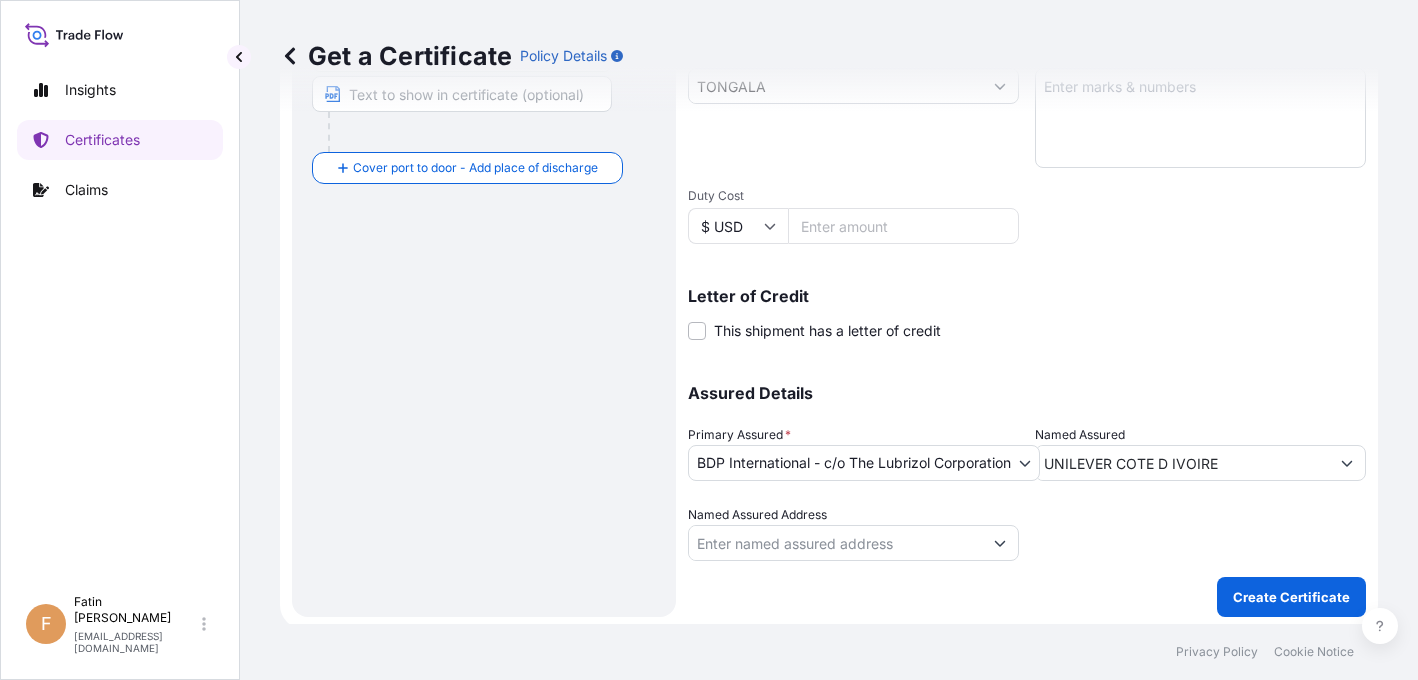 scroll, scrollTop: 521, scrollLeft: 0, axis: vertical 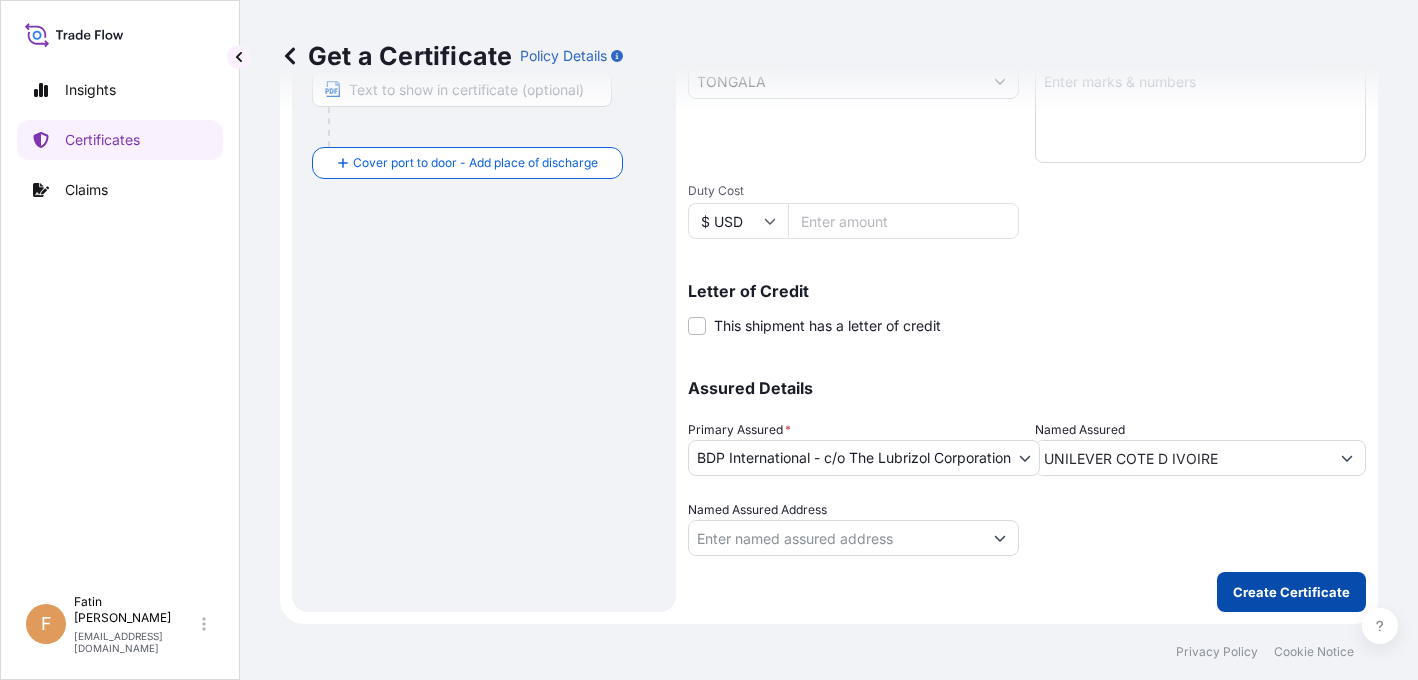 click on "Create Certificate" at bounding box center (1291, 592) 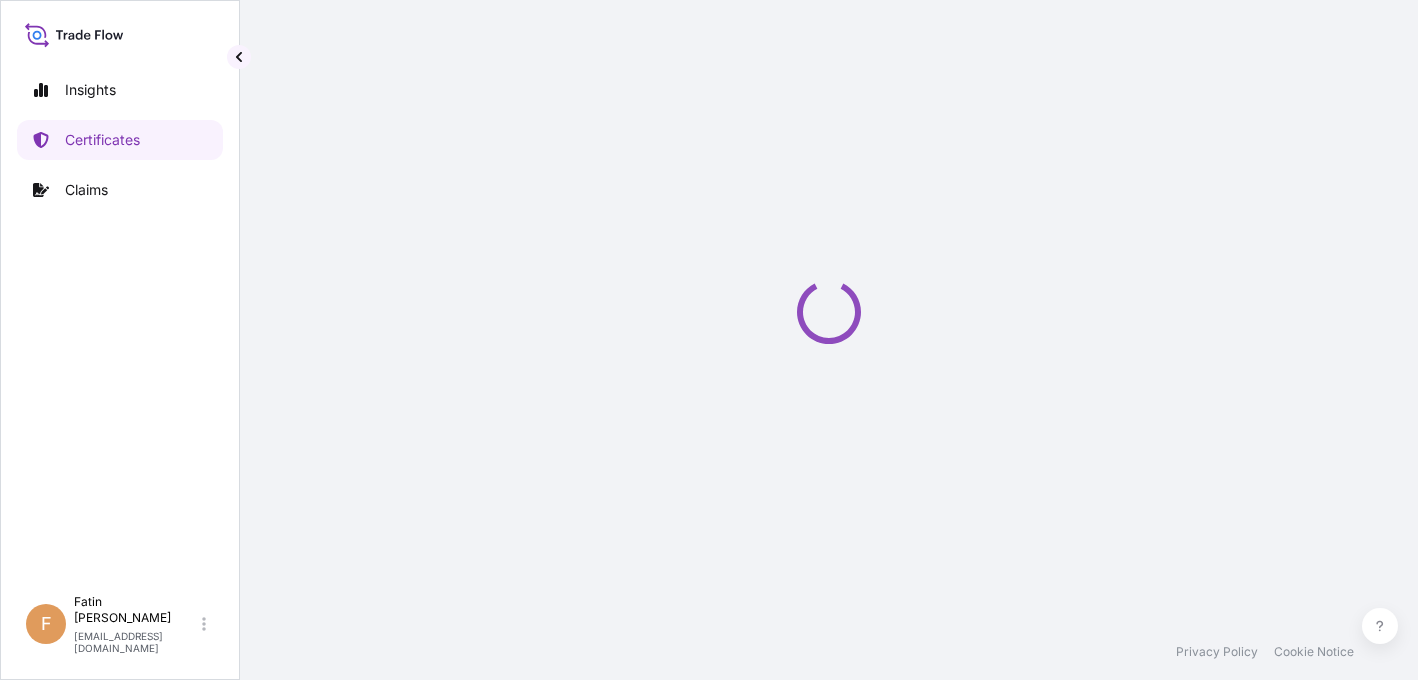 scroll, scrollTop: 0, scrollLeft: 0, axis: both 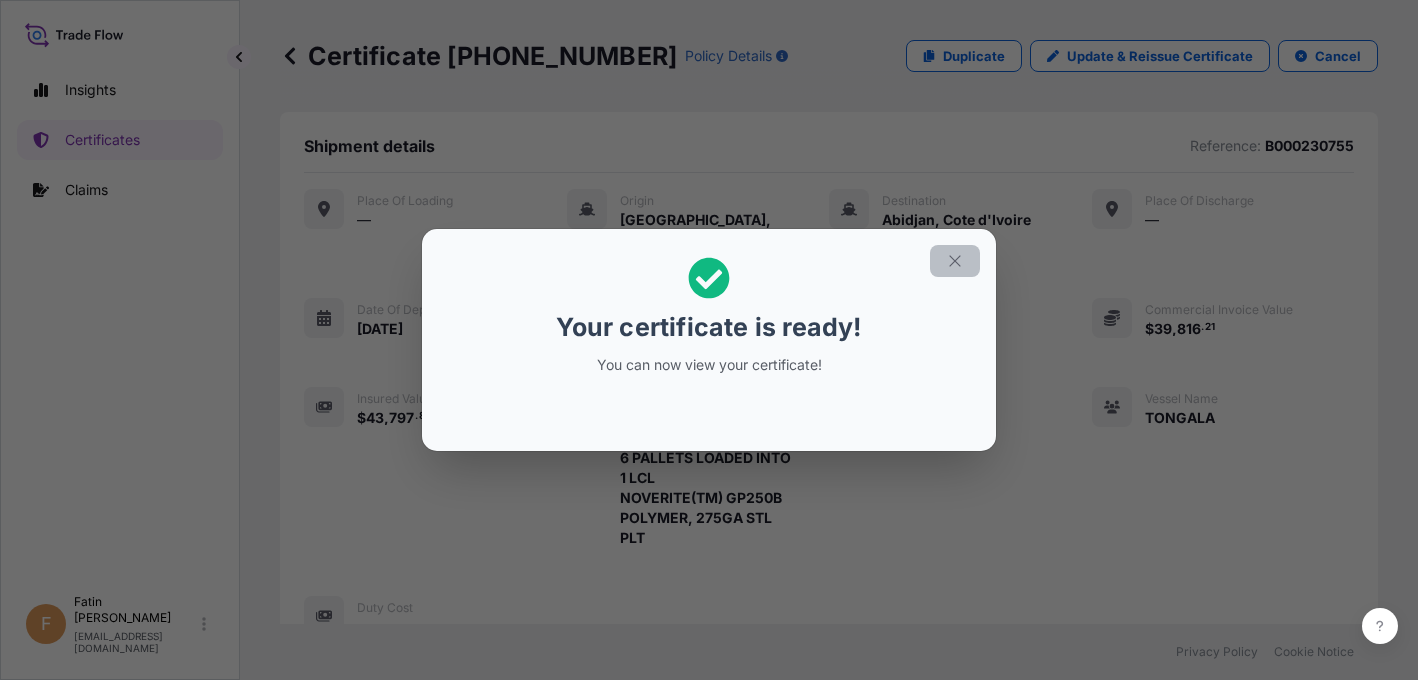 click at bounding box center (955, 261) 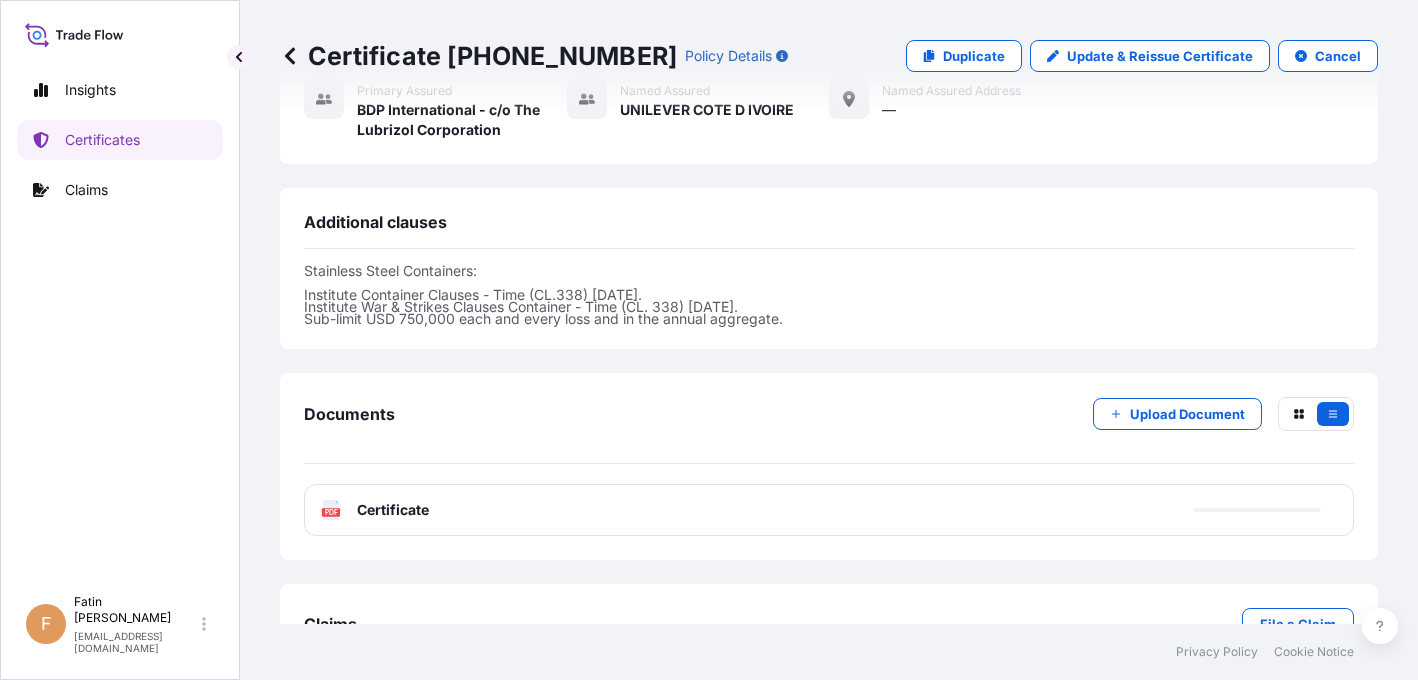 scroll, scrollTop: 724, scrollLeft: 0, axis: vertical 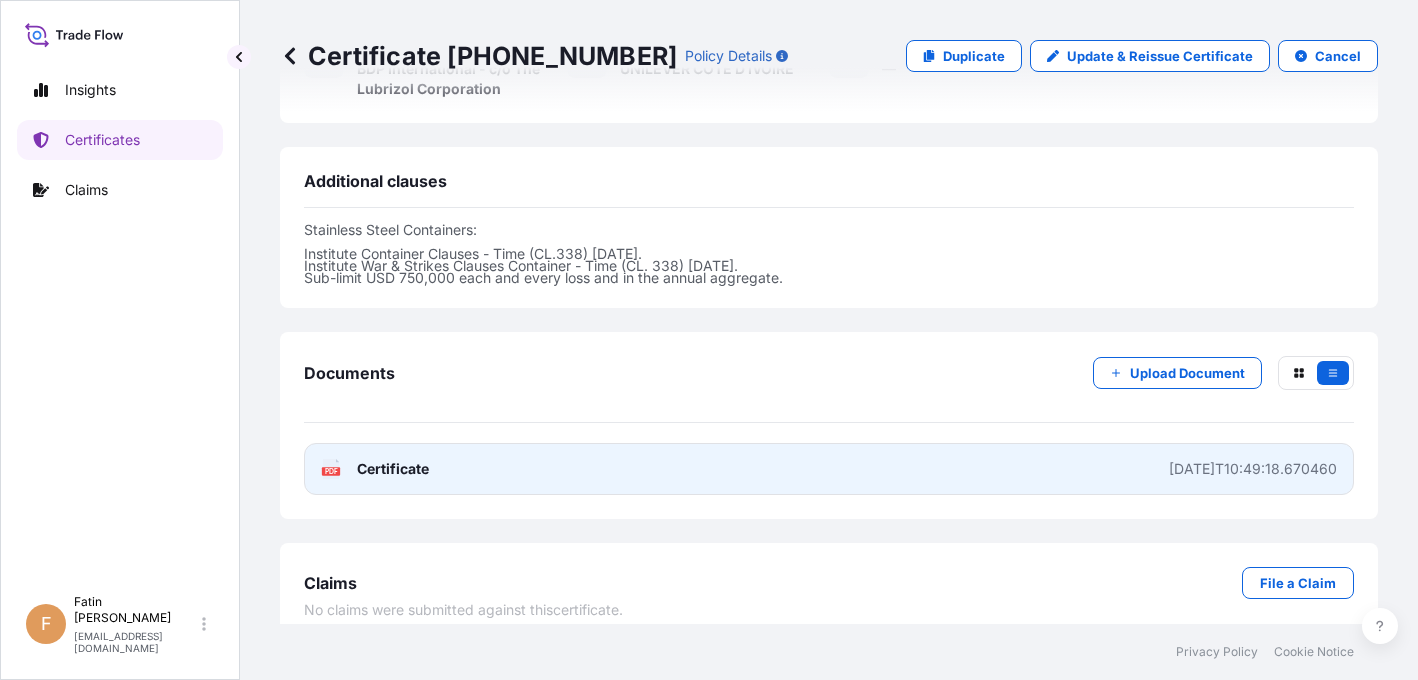 click on "PDF" 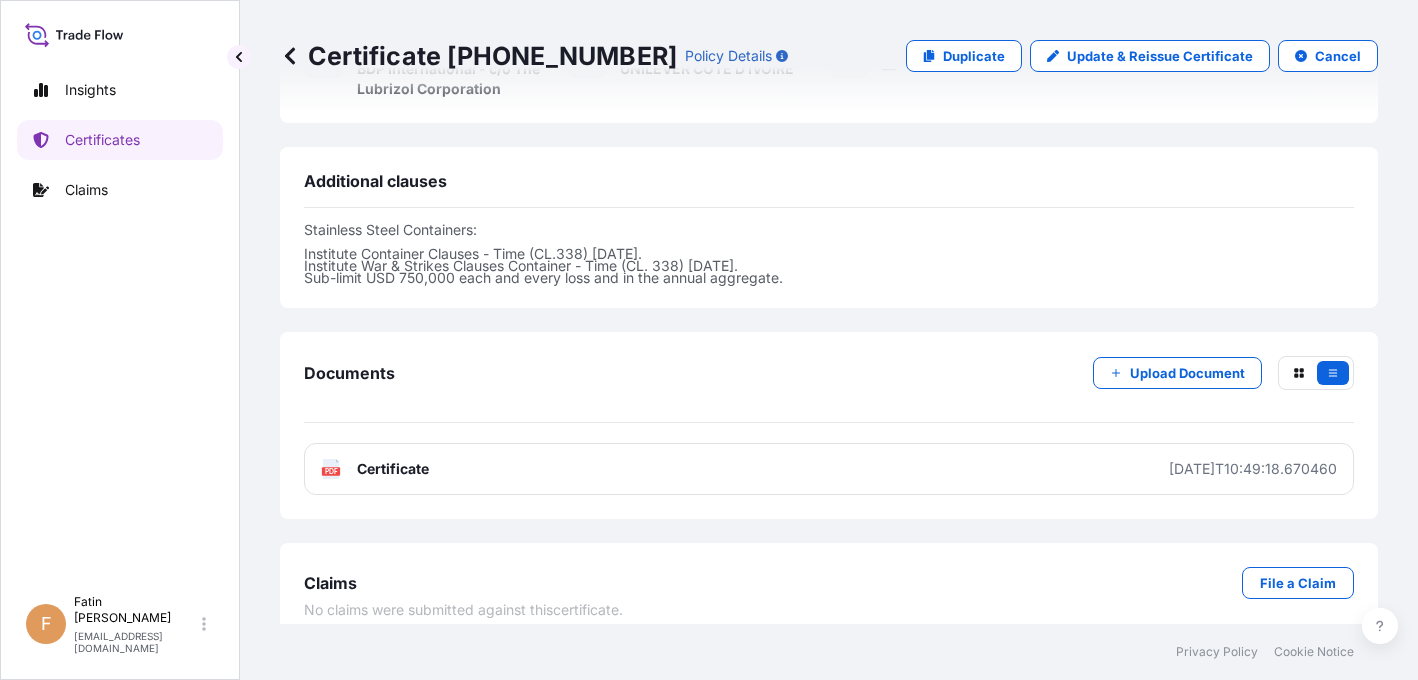 click on "Certificate 31972-285-1 Policy Details Duplicate Update & Reissue Certificate Cancel" at bounding box center [829, 56] 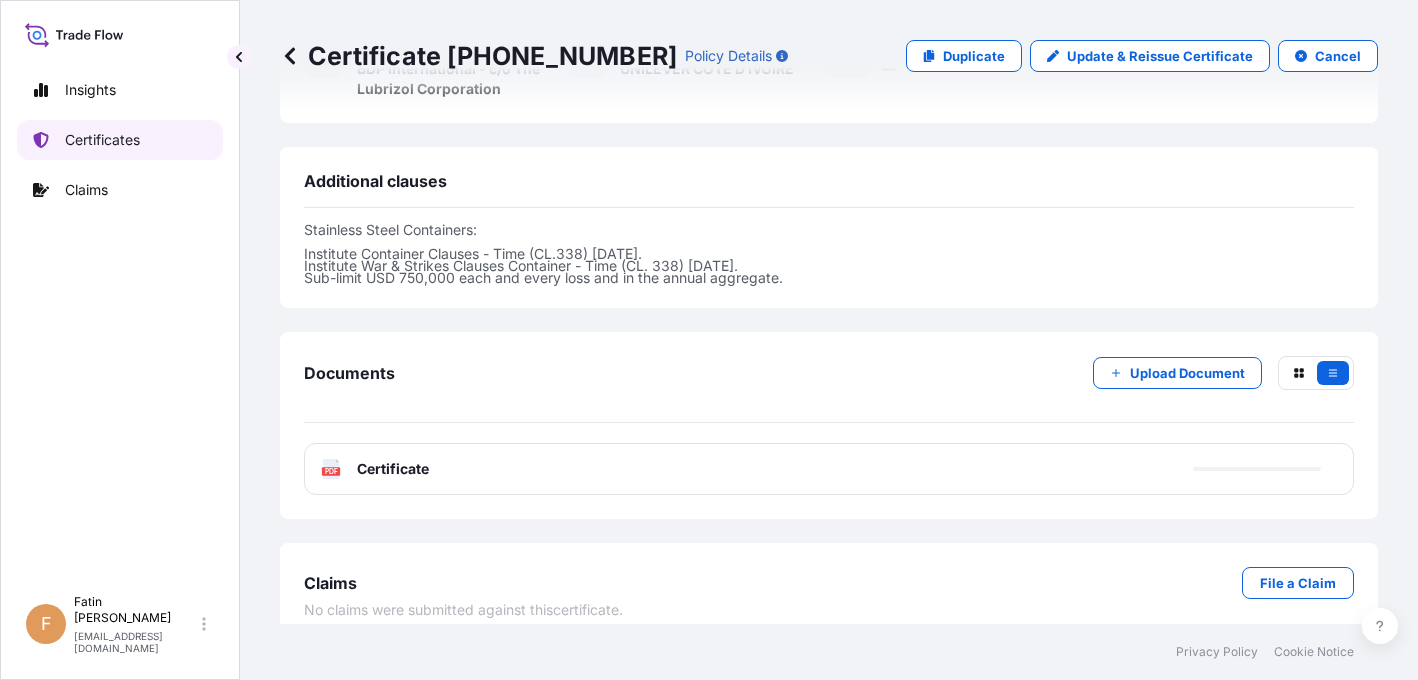 click on "Certificates" at bounding box center (102, 140) 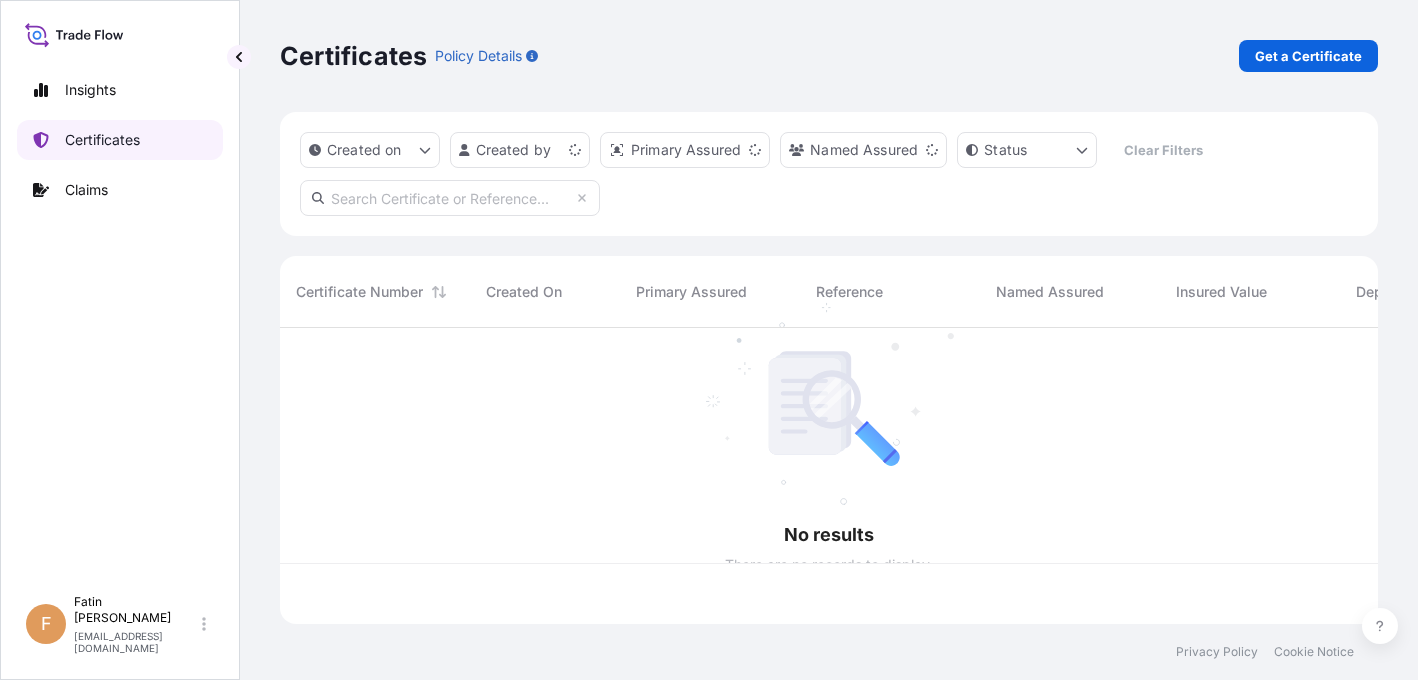 scroll, scrollTop: 0, scrollLeft: 0, axis: both 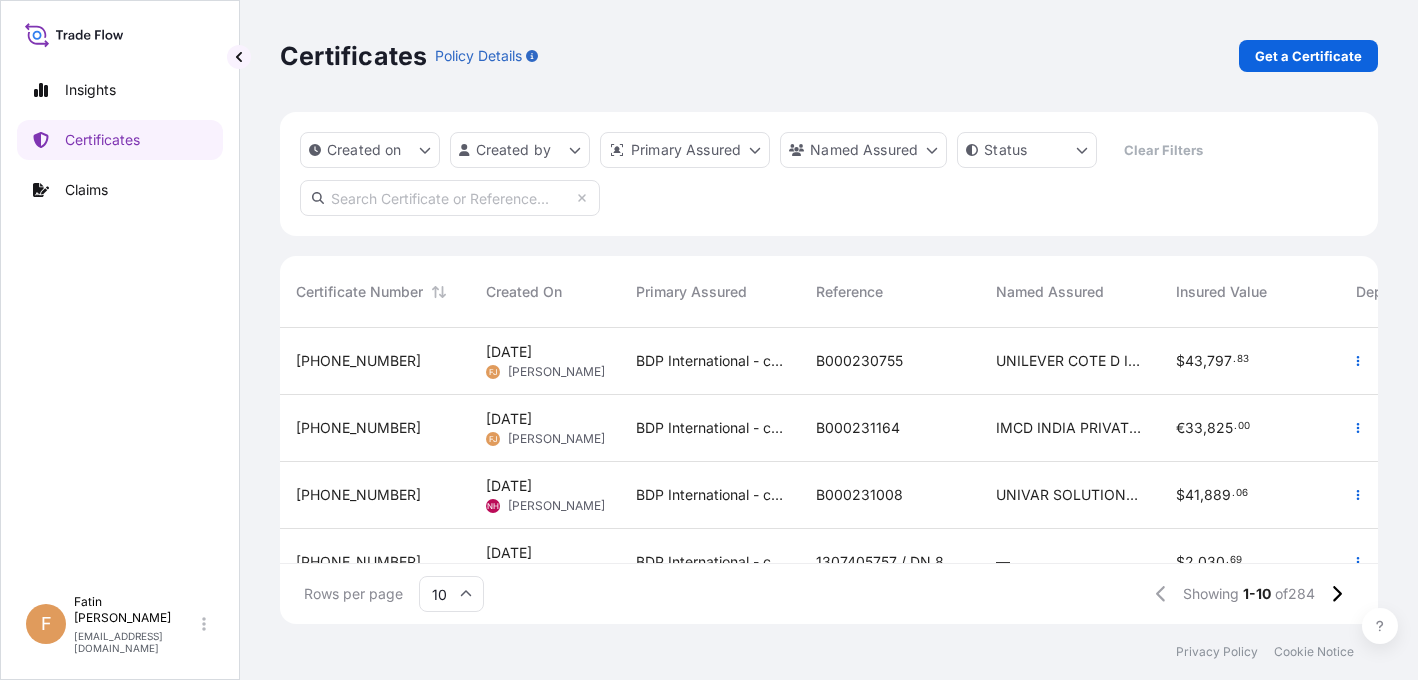 click at bounding box center (450, 198) 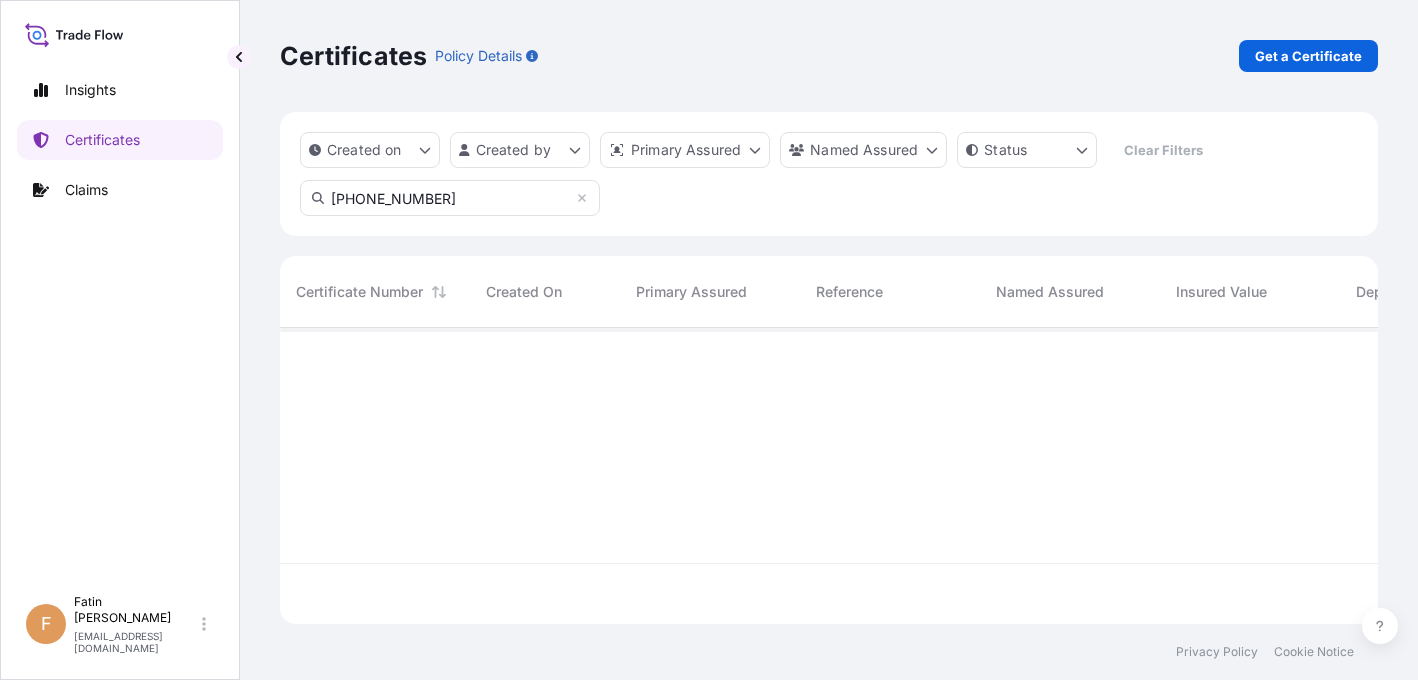 scroll, scrollTop: 16, scrollLeft: 16, axis: both 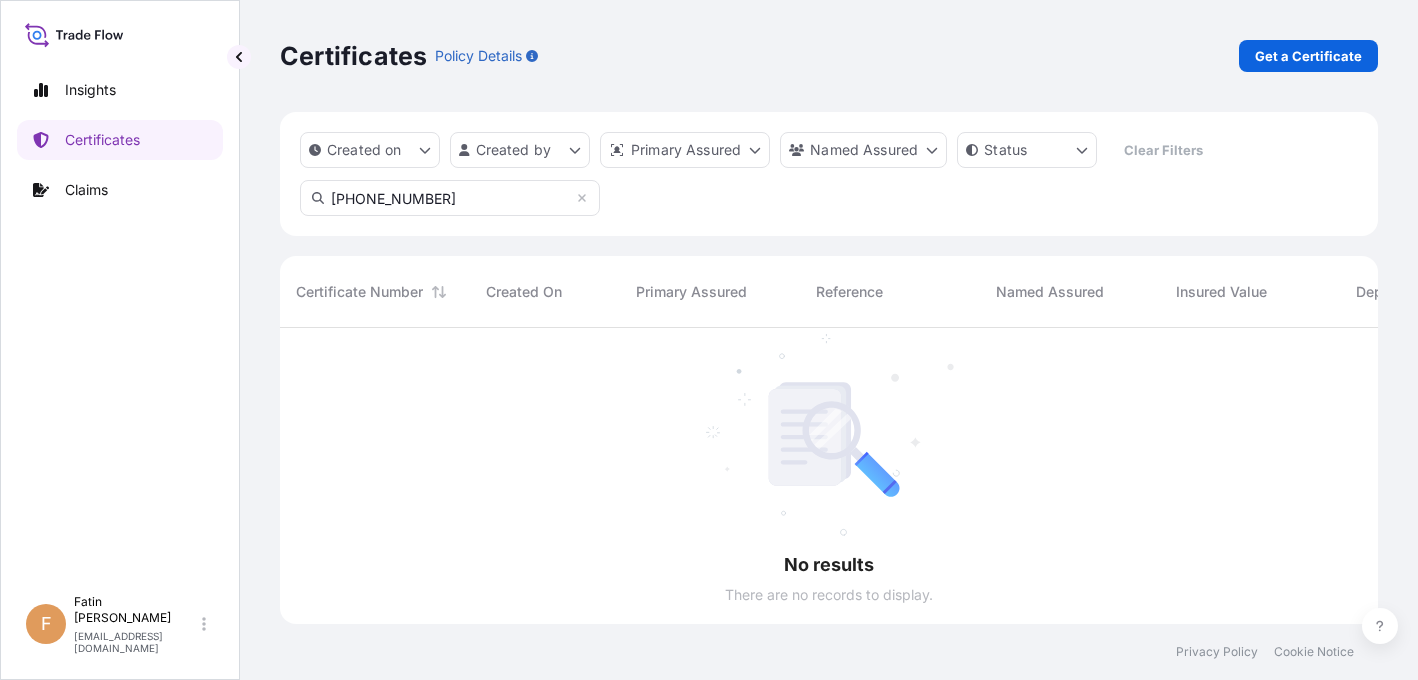 click on "31972-284-1" at bounding box center (450, 198) 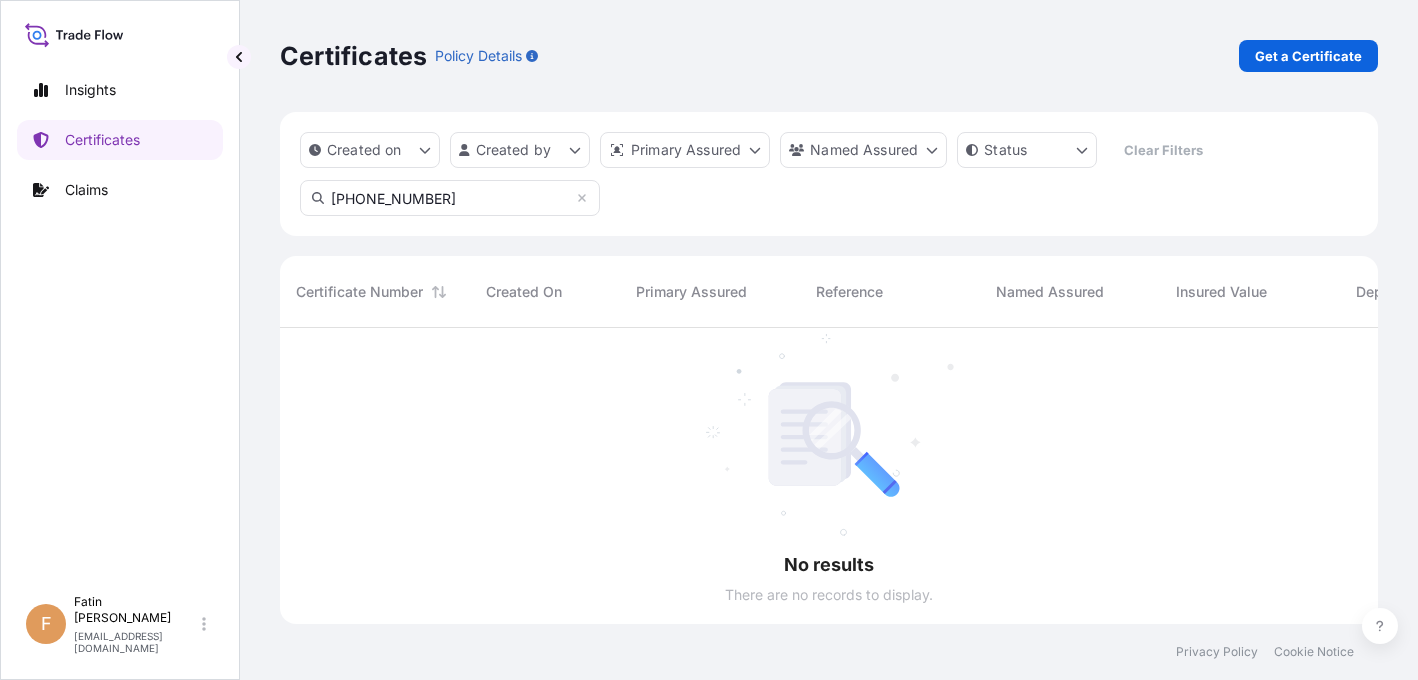 type on "31972-284-1" 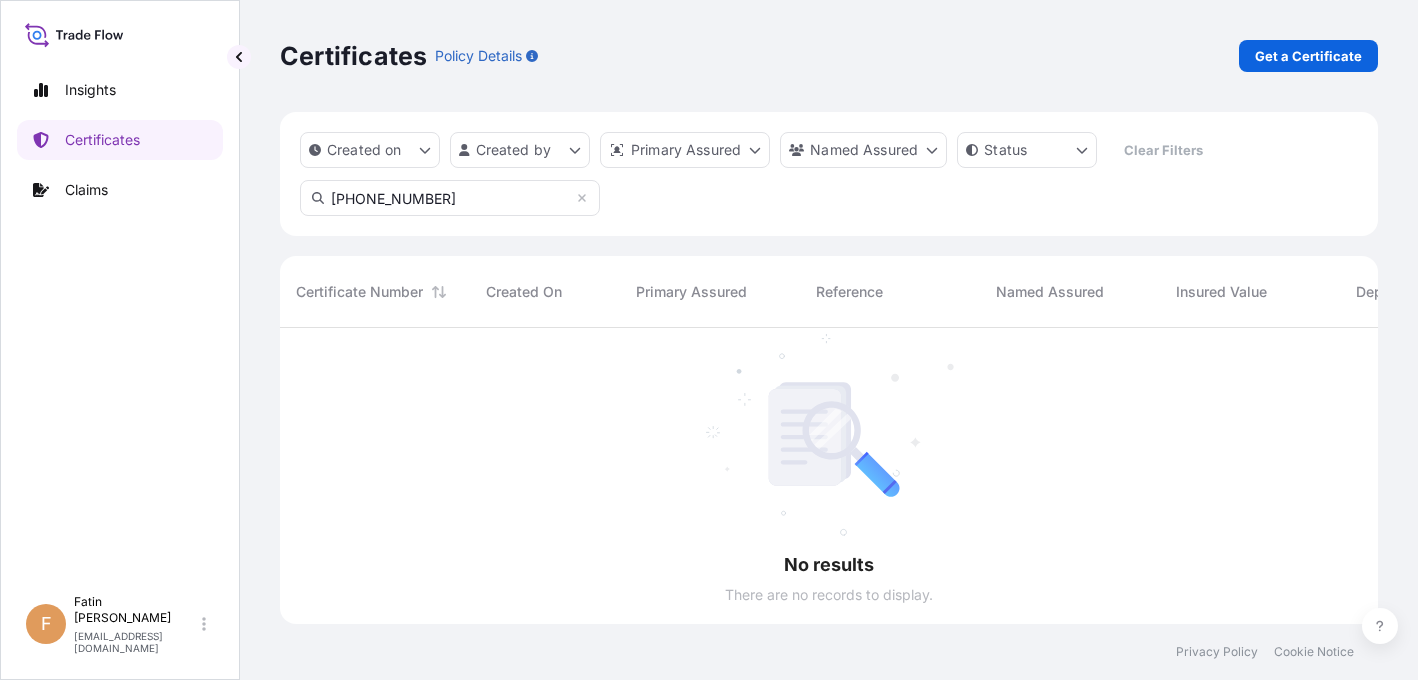 click on "Certificates Policy Details Get a Certificate" at bounding box center [829, 56] 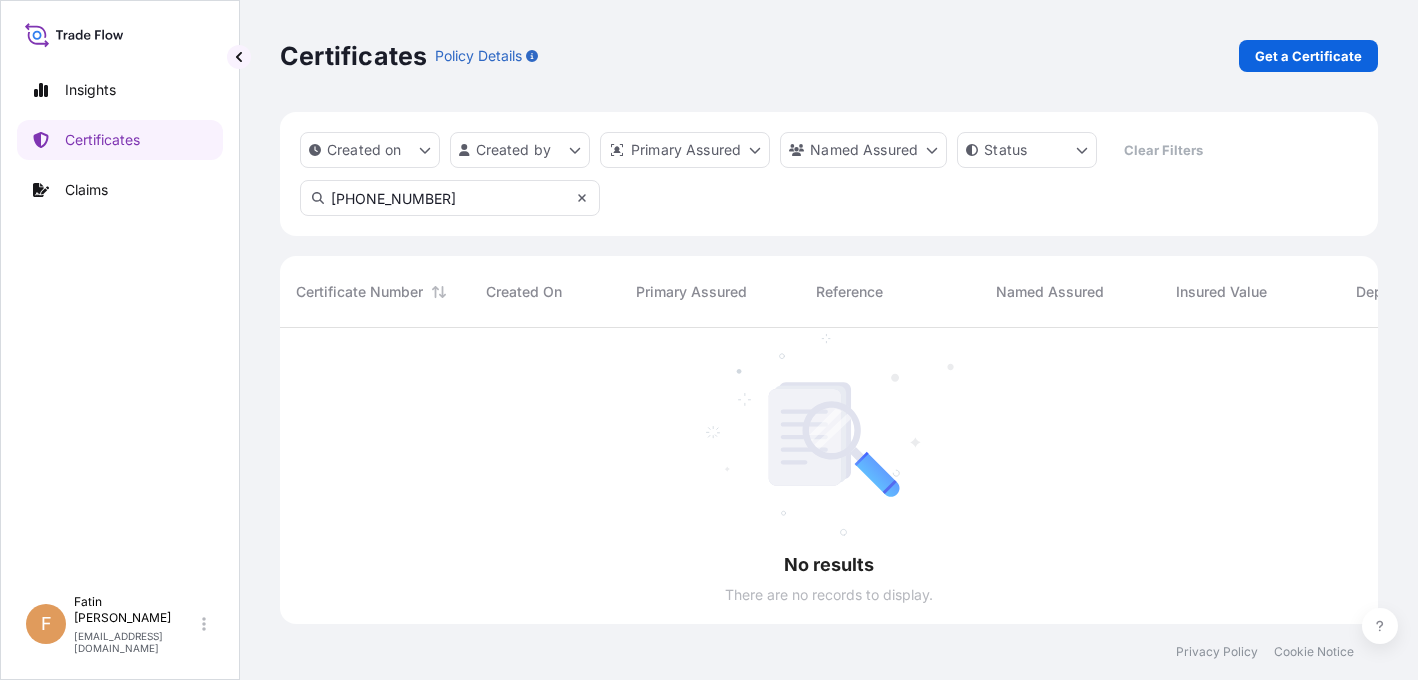 click 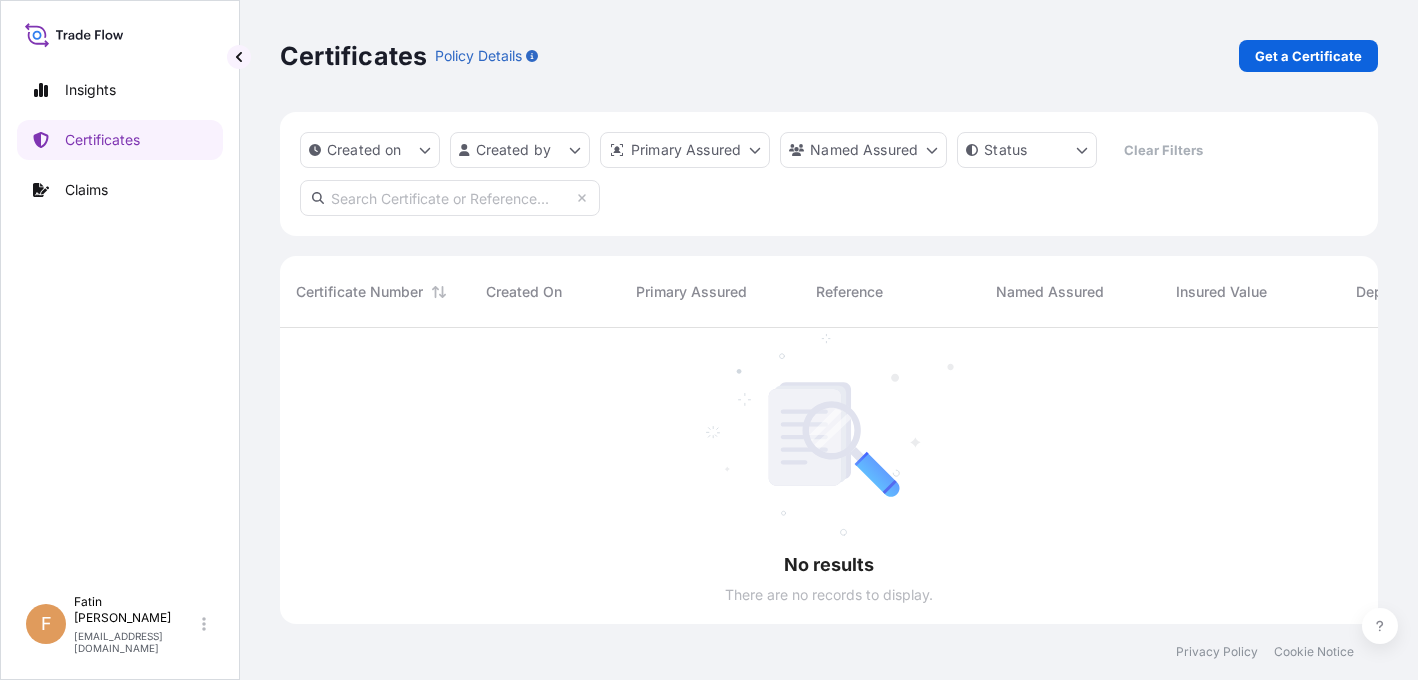 scroll, scrollTop: 292, scrollLeft: 1083, axis: both 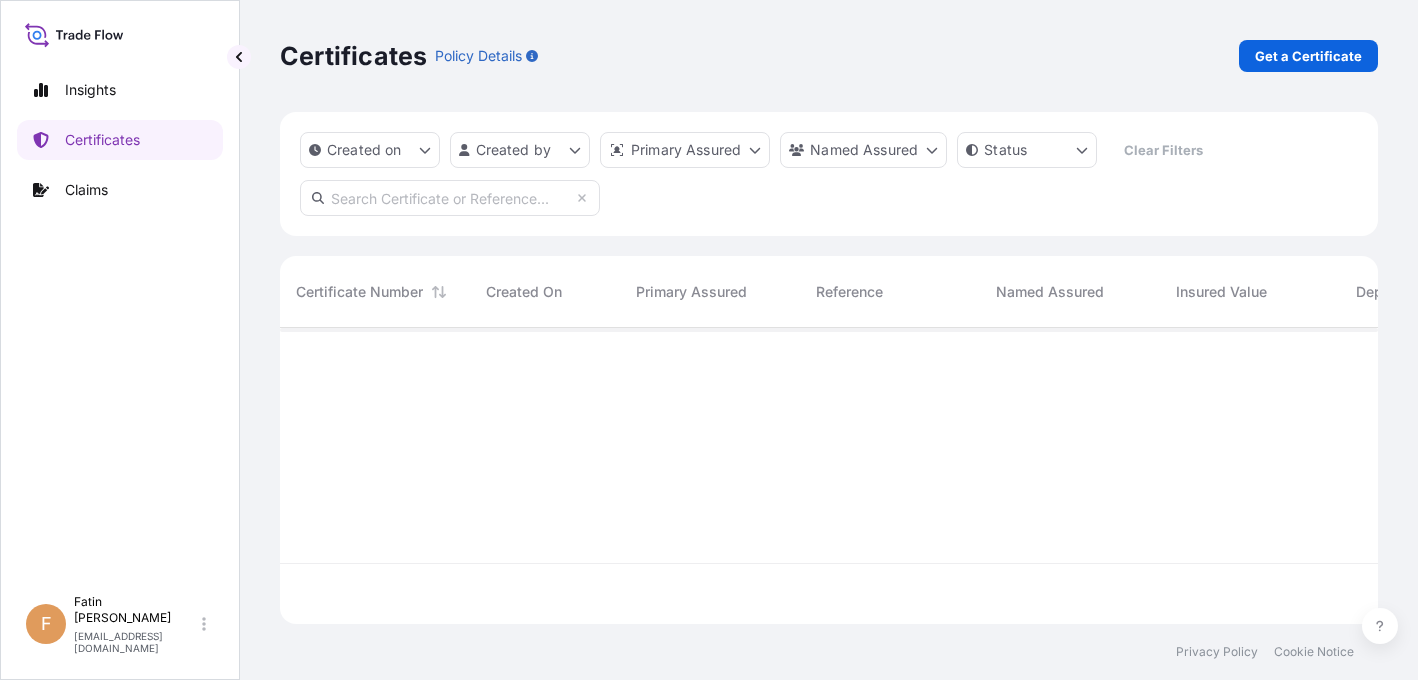 click at bounding box center [450, 198] 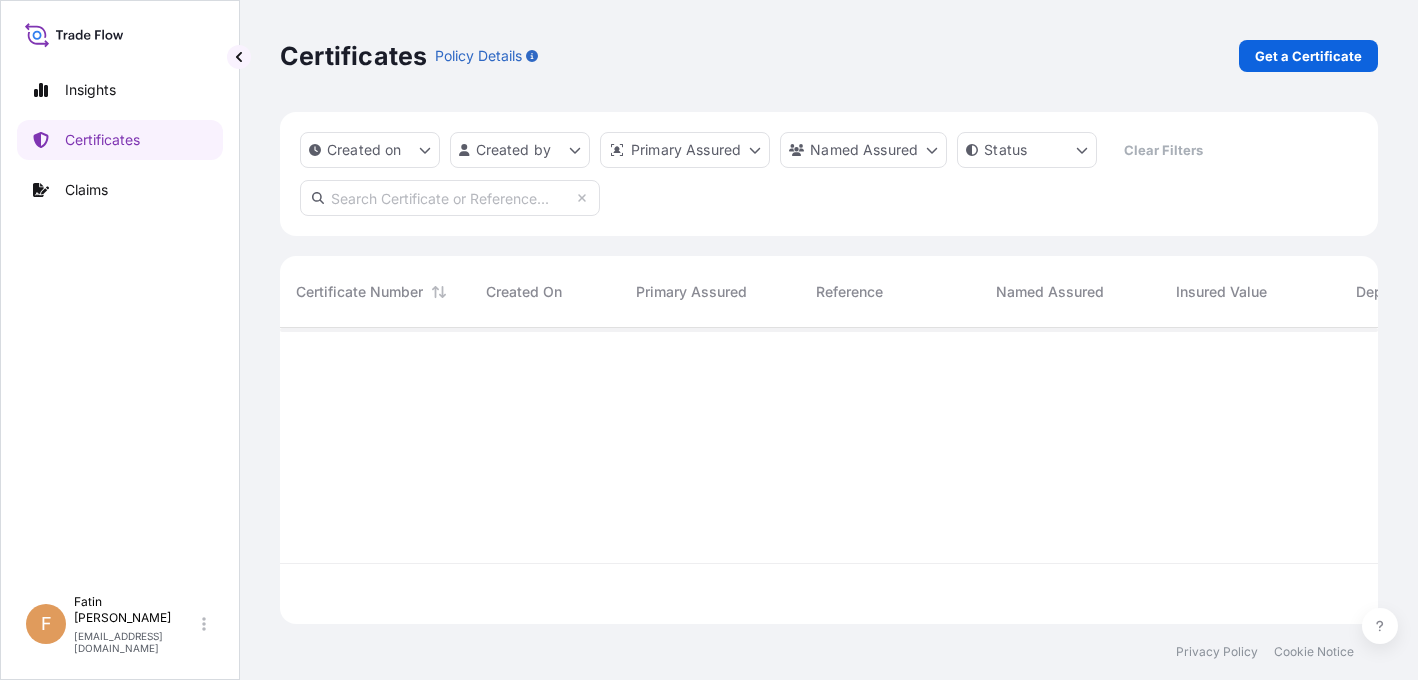 paste on "31972-284-1" 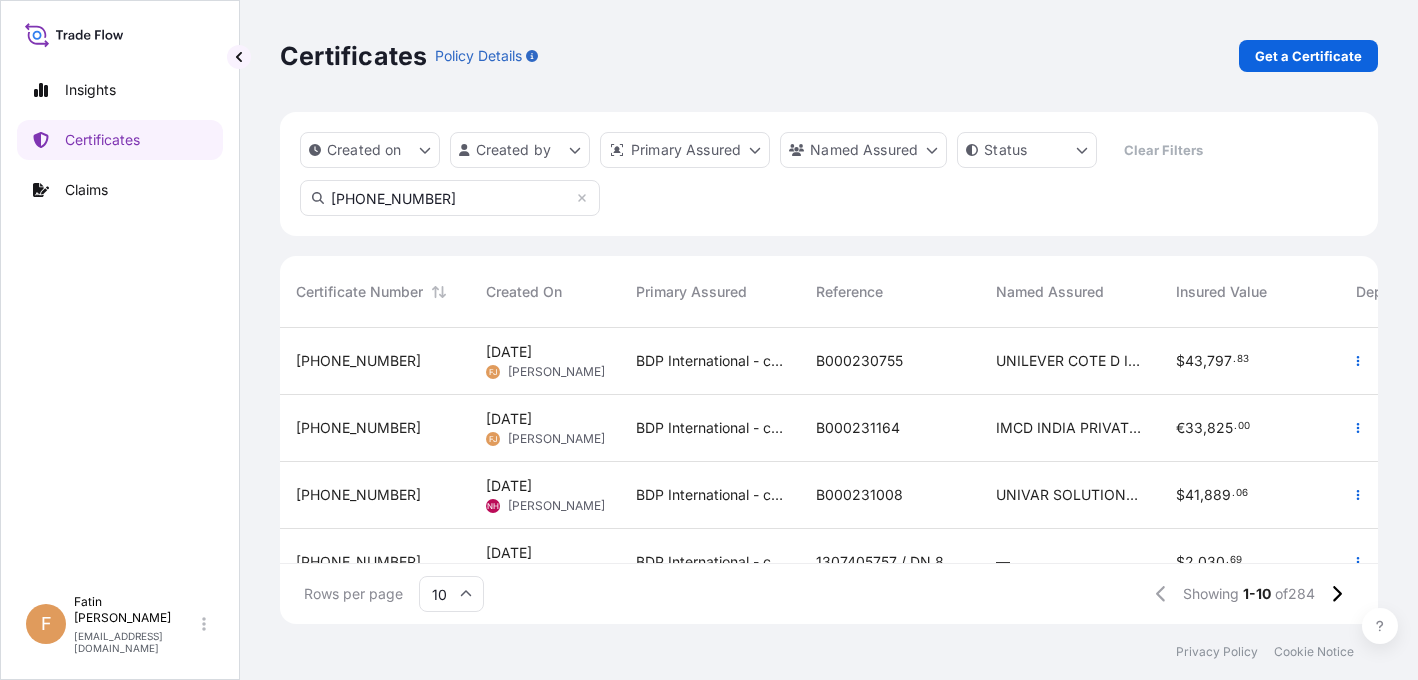 scroll, scrollTop: 16, scrollLeft: 16, axis: both 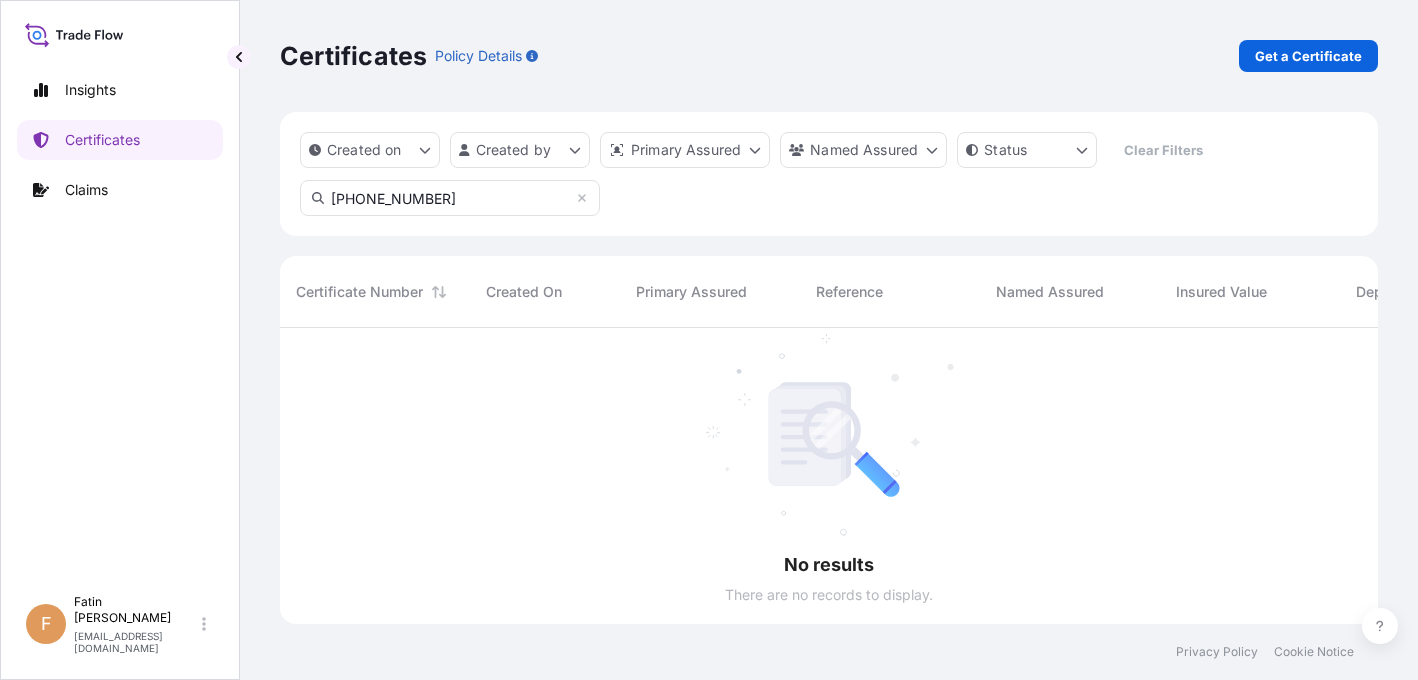 click on "31972-284-1" at bounding box center [450, 198] 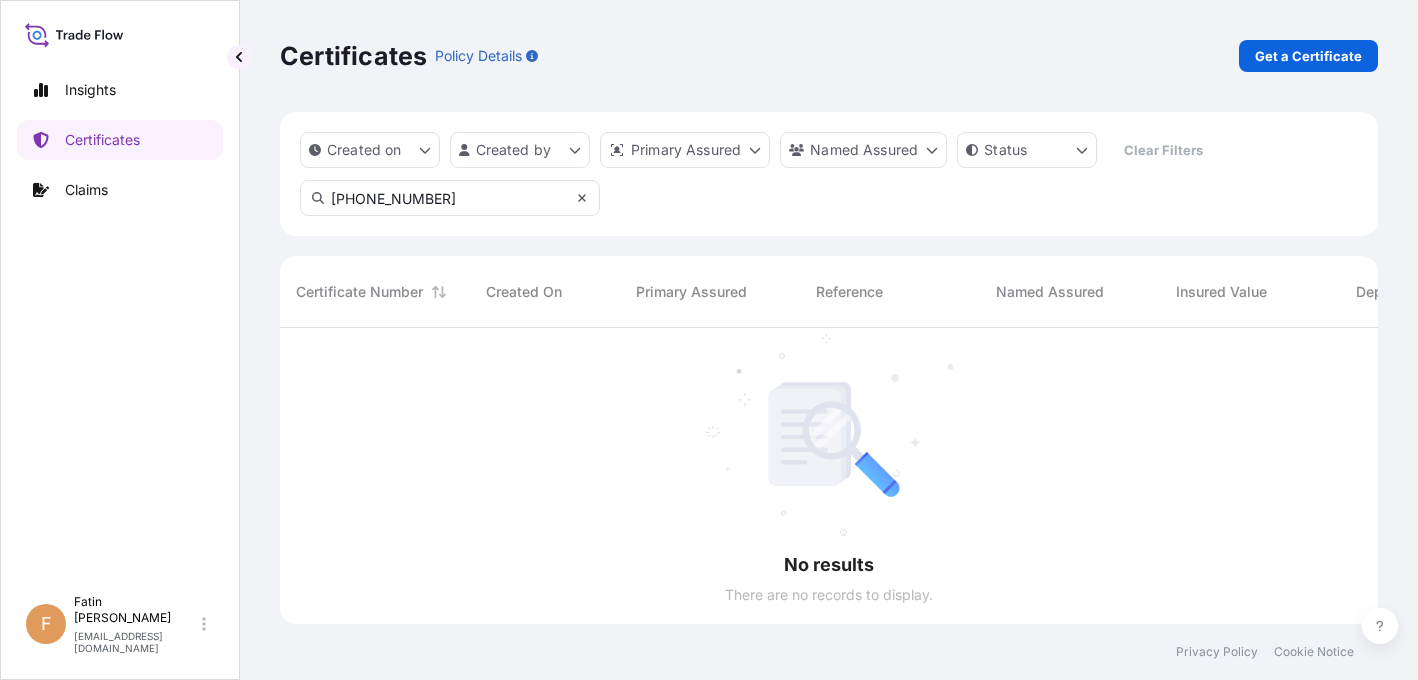 type on "31972-284-1" 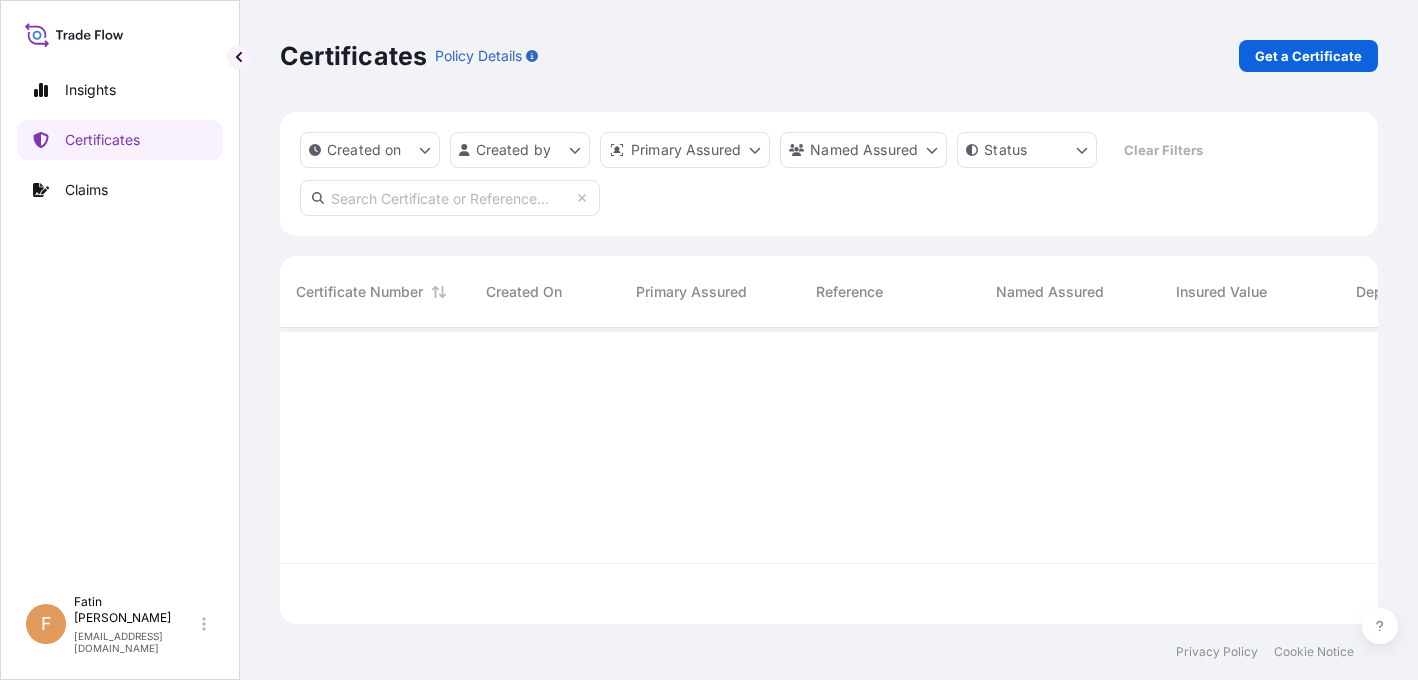 scroll, scrollTop: 292, scrollLeft: 1083, axis: both 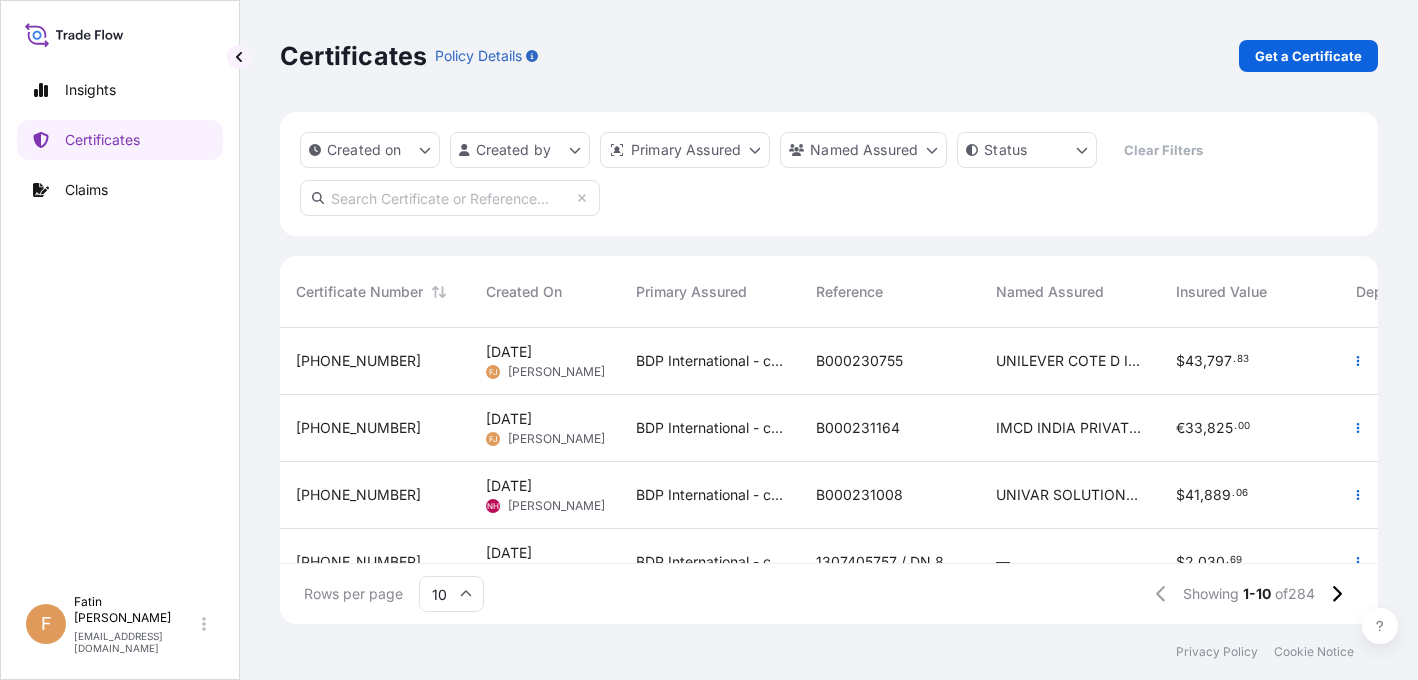 click on "Insights Certificates Claims" at bounding box center (120, 318) 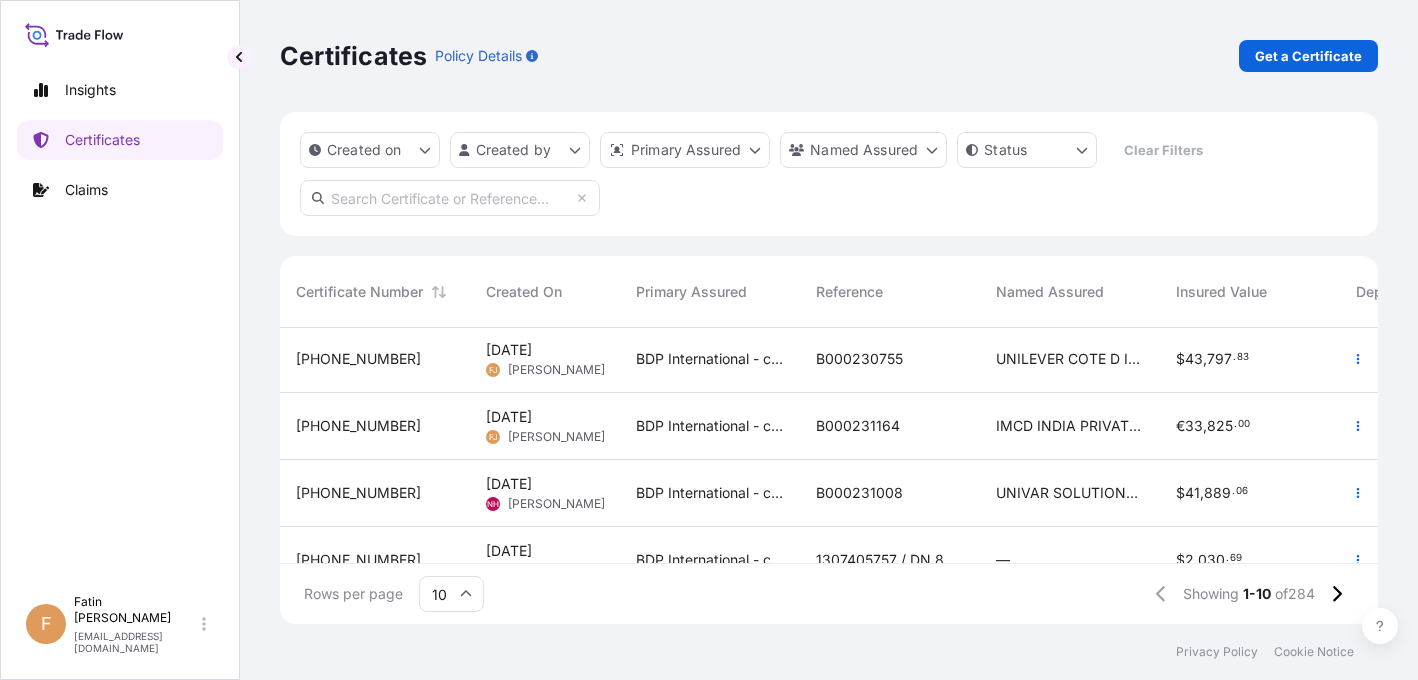 scroll, scrollTop: 0, scrollLeft: 0, axis: both 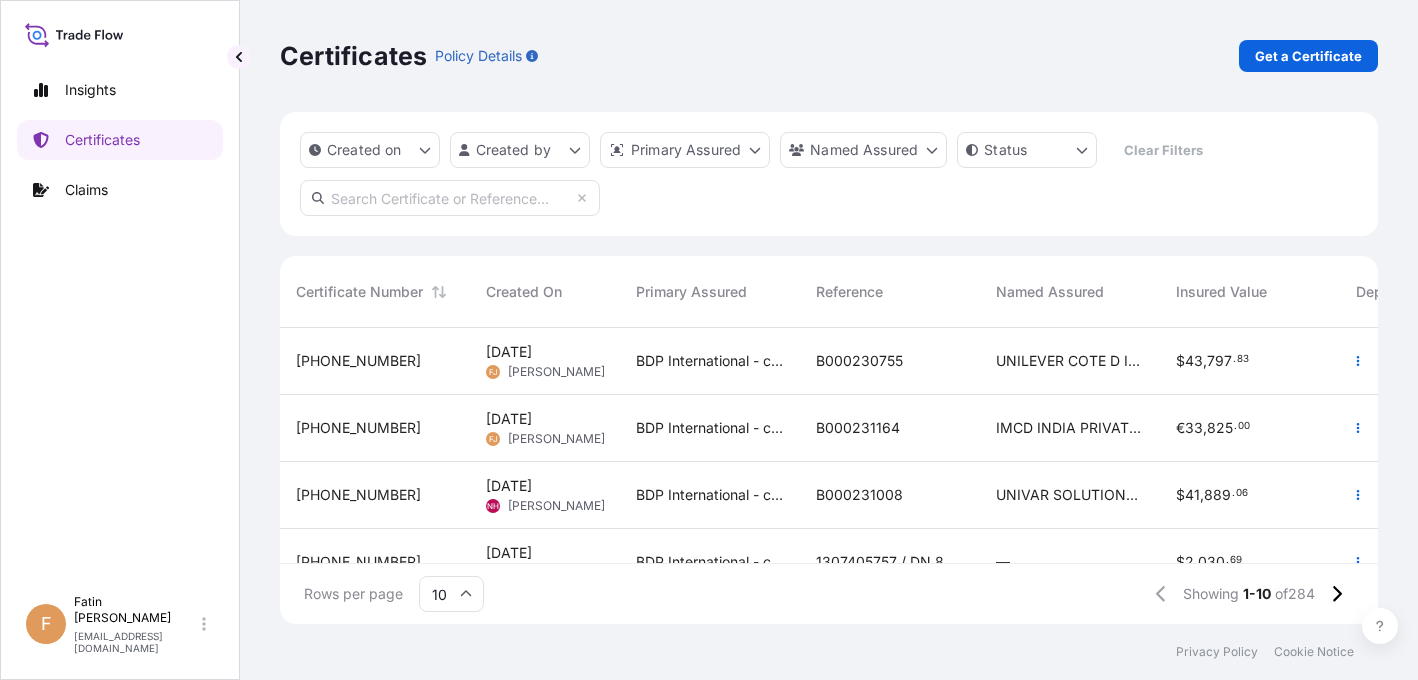 click at bounding box center (450, 198) 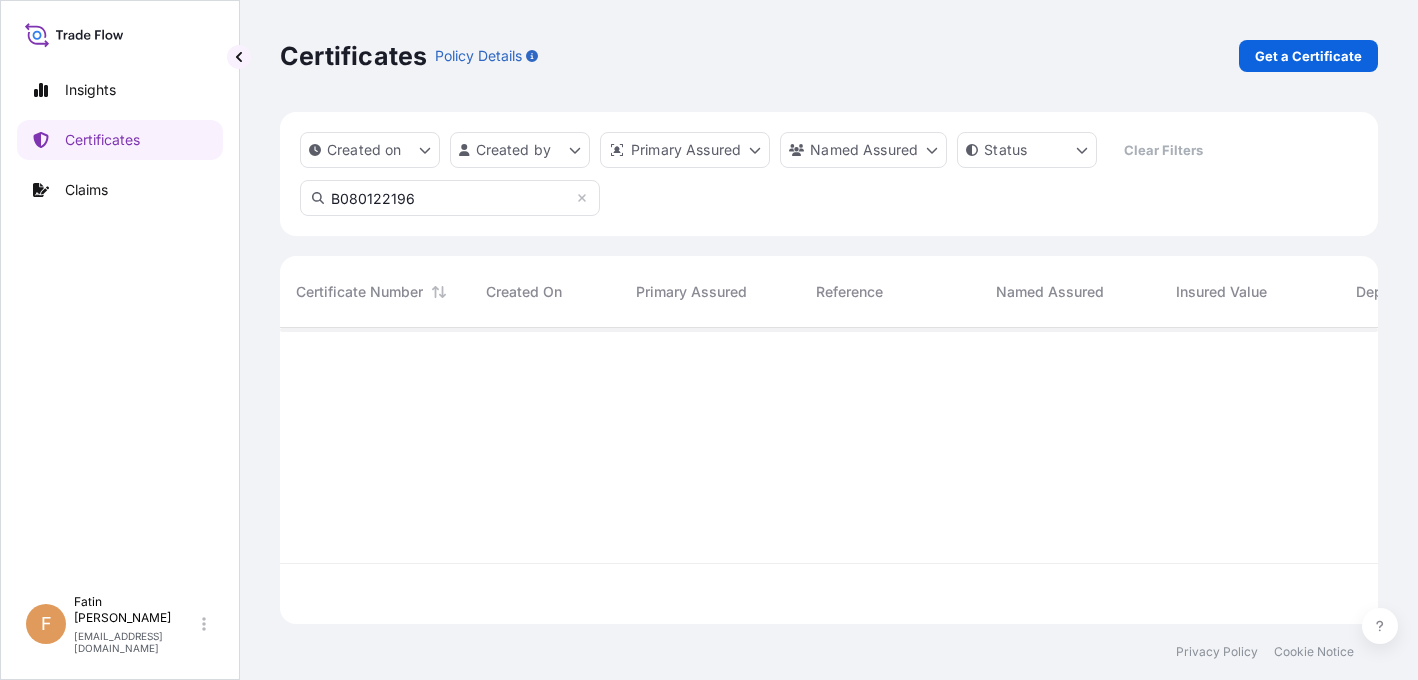 type on "B080122196" 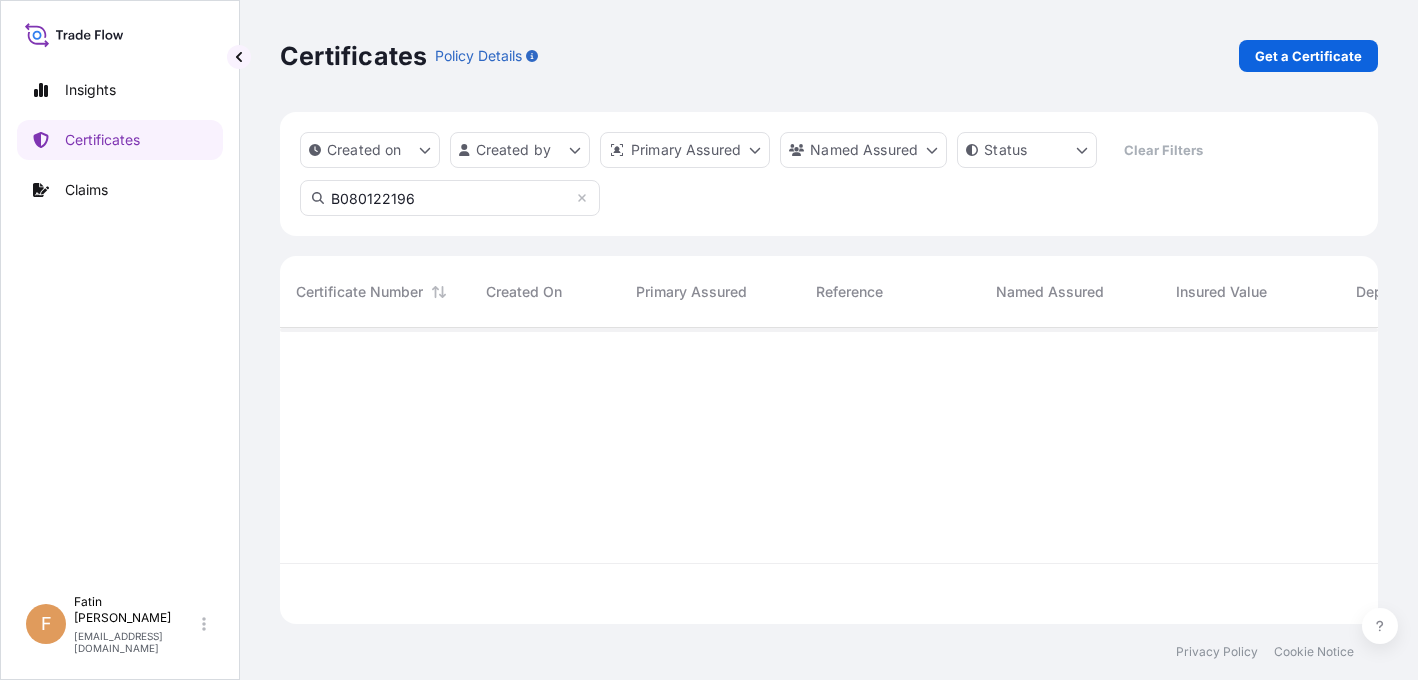 scroll, scrollTop: 16, scrollLeft: 16, axis: both 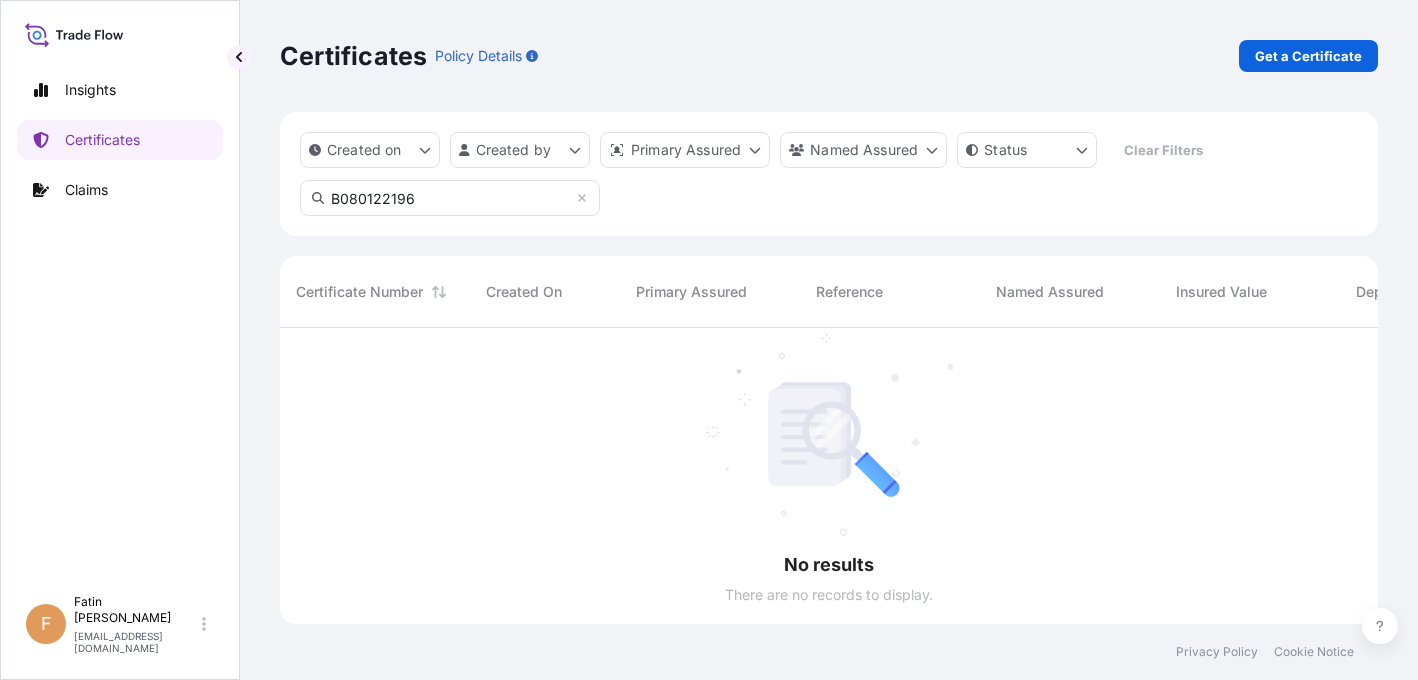 click on "Insights Certificates Claims" at bounding box center (120, 318) 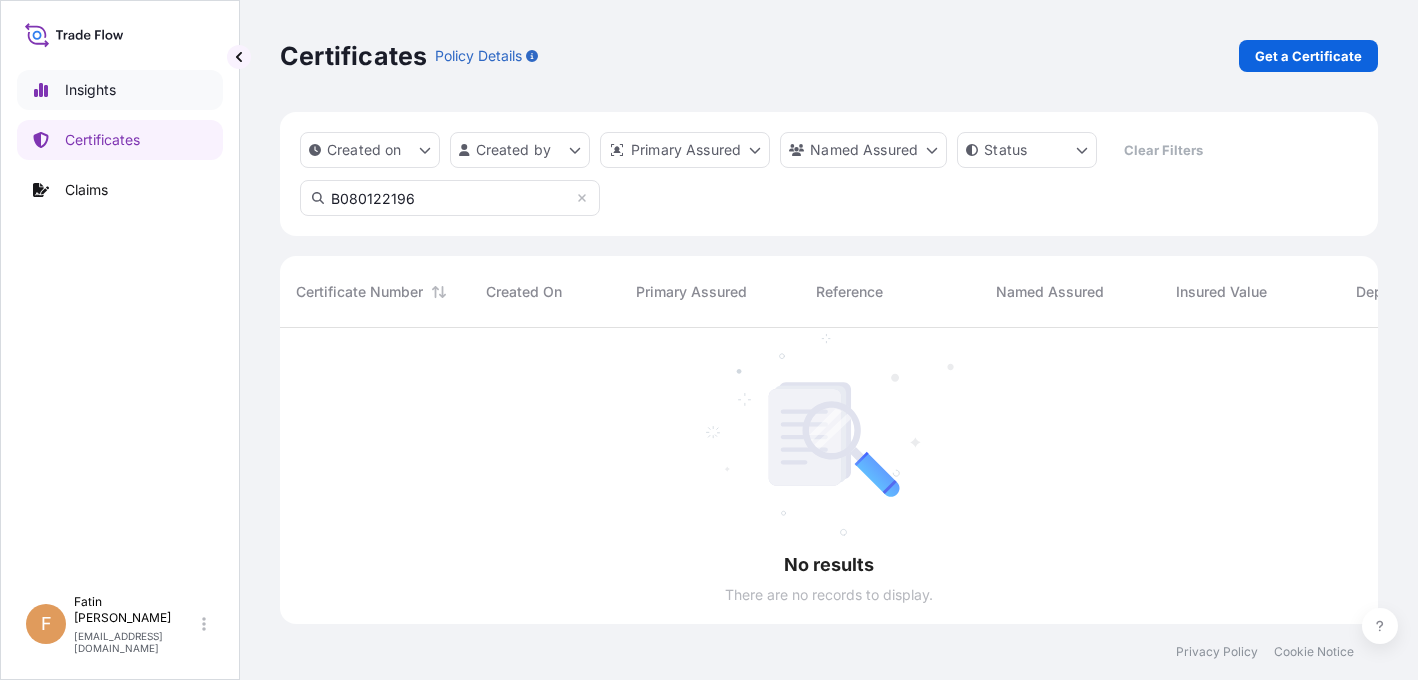 click on "Insights" at bounding box center (90, 90) 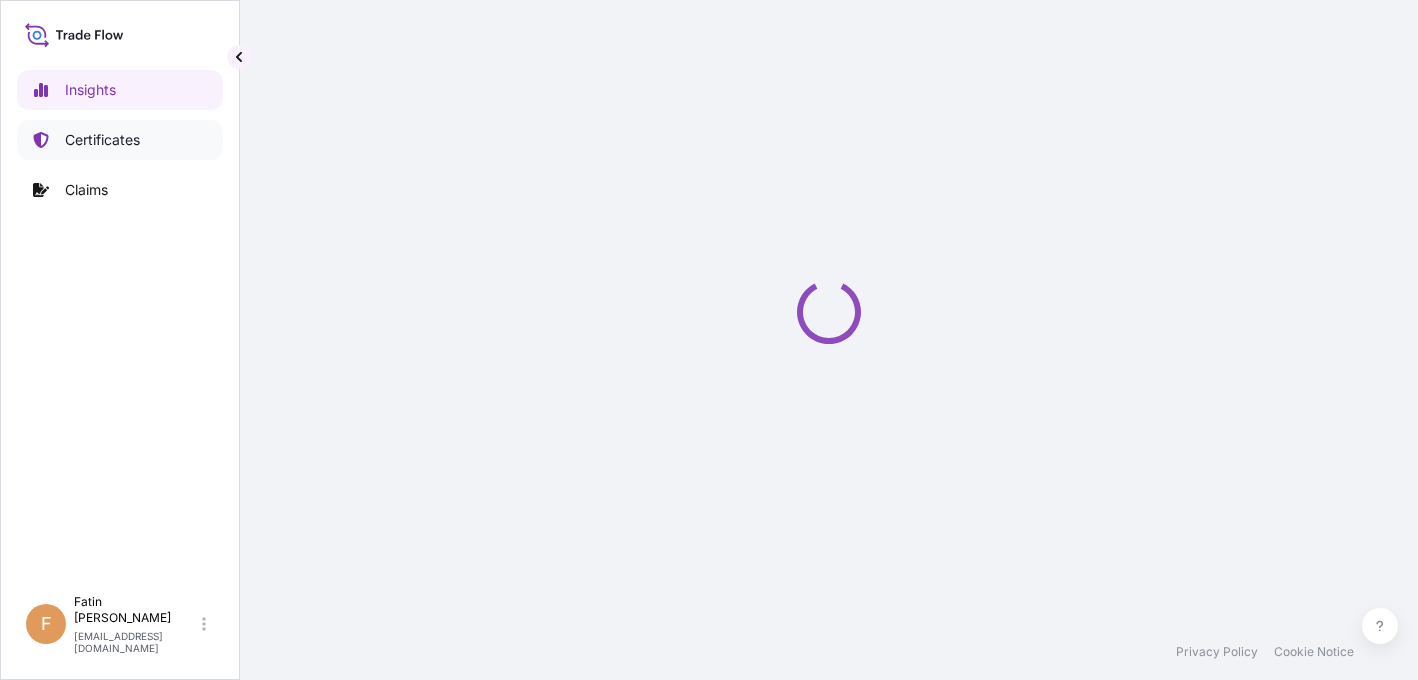 select on "2025" 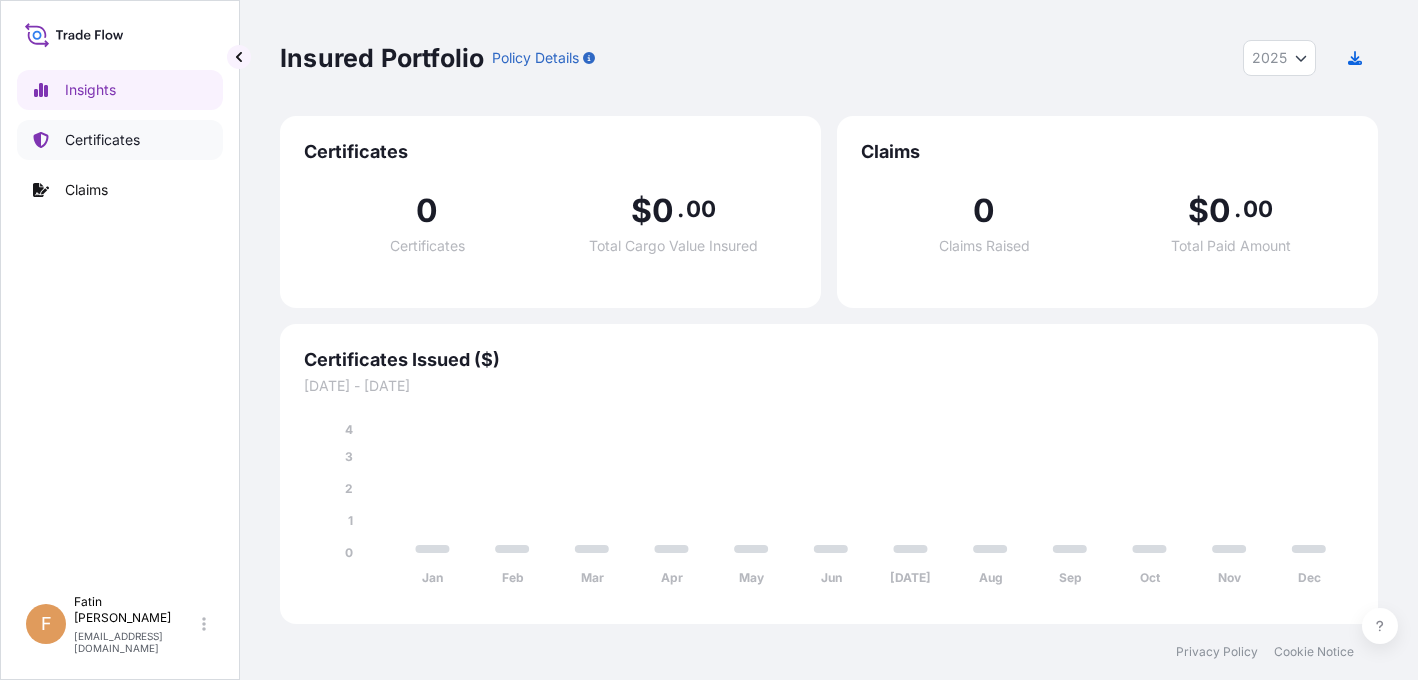 click on "Certificates" at bounding box center [102, 140] 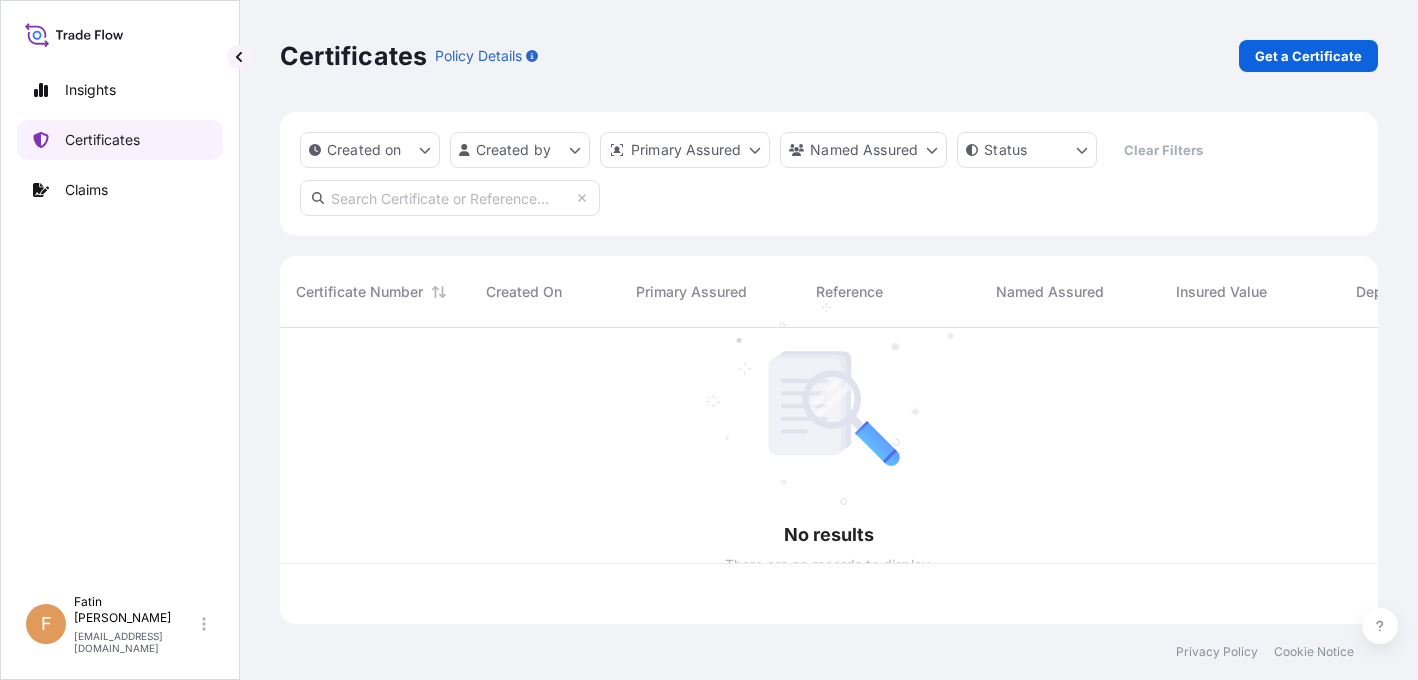 scroll, scrollTop: 16, scrollLeft: 16, axis: both 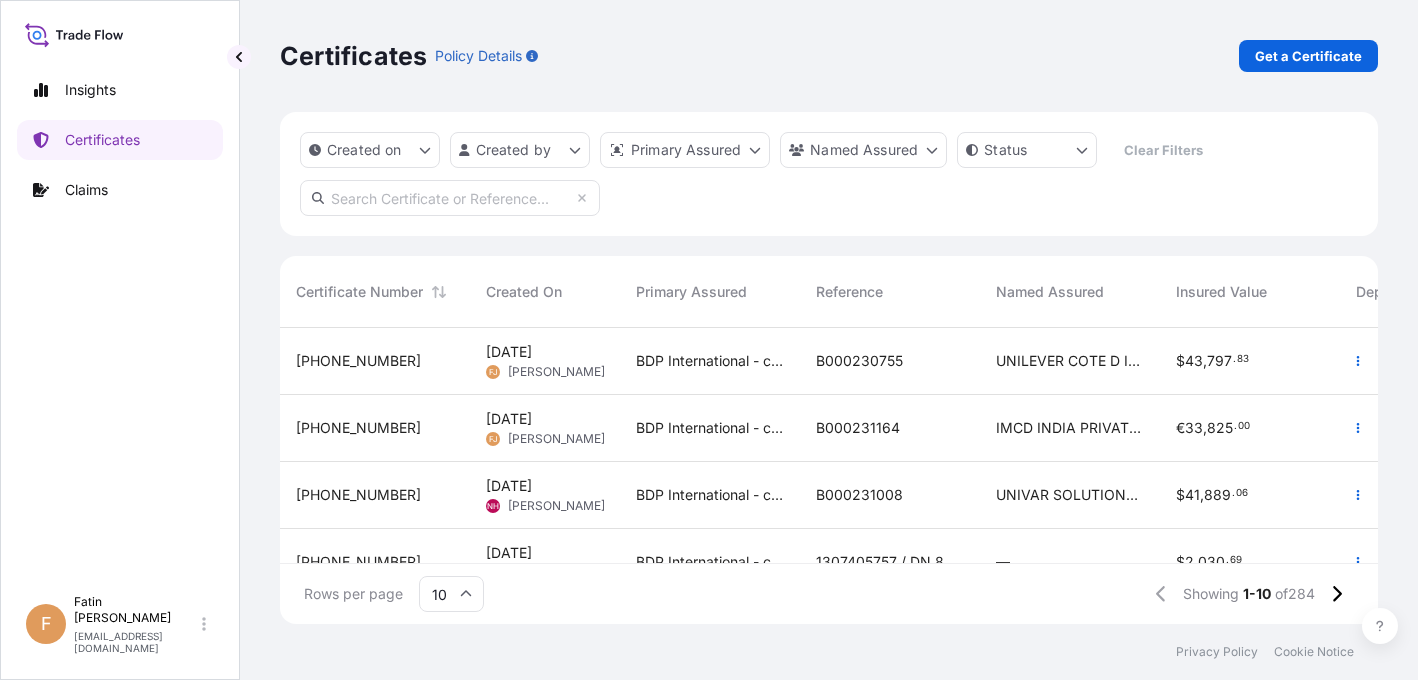 click at bounding box center (450, 198) 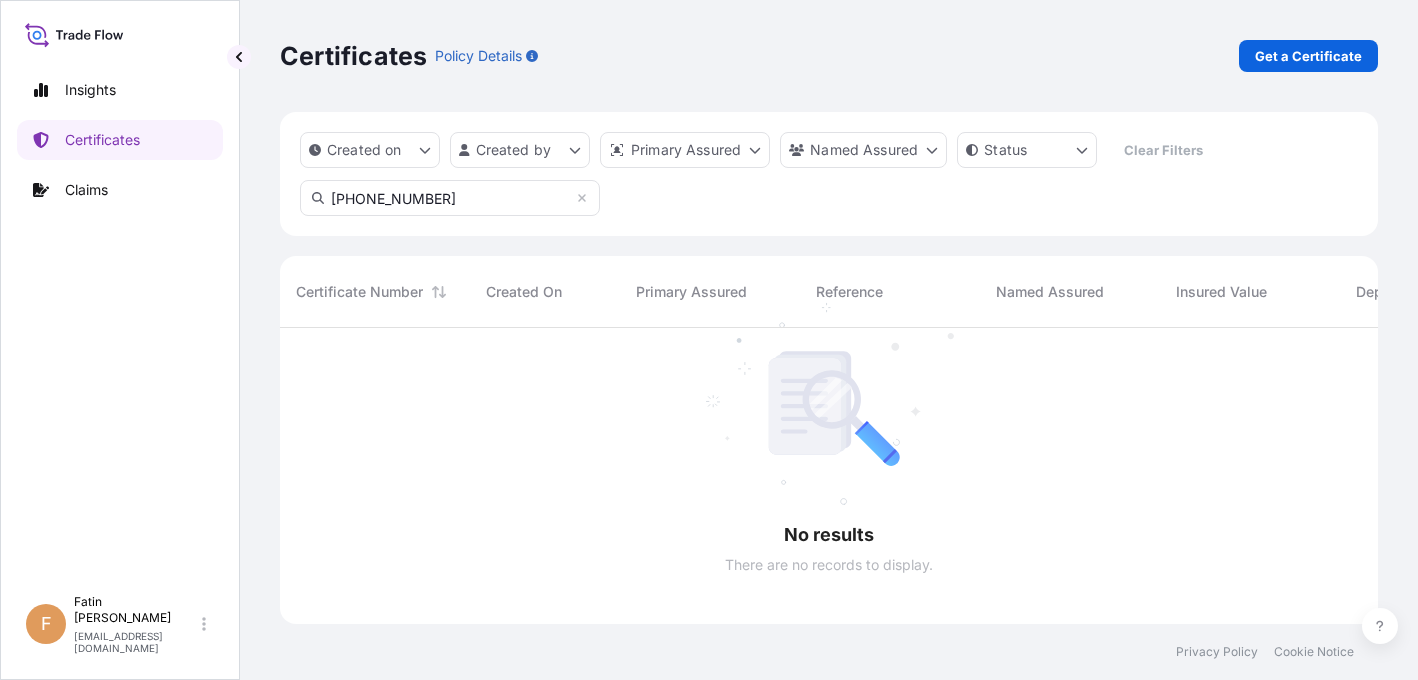 scroll, scrollTop: 16, scrollLeft: 16, axis: both 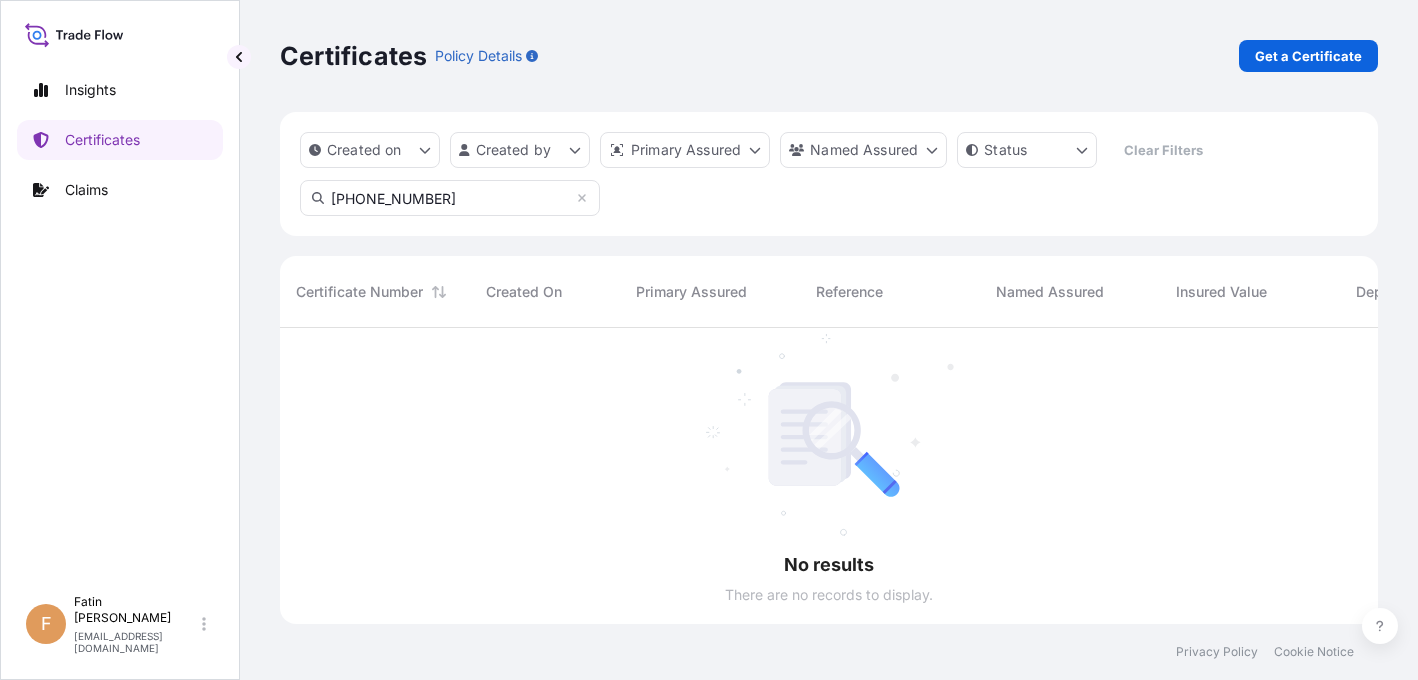 type on "31972-284-1" 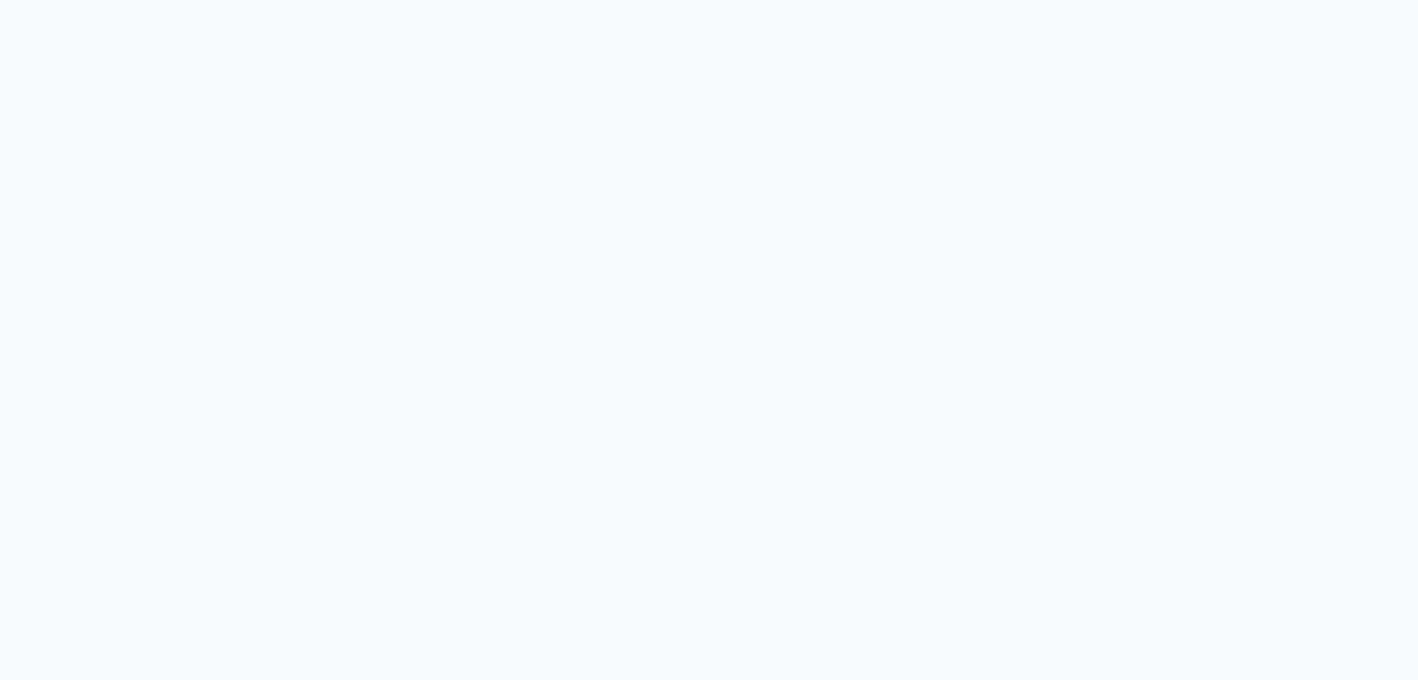 scroll, scrollTop: 0, scrollLeft: 0, axis: both 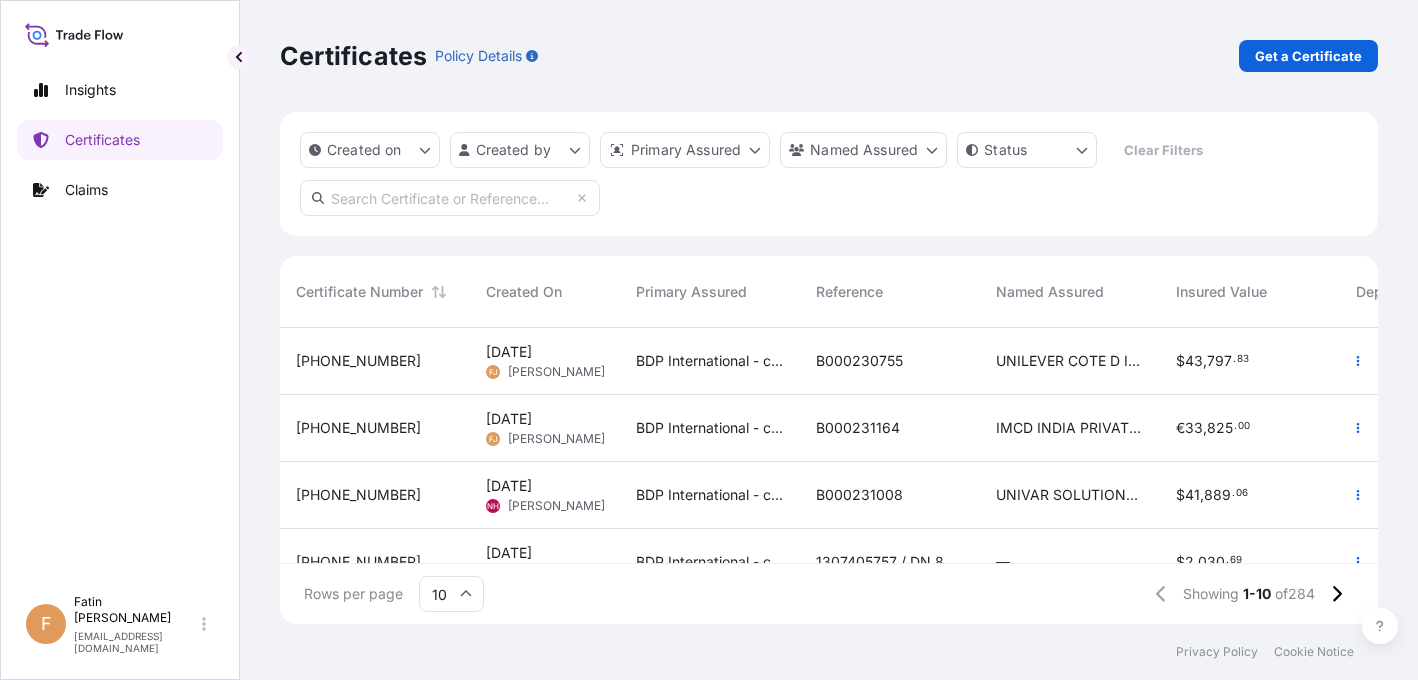 click at bounding box center (450, 198) 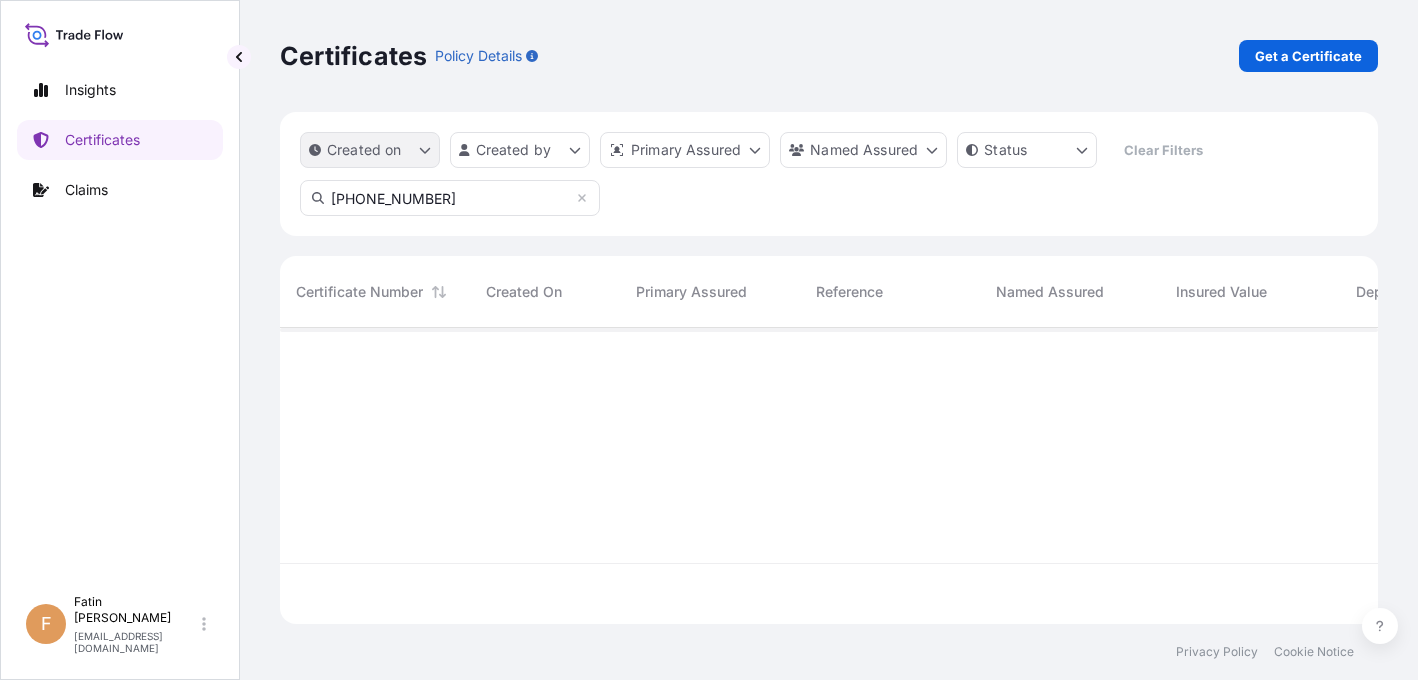 scroll, scrollTop: 16, scrollLeft: 16, axis: both 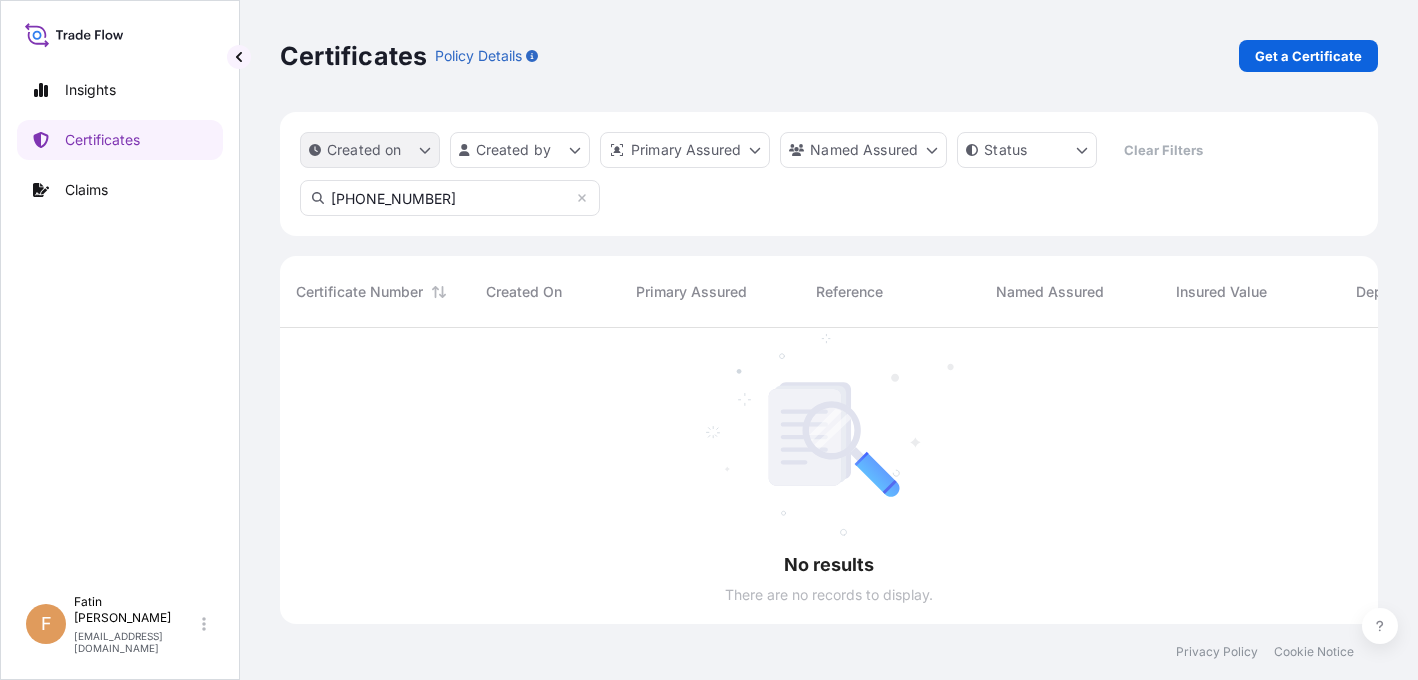 type on "31972-284-1" 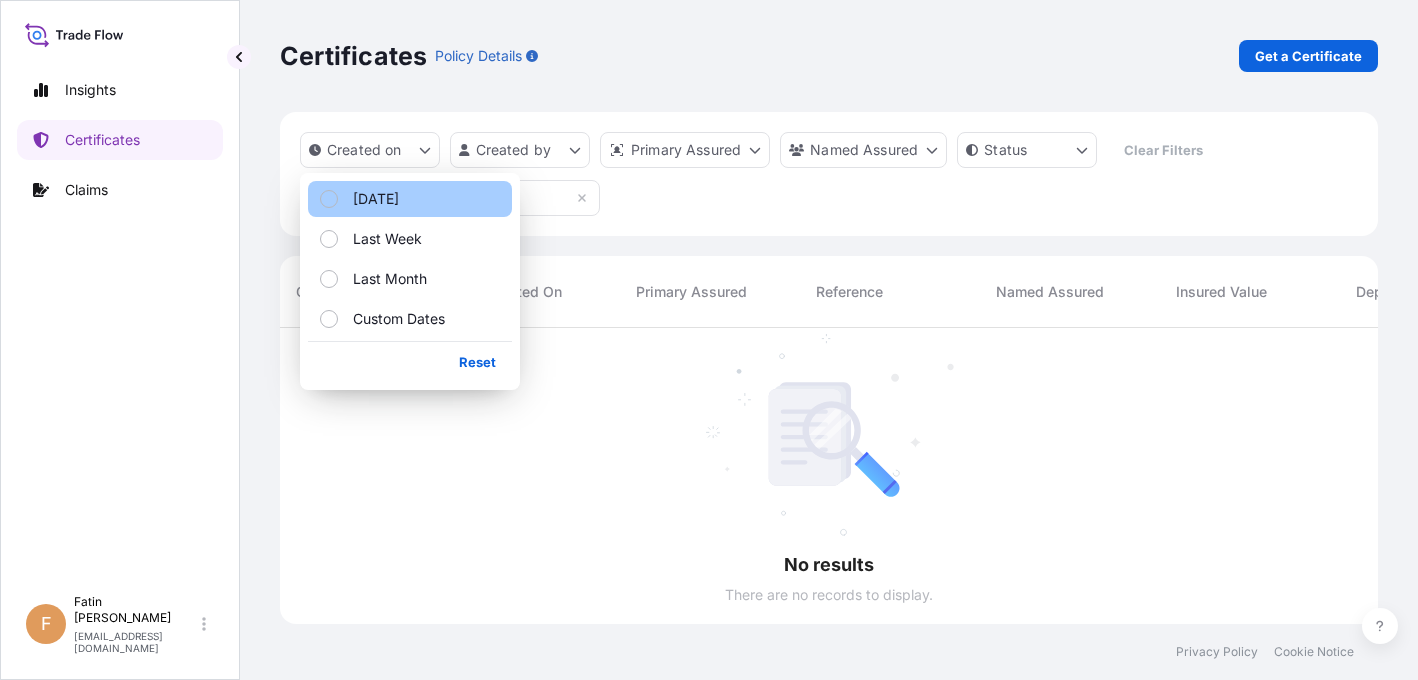 click on "Today" at bounding box center (410, 199) 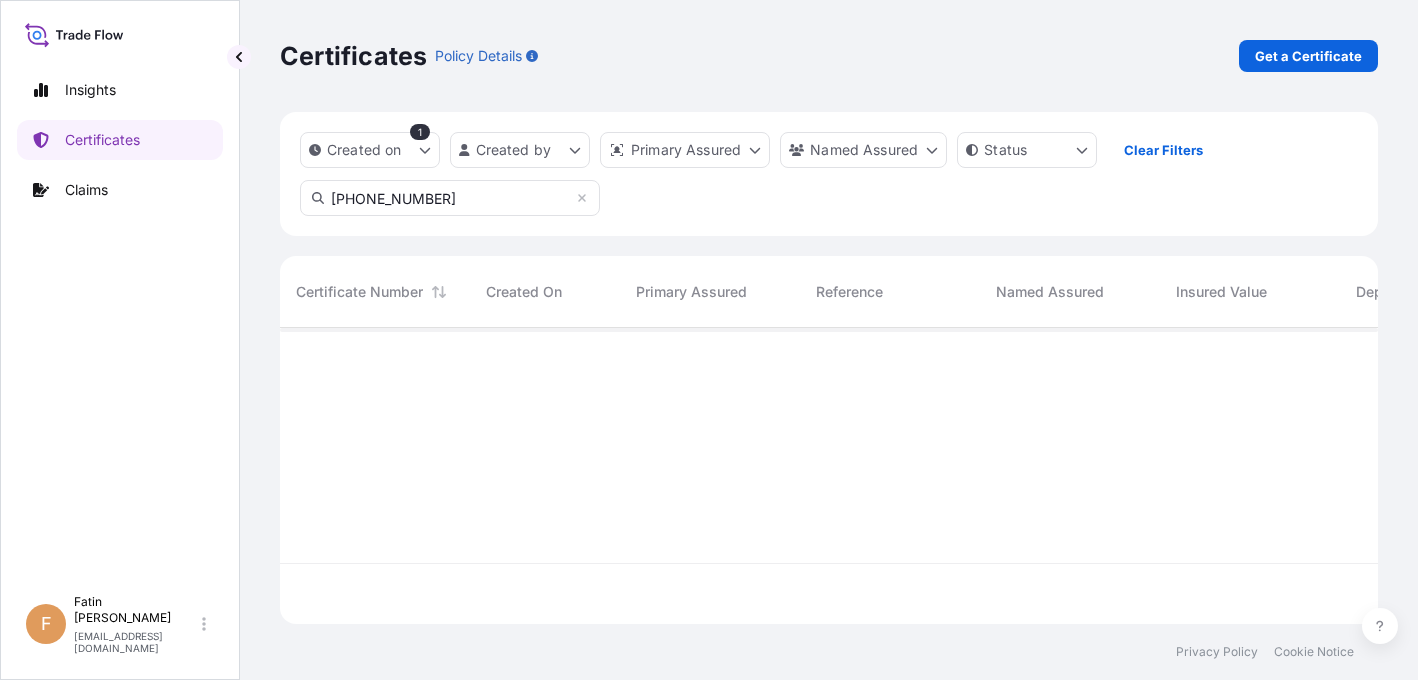 click on "31972-284-1" at bounding box center (450, 198) 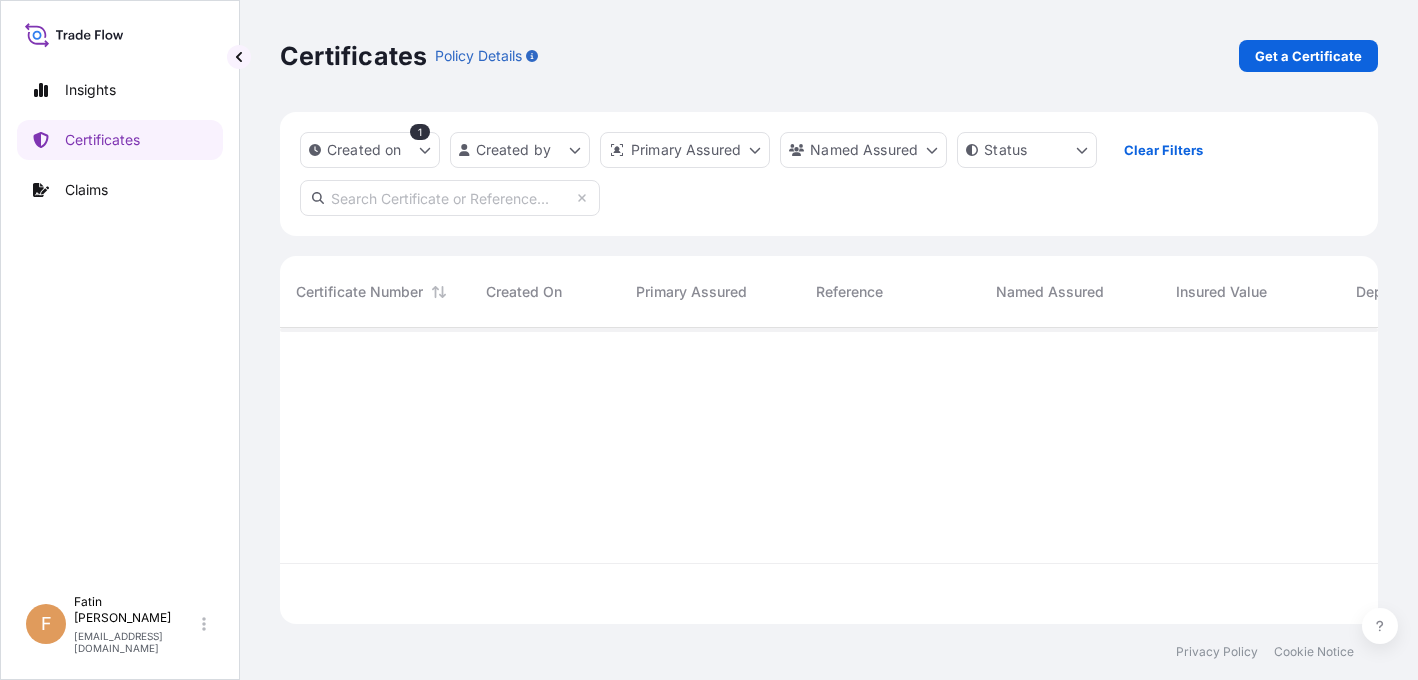scroll, scrollTop: 16, scrollLeft: 16, axis: both 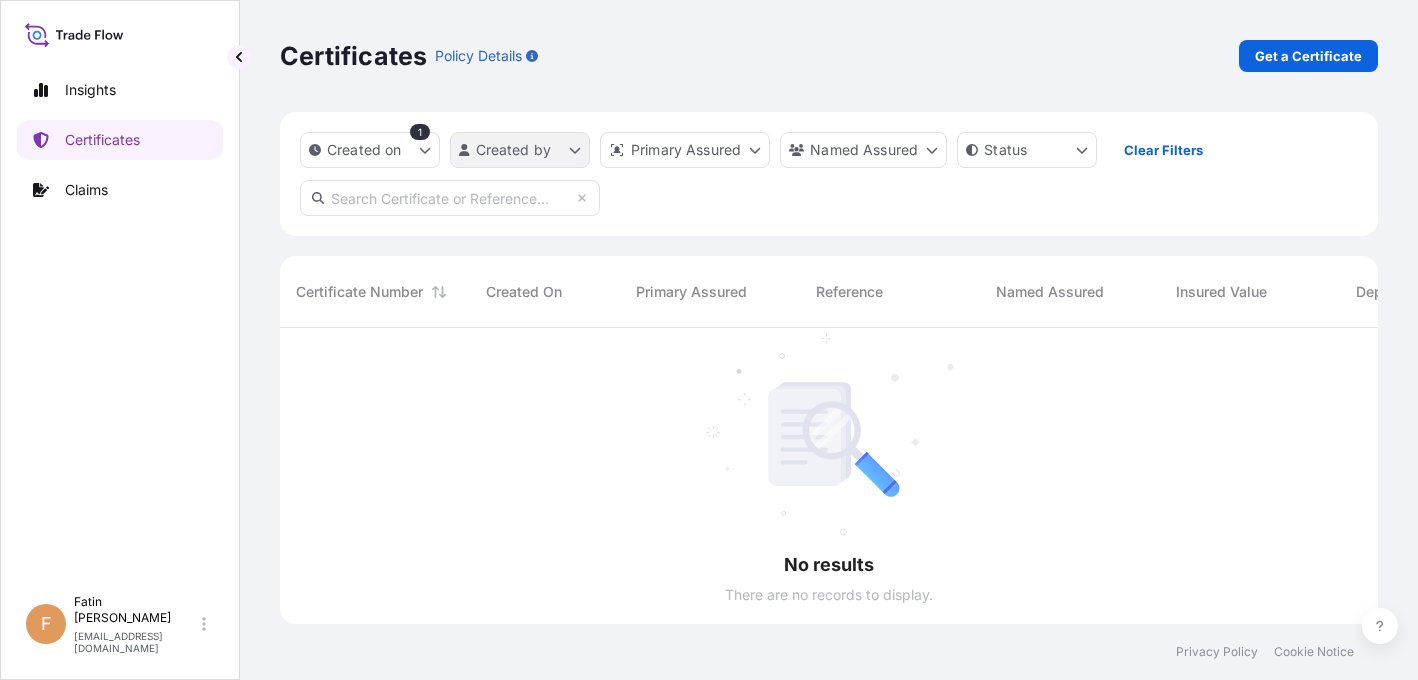 type 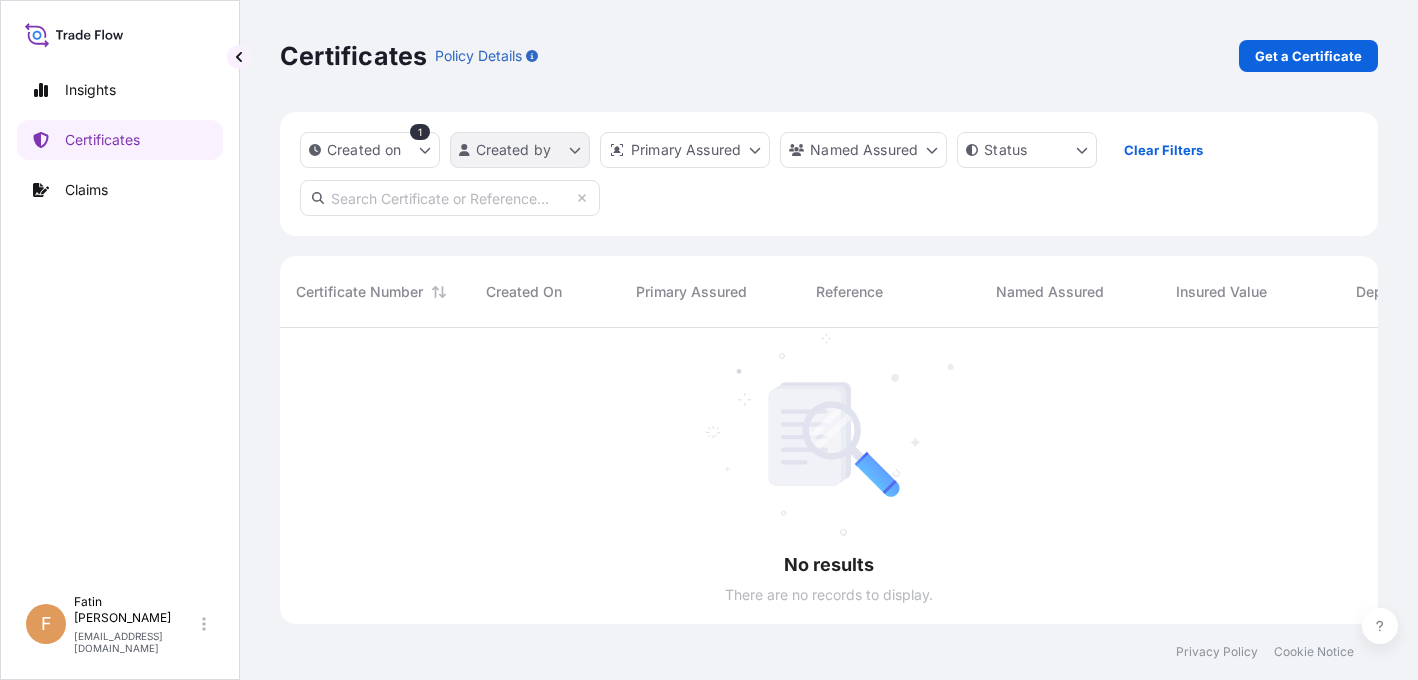 click on "Insights Certificates Claims F Fatin   Japridin fatin.japridin@psabdp.com Certificates Policy Details Get a Certificate Created on 1 Created by Primary Assured Named Assured Status Clear Filters No results There are no records to display. Certificate Number Created On Primary Assured Reference Named Assured Insured Value Departure Arrival Status Privacy Policy Cookie Notice" at bounding box center (709, 340) 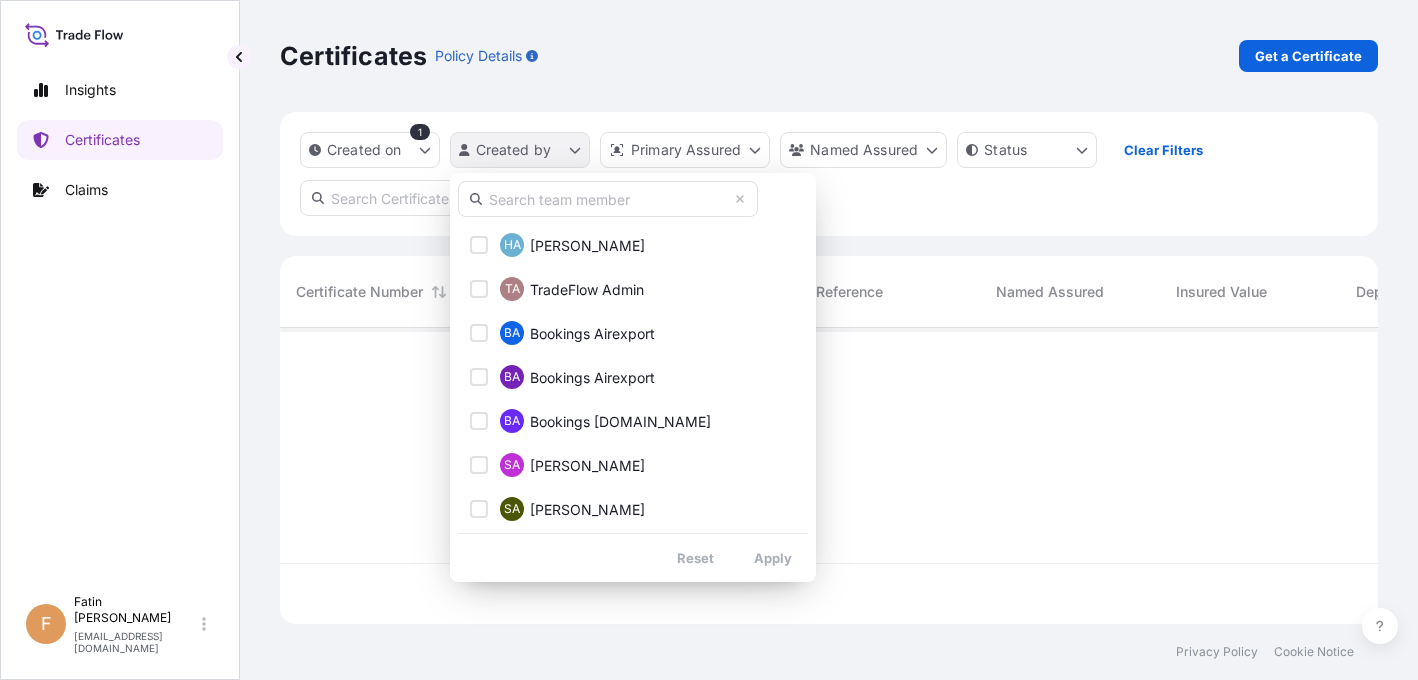 scroll, scrollTop: 292, scrollLeft: 1083, axis: both 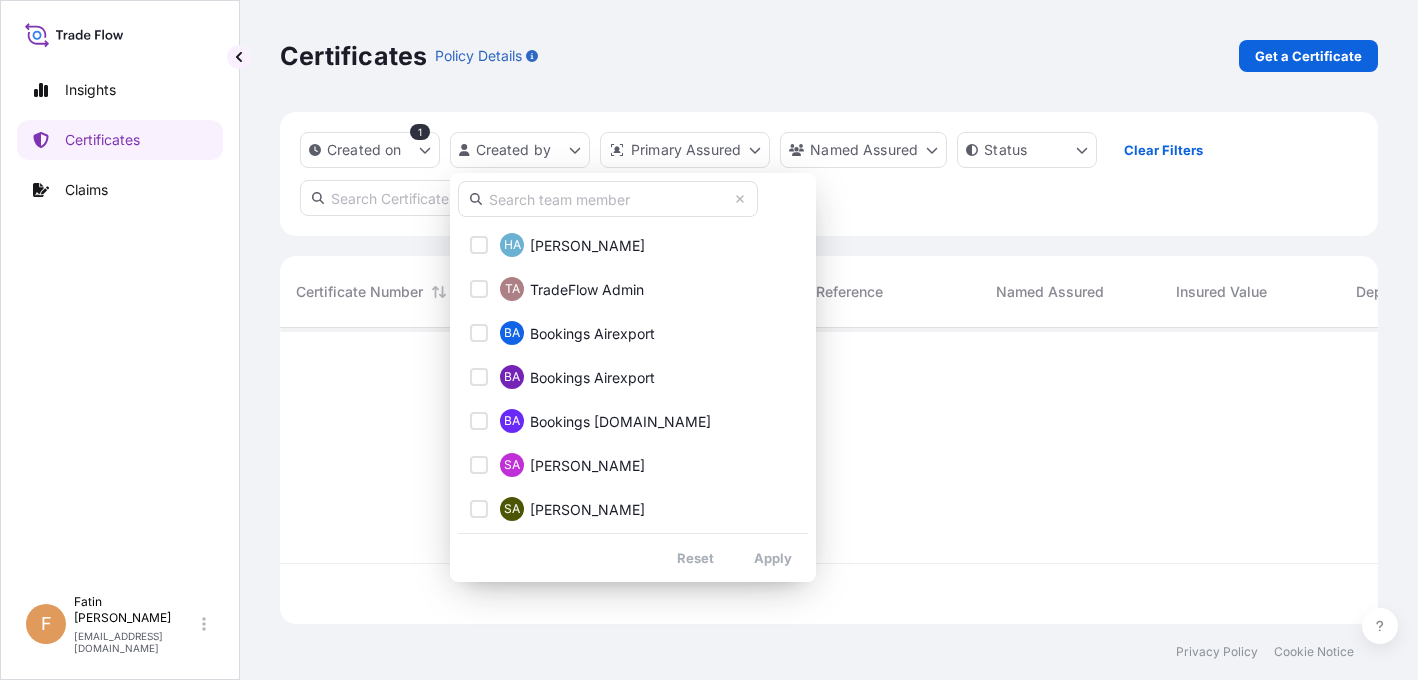 click at bounding box center (608, 199) 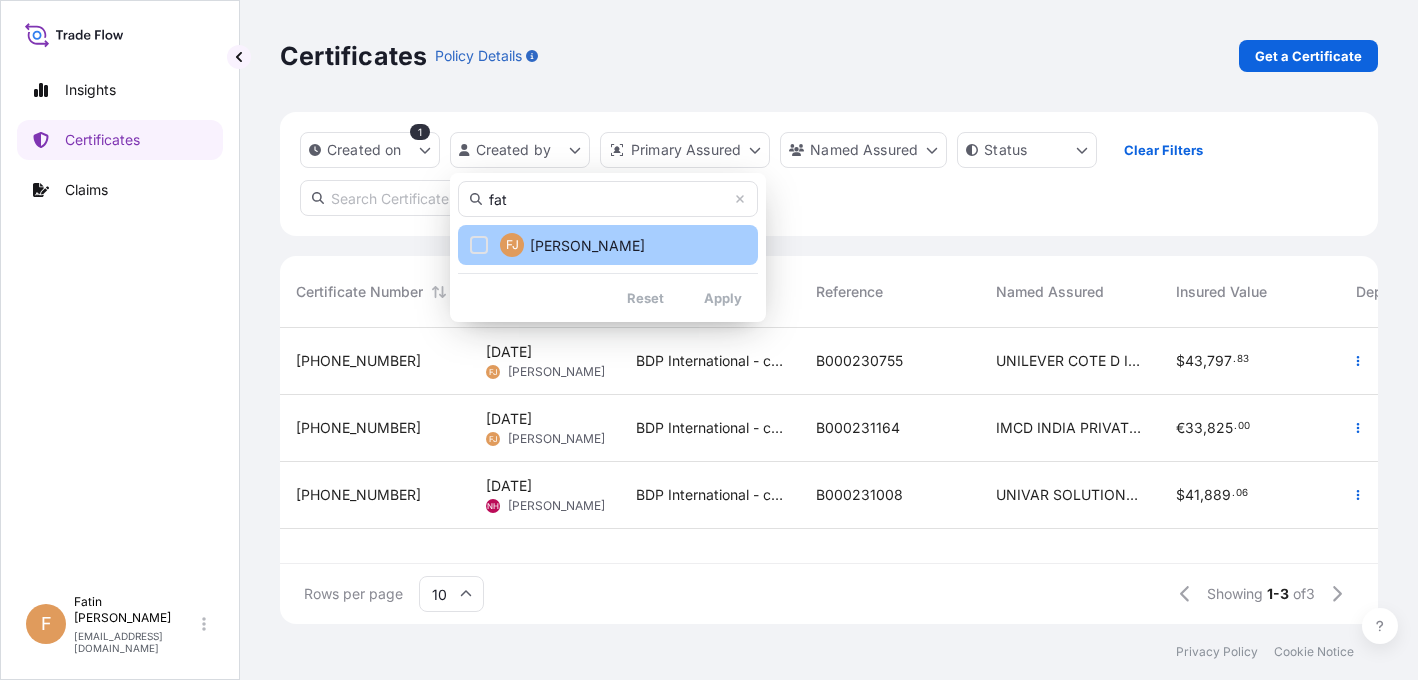 type on "fat" 